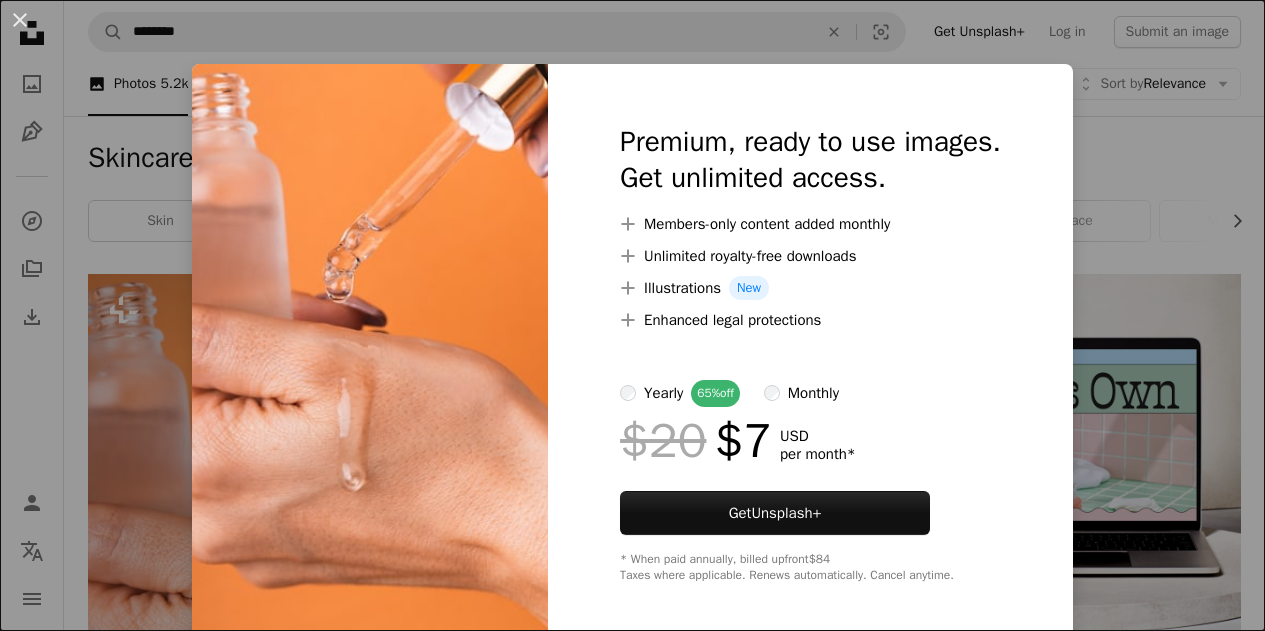 scroll, scrollTop: 302, scrollLeft: 0, axis: vertical 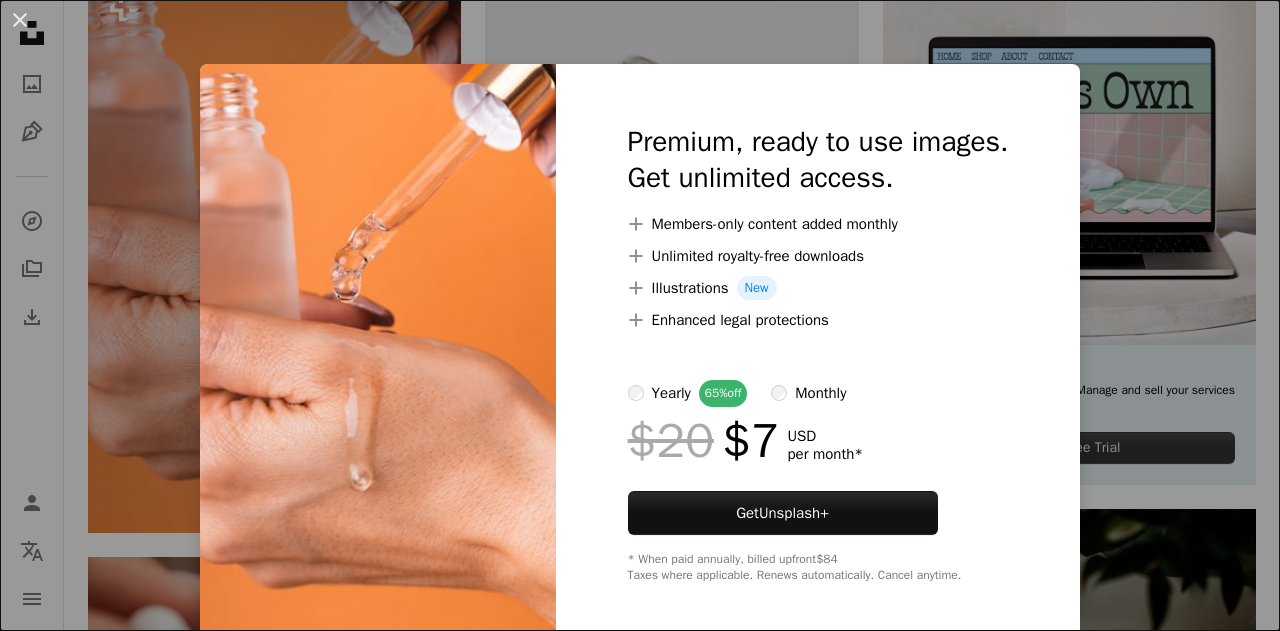 click on "An X shape Premium, ready to use images. Get unlimited access. A plus sign Members-only content added monthly A plus sign Unlimited royalty-free downloads A plus sign Illustrations  New A plus sign Enhanced legal protections yearly 65%  off monthly $20   $7 USD per month * Get  Unsplash+ * When paid annually, billed upfront  $84 Taxes where applicable. Renews automatically. Cancel anytime." at bounding box center (640, 315) 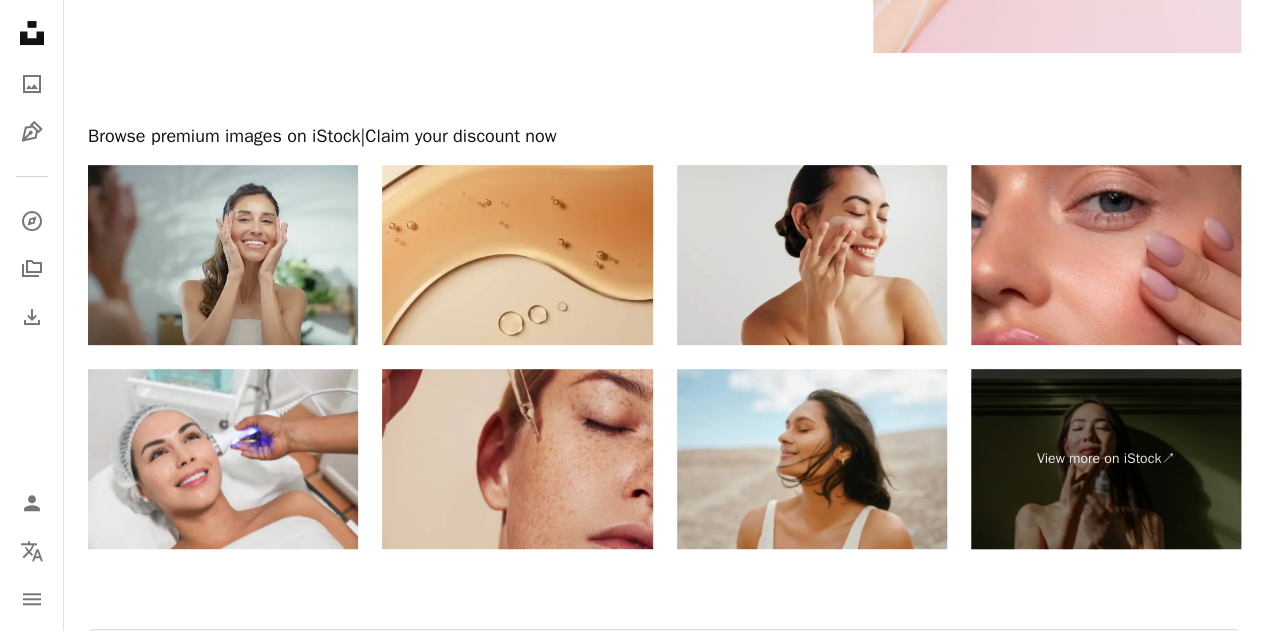 scroll, scrollTop: 3982, scrollLeft: 0, axis: vertical 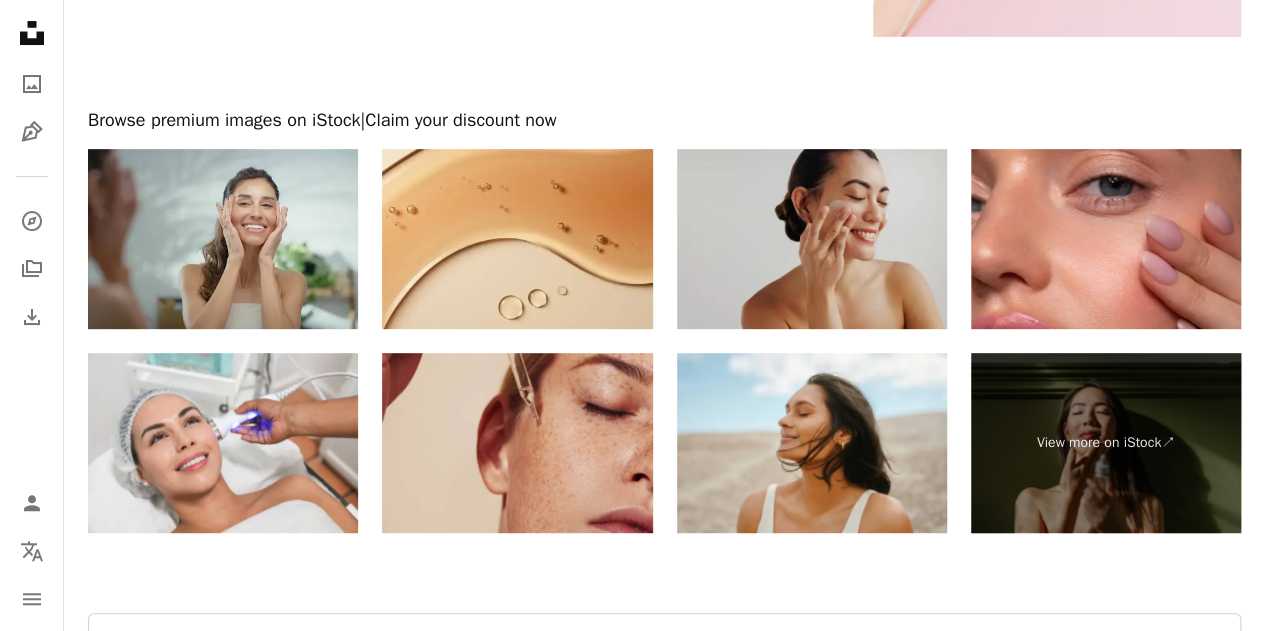 click at bounding box center (812, 239) 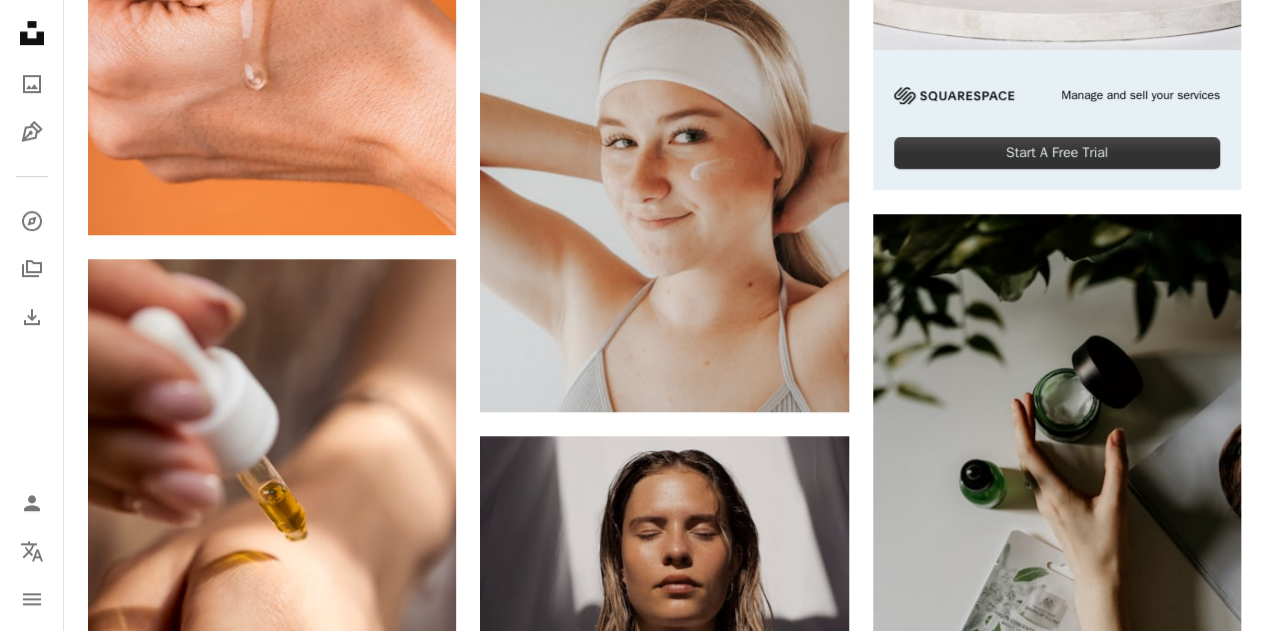 scroll, scrollTop: 0, scrollLeft: 0, axis: both 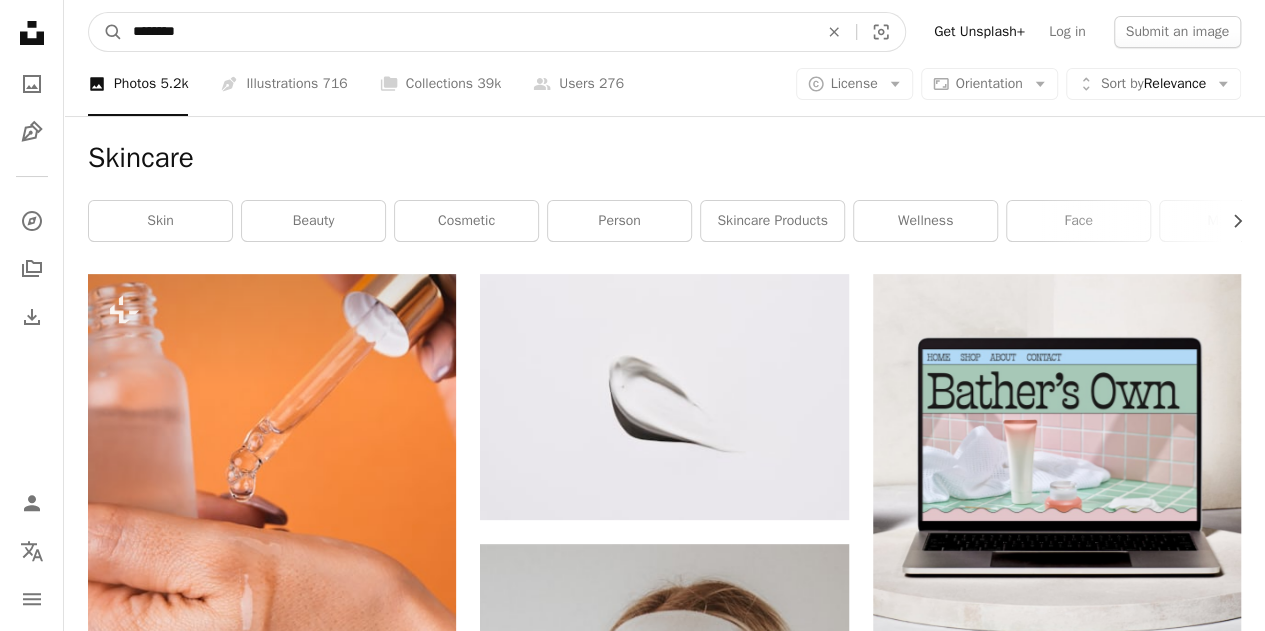 drag, startPoint x: 420, startPoint y: 39, endPoint x: 289, endPoint y: 39, distance: 131 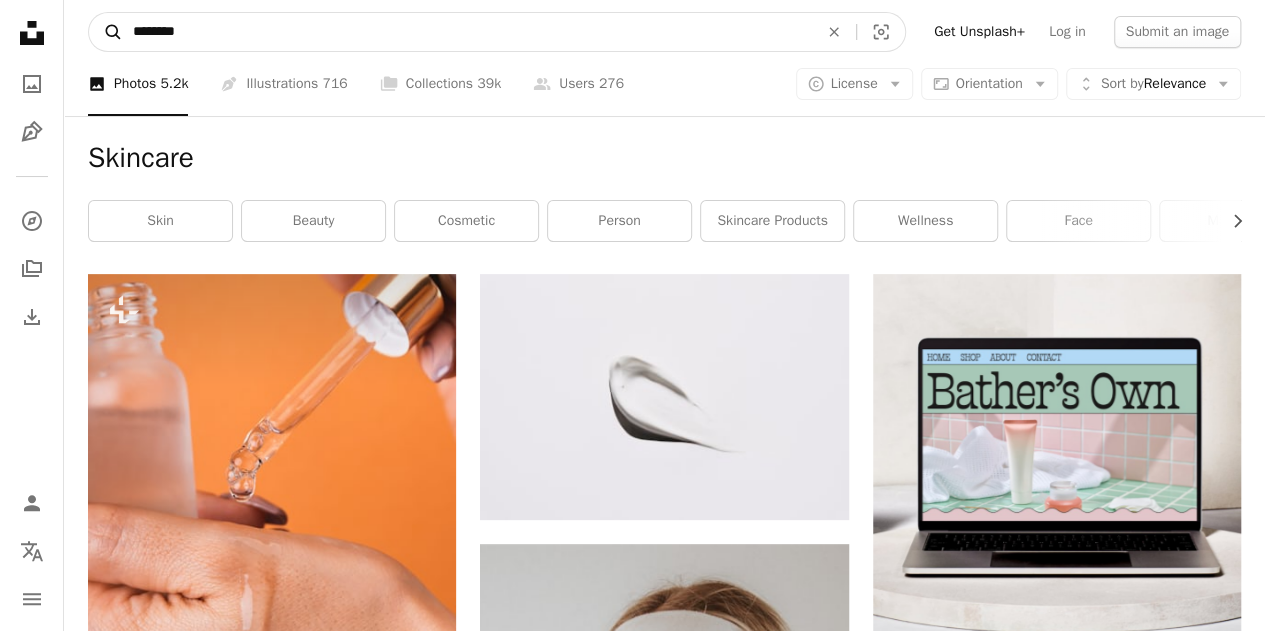 drag, startPoint x: 221, startPoint y: 40, endPoint x: 100, endPoint y: 38, distance: 121.016525 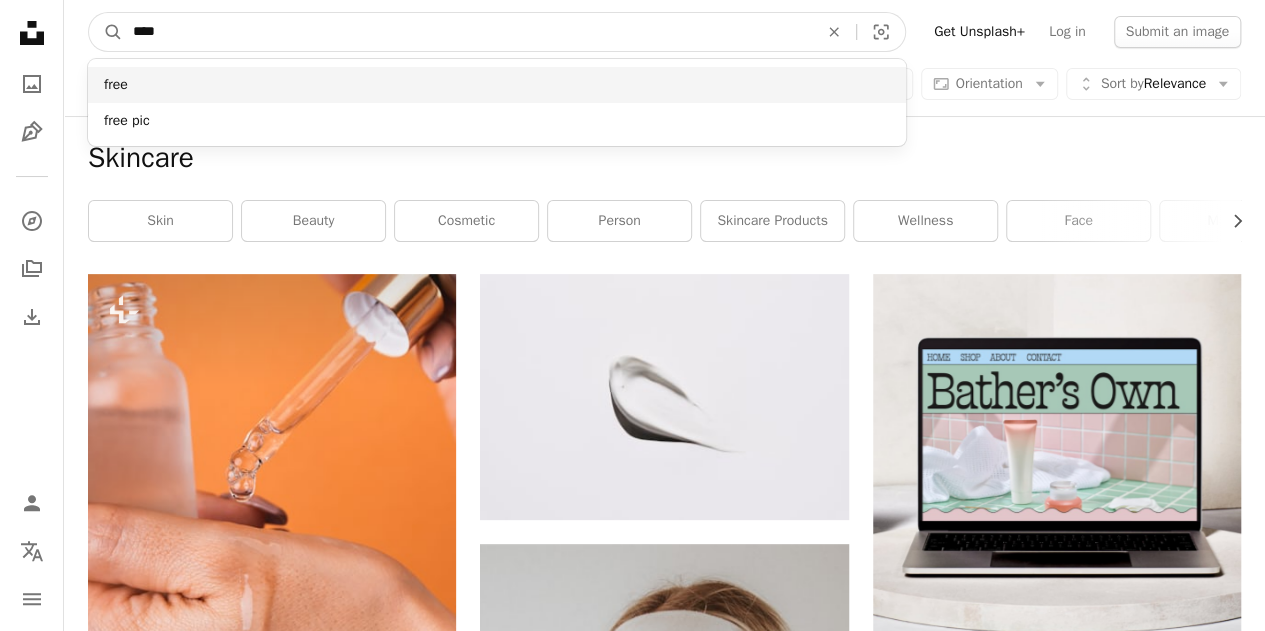 type on "****" 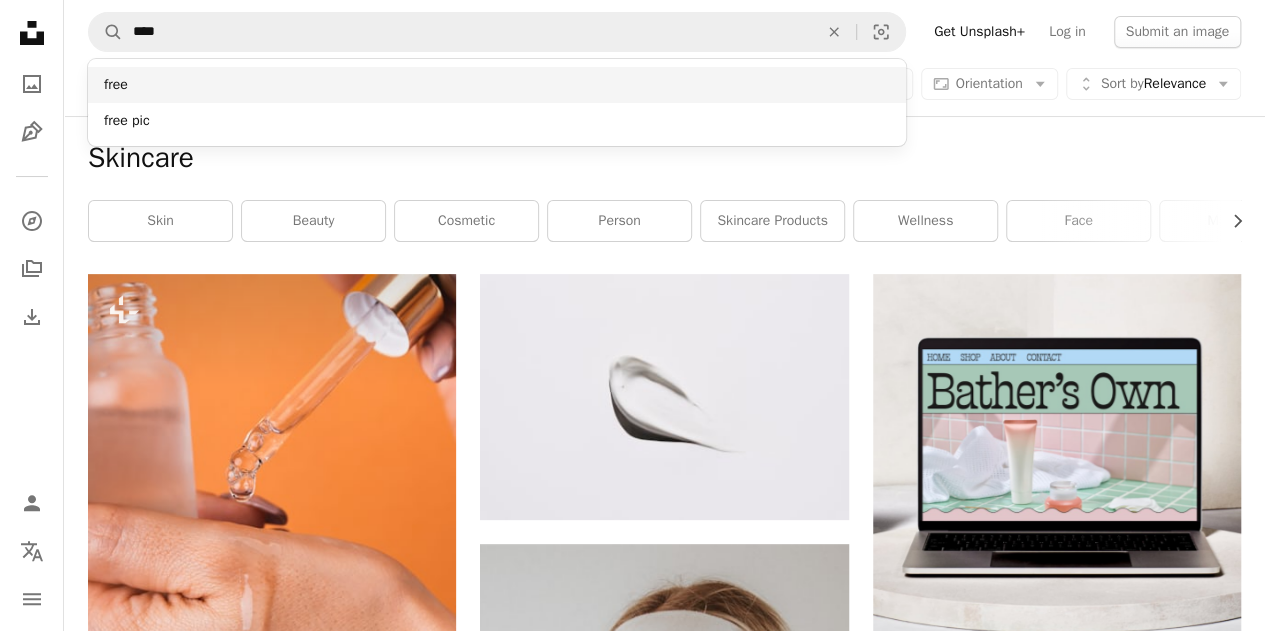 drag, startPoint x: 156, startPoint y: 74, endPoint x: 142, endPoint y: 77, distance: 14.3178215 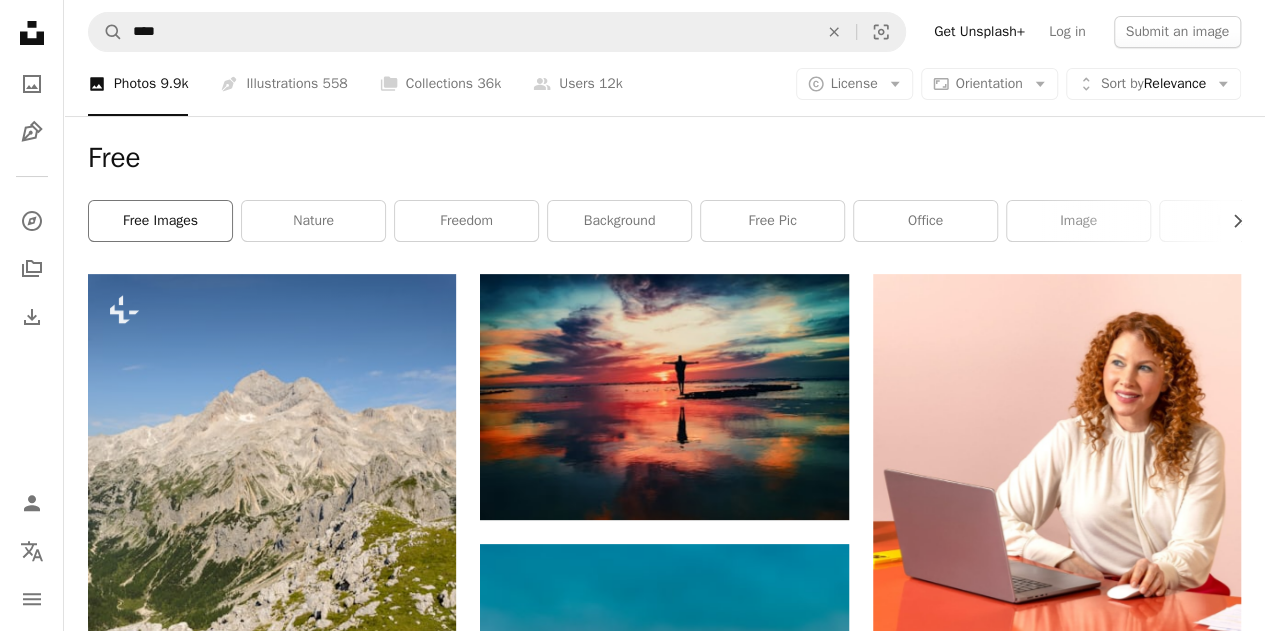 click on "free images" at bounding box center [160, 221] 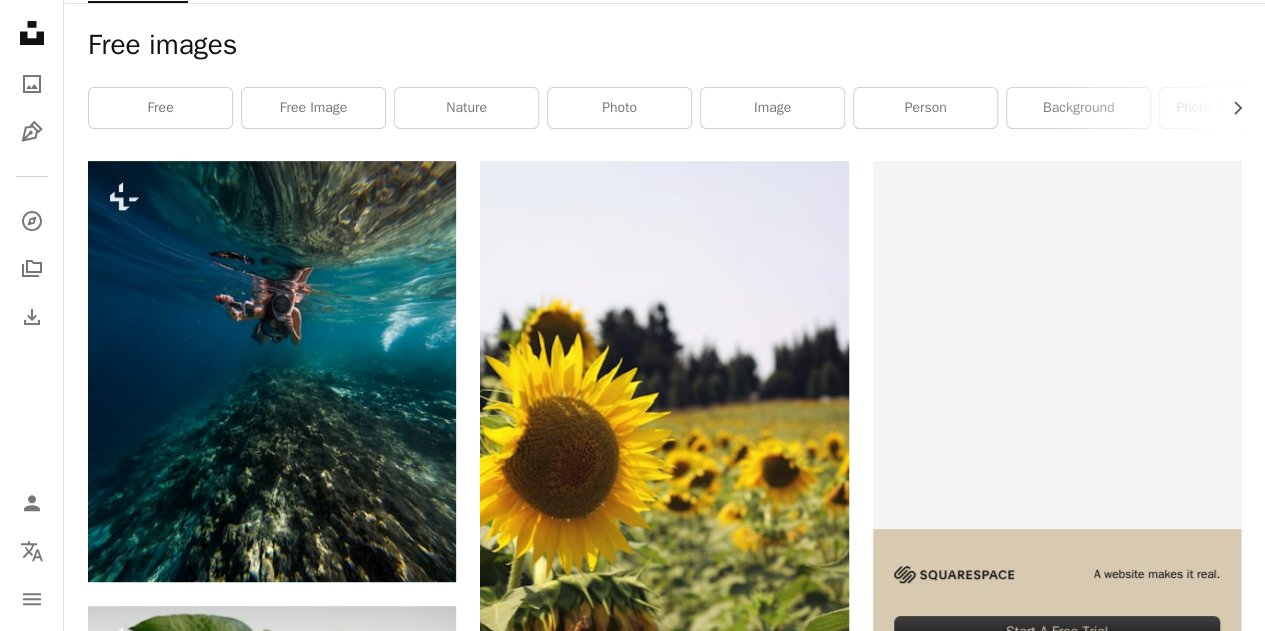 scroll, scrollTop: 0, scrollLeft: 0, axis: both 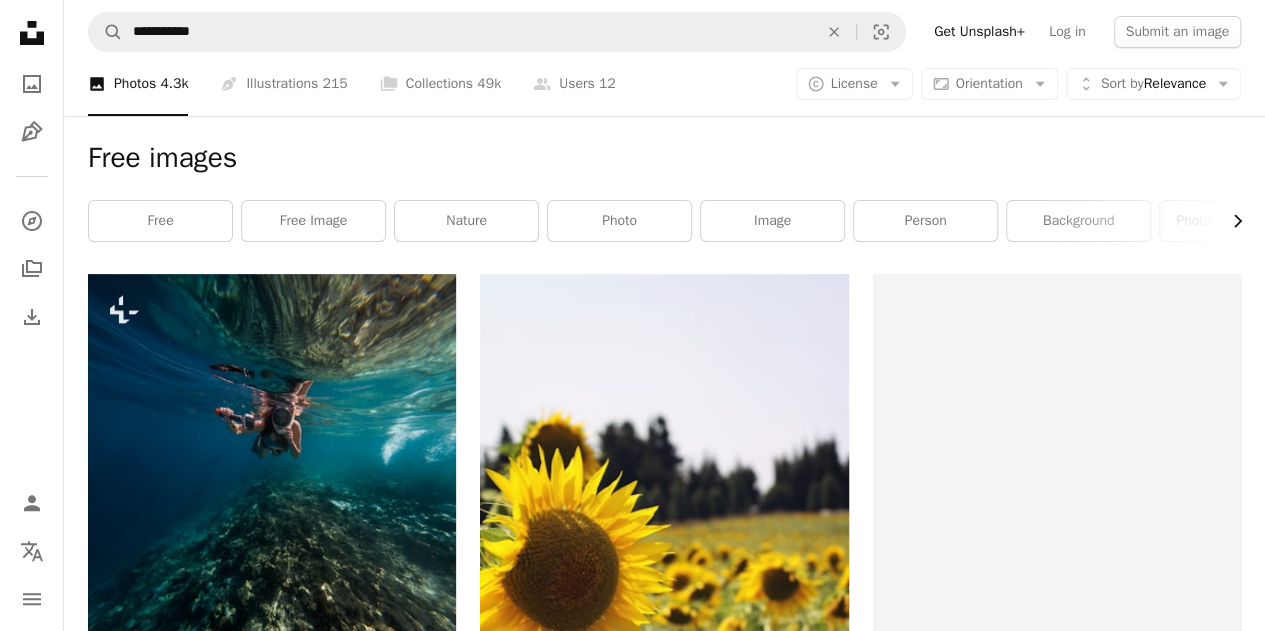 click on "Chevron right" 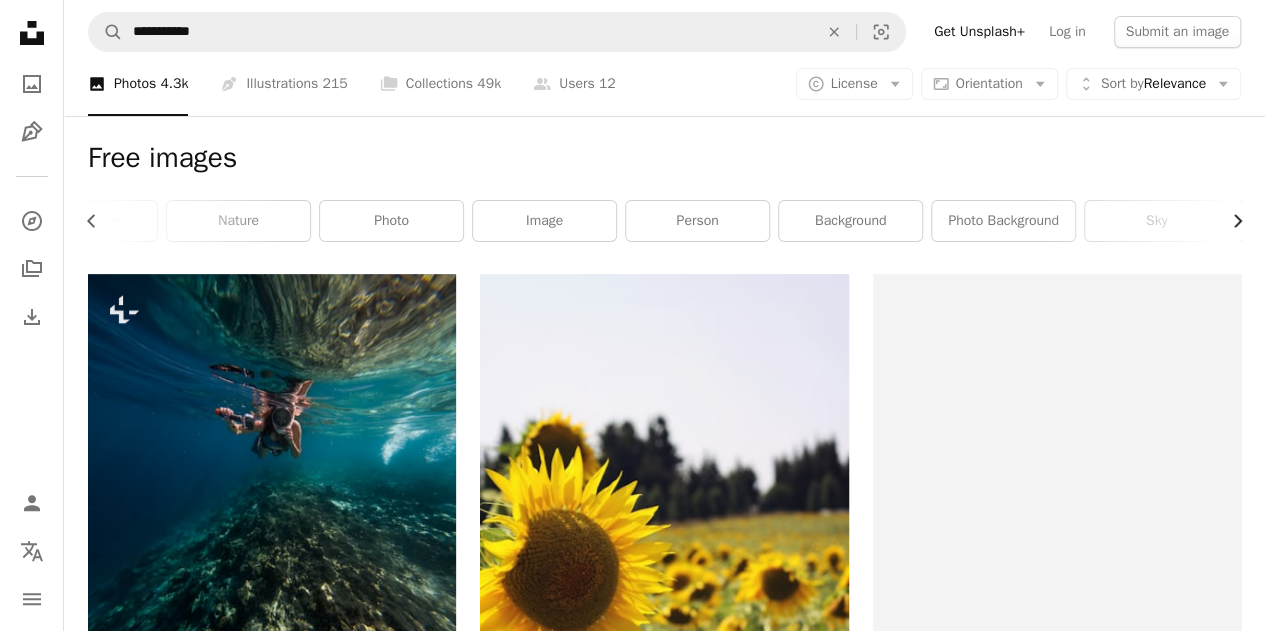 scroll, scrollTop: 0, scrollLeft: 300, axis: horizontal 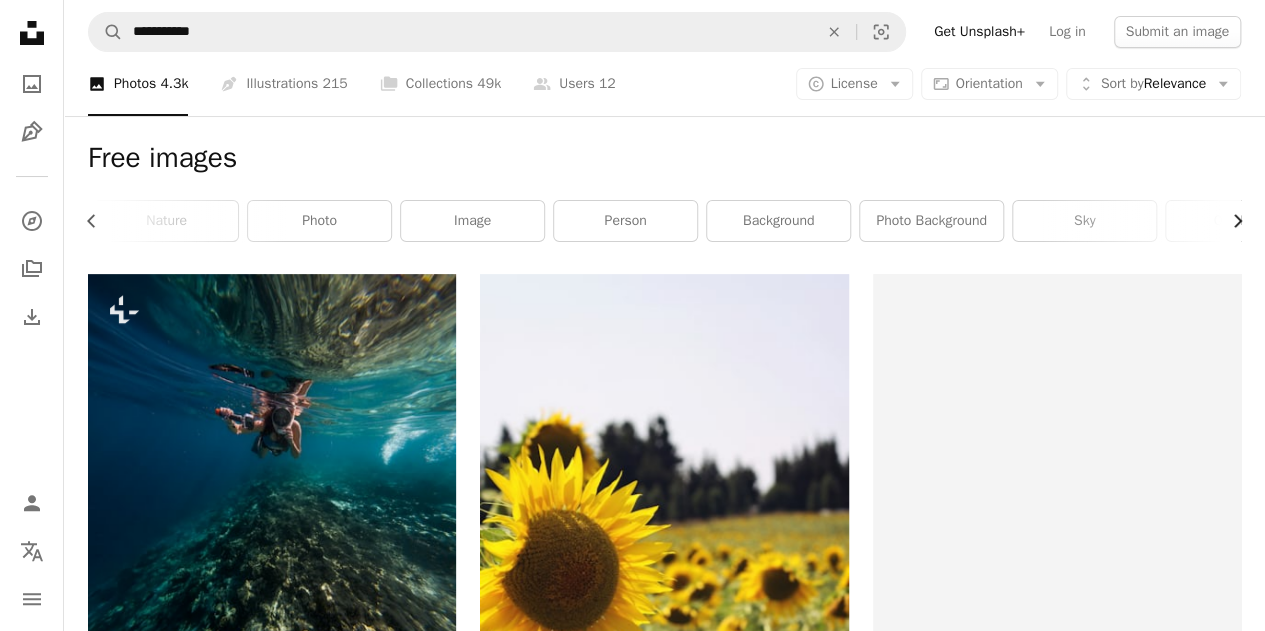click on "Chevron right" 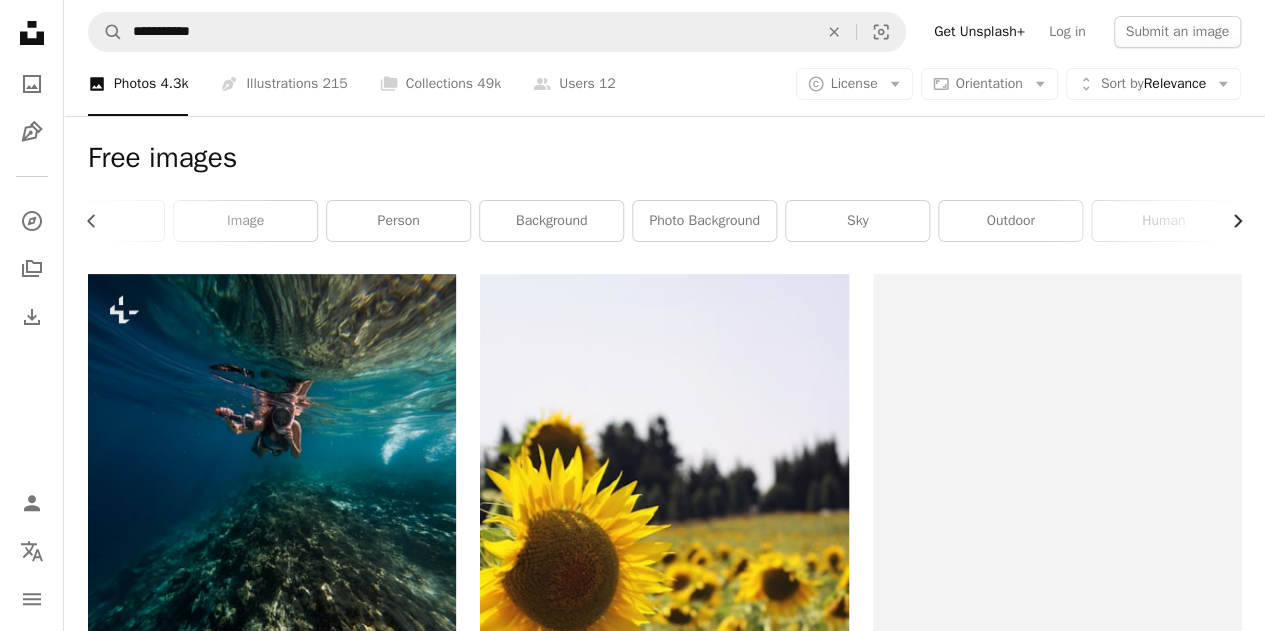 scroll, scrollTop: 0, scrollLeft: 600, axis: horizontal 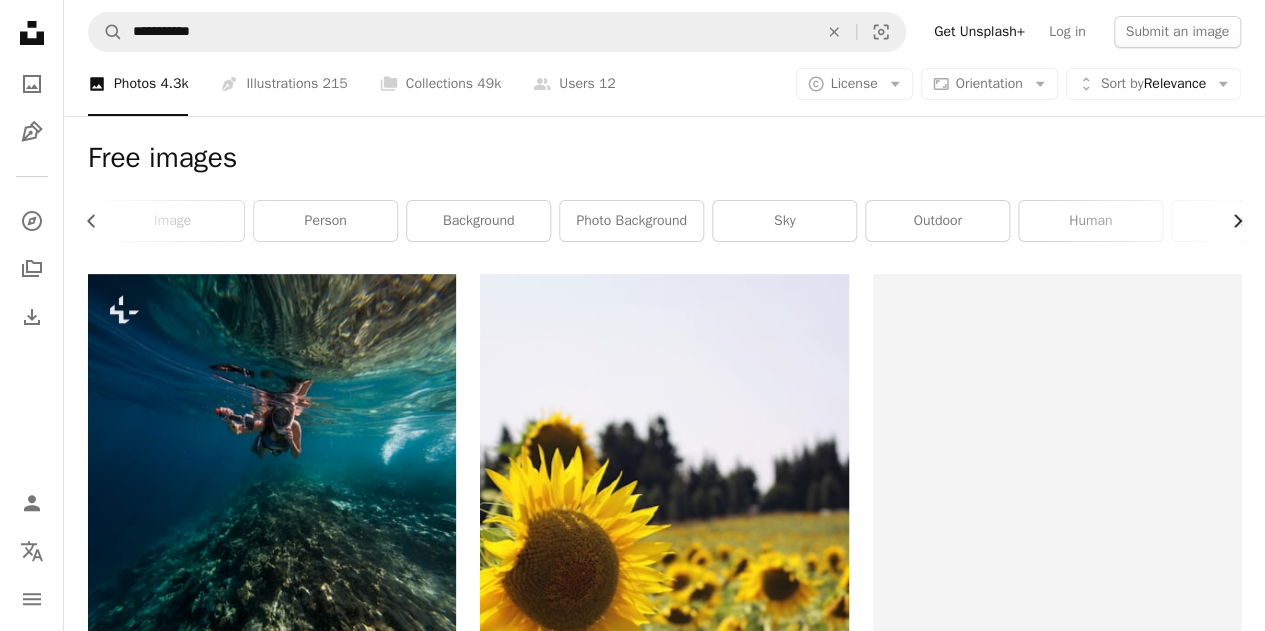 click on "Chevron right" 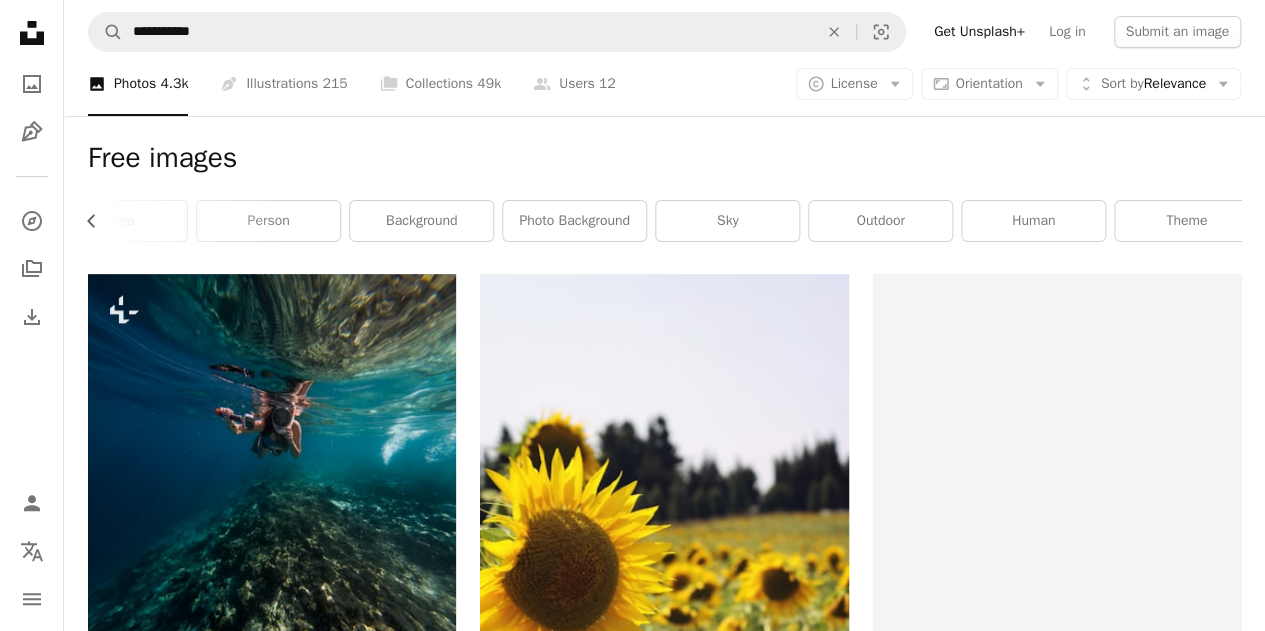 scroll, scrollTop: 0, scrollLeft: 675, axis: horizontal 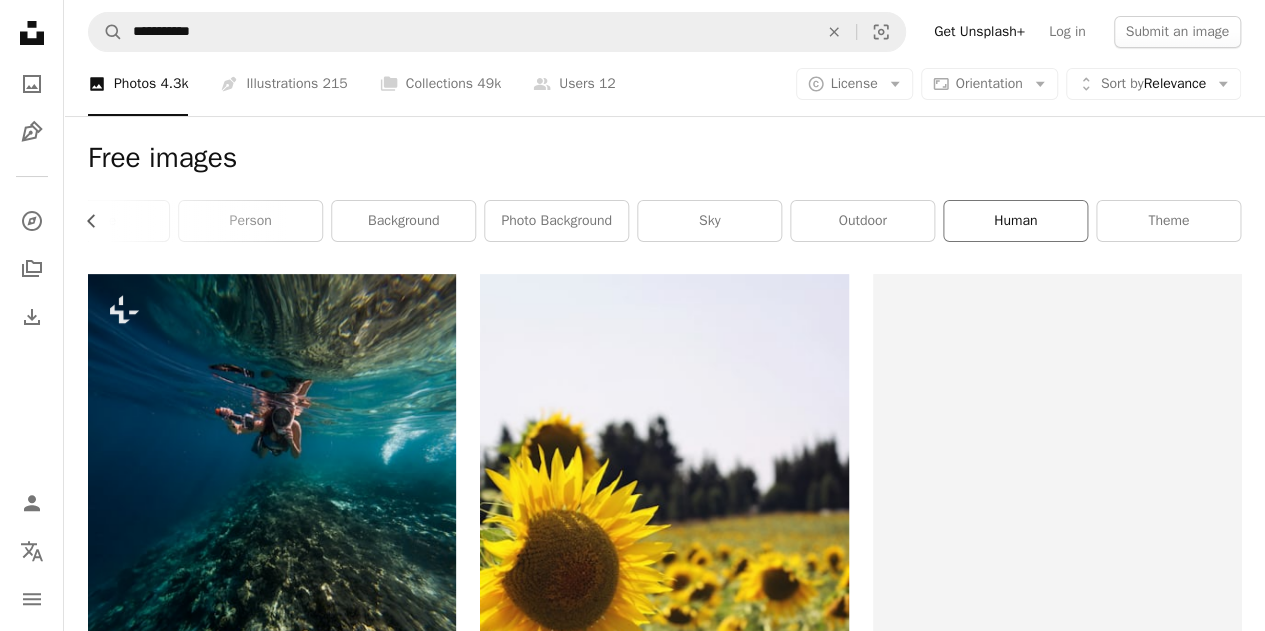 click on "human" at bounding box center [1015, 221] 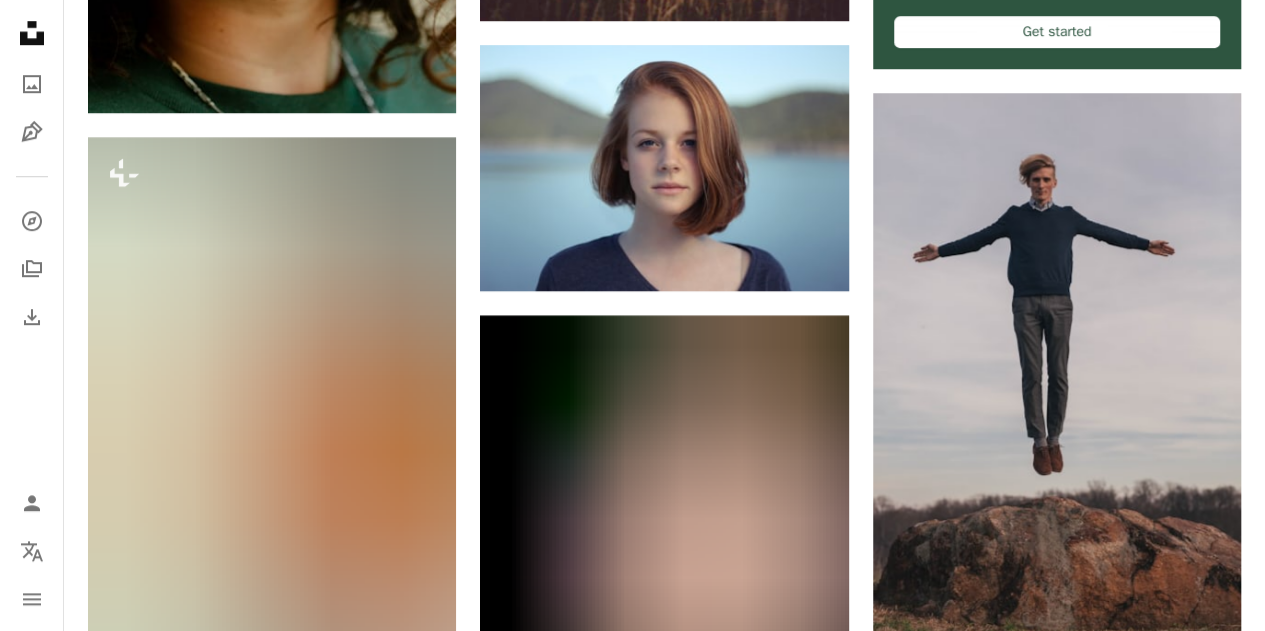 scroll, scrollTop: 708, scrollLeft: 0, axis: vertical 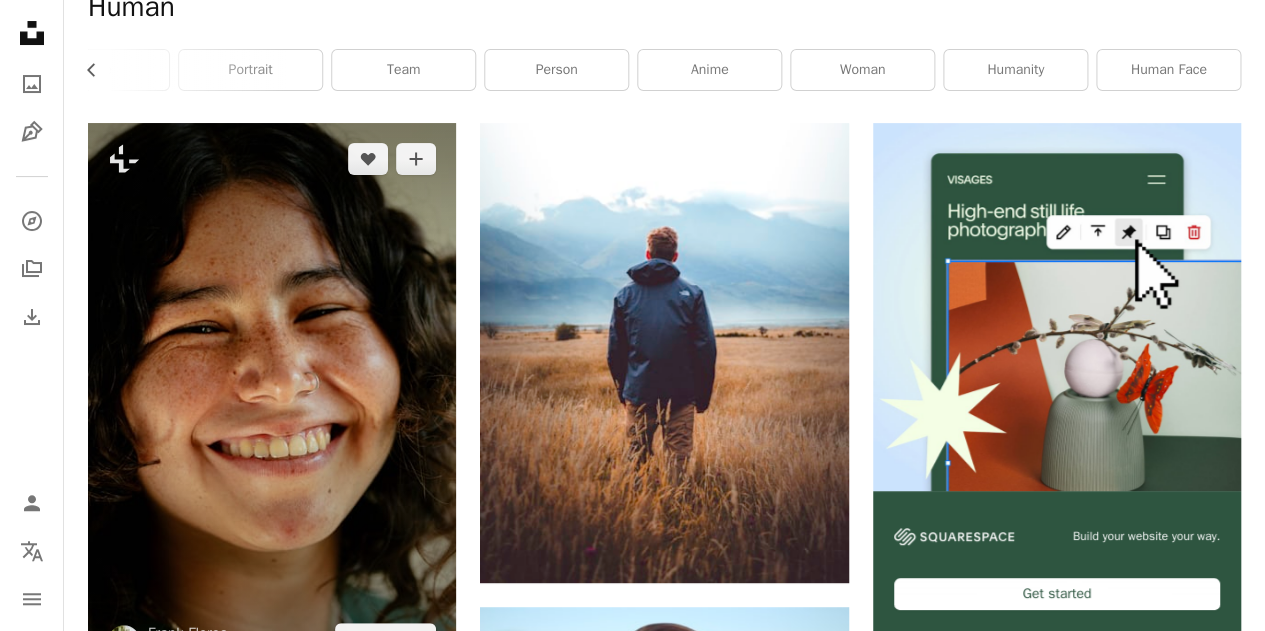 click at bounding box center (272, 399) 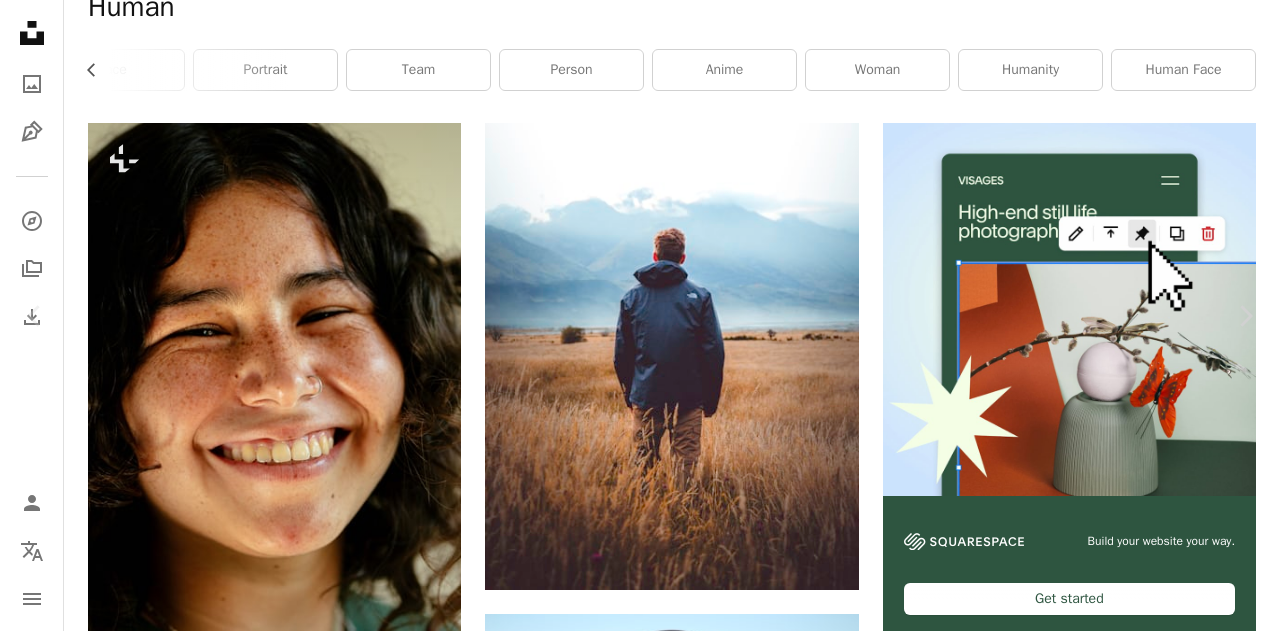 click on "A lock   Download" at bounding box center [1119, 4887] 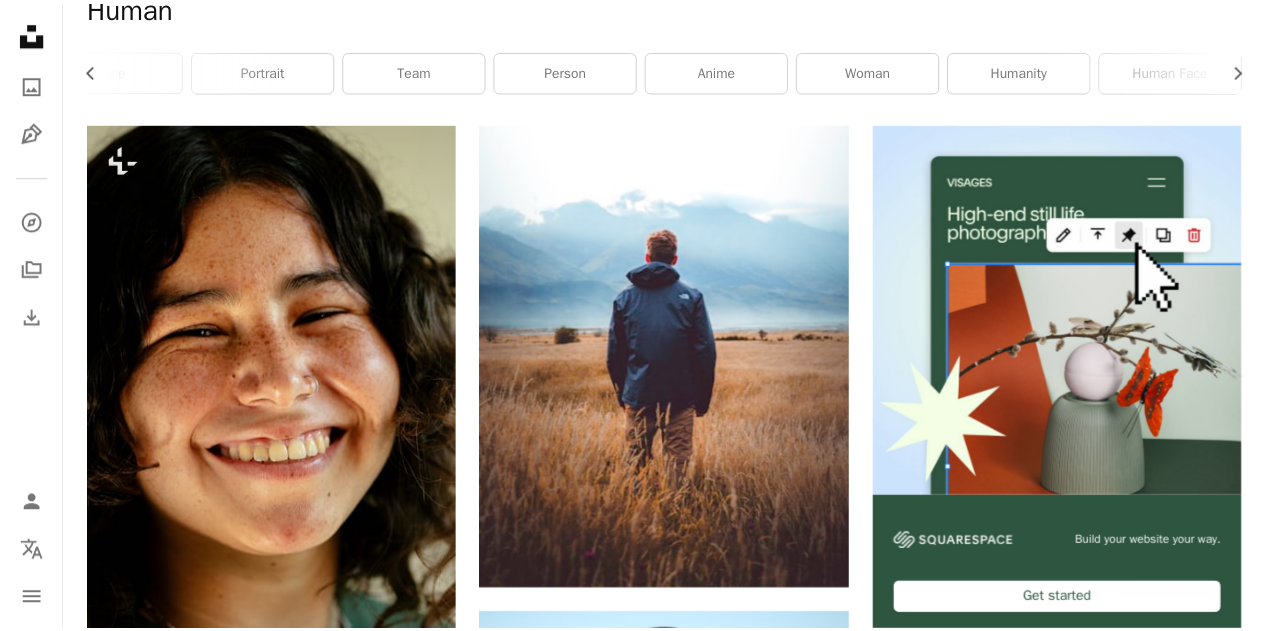 scroll, scrollTop: 0, scrollLeft: 660, axis: horizontal 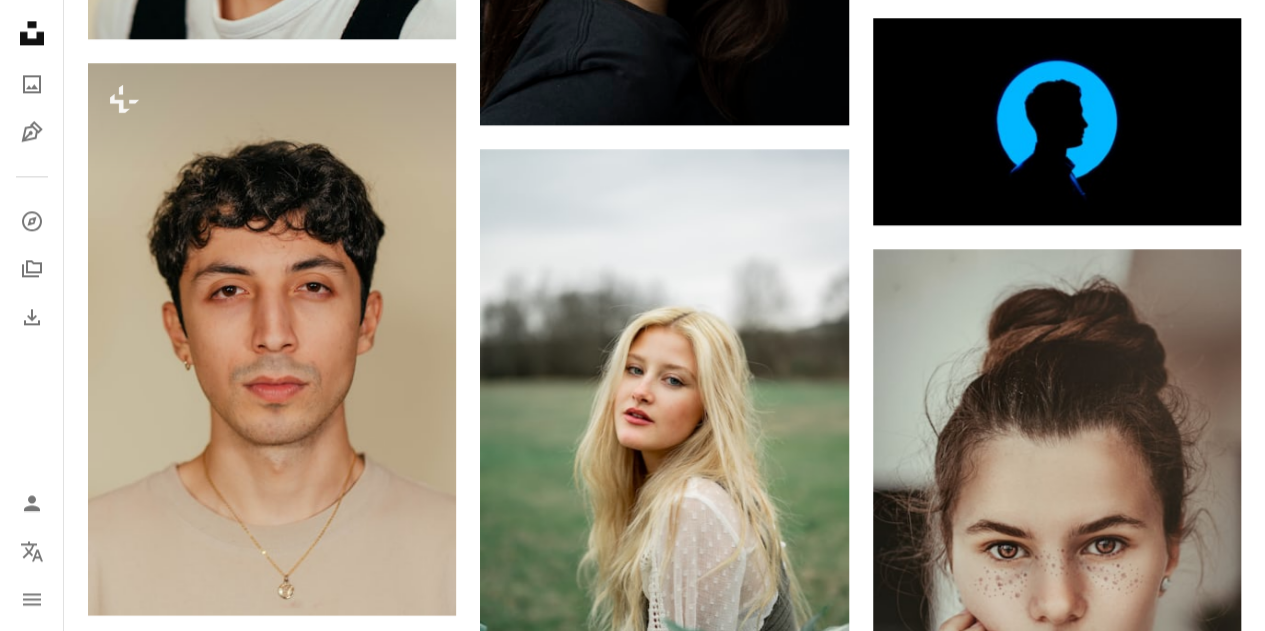 click on "Plus sign for Unsplash+ A heart A plus sign [FIRST] [LAST] For Unsplash+ A lock Download Plus sign for Unsplash+ A heart A plus sign [FIRST] [LAST] For Unsplash+ A lock Download Plus sign for Unsplash+ A heart A plus sign [FIRST] [LAST] For Unsplash+ A lock Download A heart A plus sign [FIRST] [LAST] Available for hire A checkmark inside of a circle Arrow pointing down A heart A plus sign [FIRST] [LAST] Available for hire A checkmark inside of a circle Arrow pointing down A heart A plus sign [FIRST] [LAST] Arrow pointing down A heart A plus sign [FIRST] [LAST] Available for hire A checkmark inside of a circle Arrow pointing down A heart A plus sign [FIRST] [LAST] Available for hire A checkmark inside of a circle Arrow pointing down A heart A plus sign [FIRST] [LAST] Available for hire A checkmark inside of a circle Arrow pointing down A heart A plus sign [FIRST] [LAST] Available for hire A checkmark inside of a circle Arrow pointing down Plus sign for Unsplash+ A heart A plus sign [BRAND]" at bounding box center [664, 807] 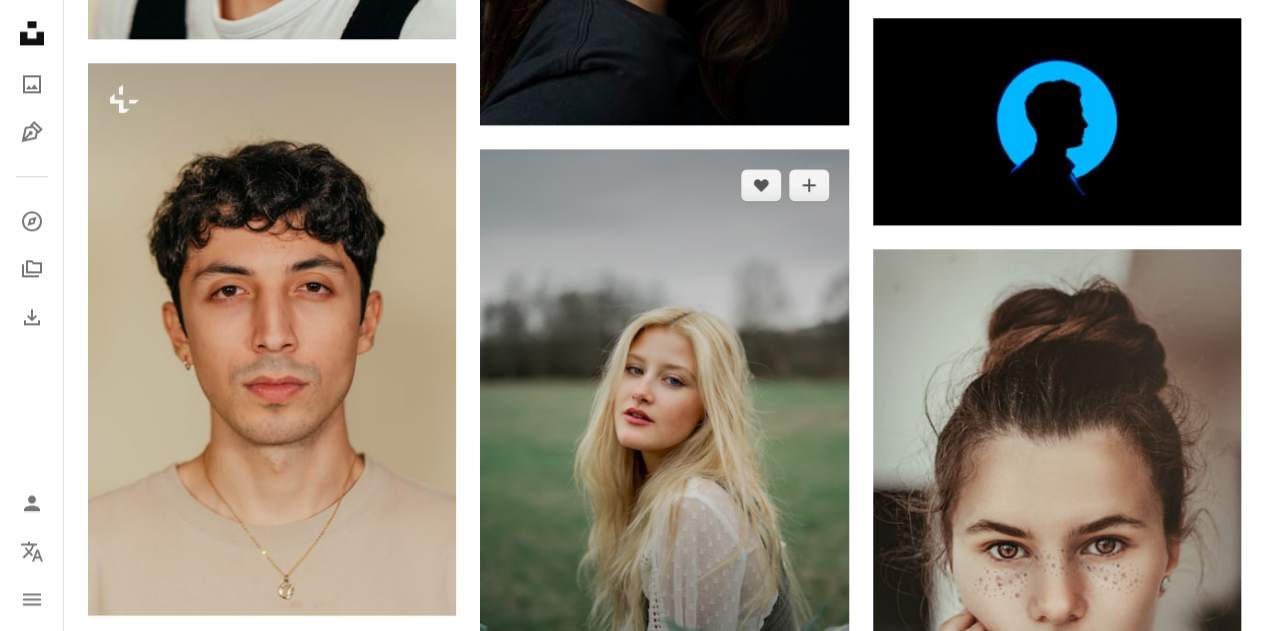click at bounding box center (664, 425) 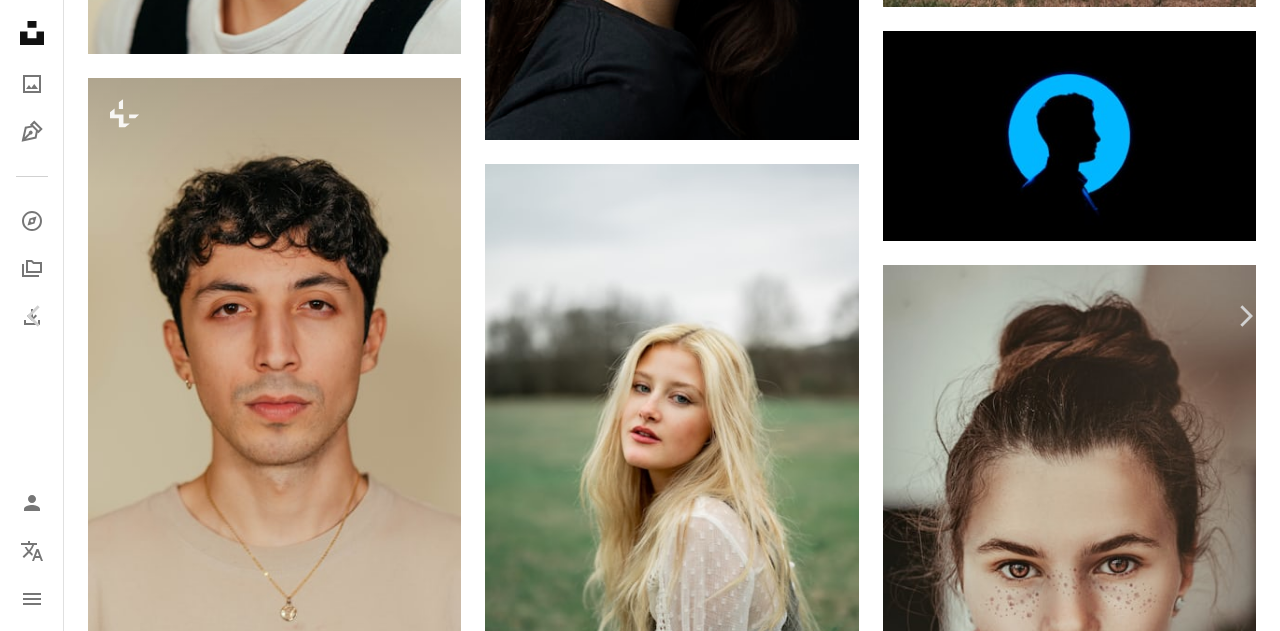 click on "Download free" at bounding box center (1081, 3675) 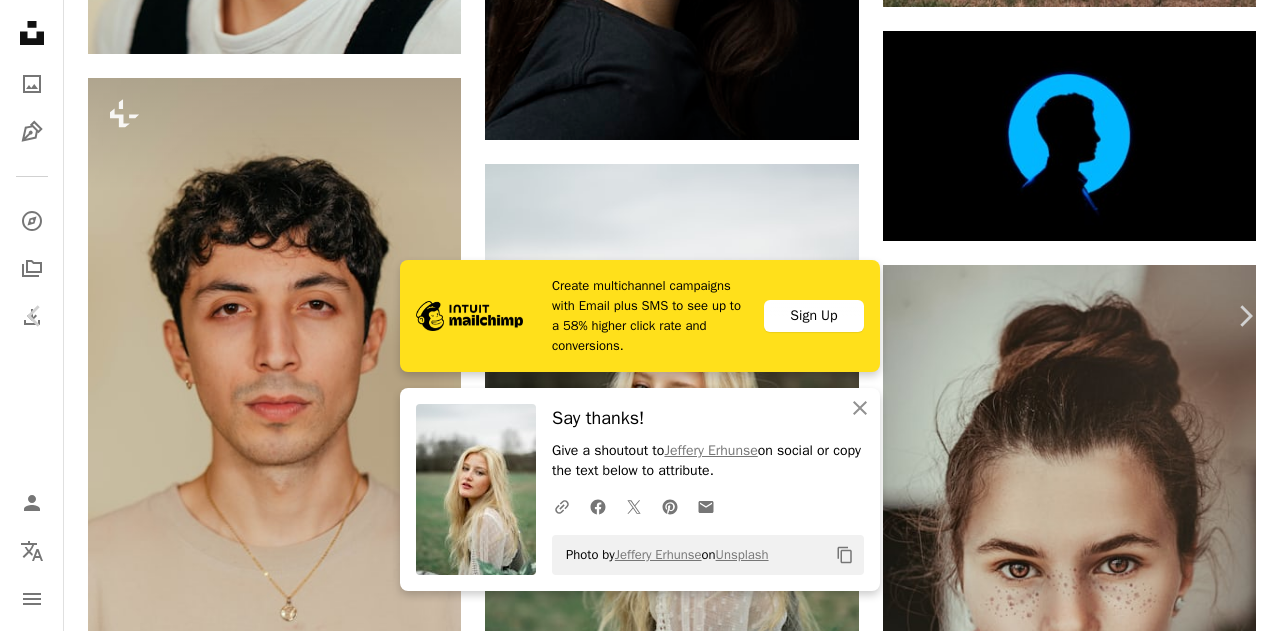 click on "Zoom in" at bounding box center (632, 4006) 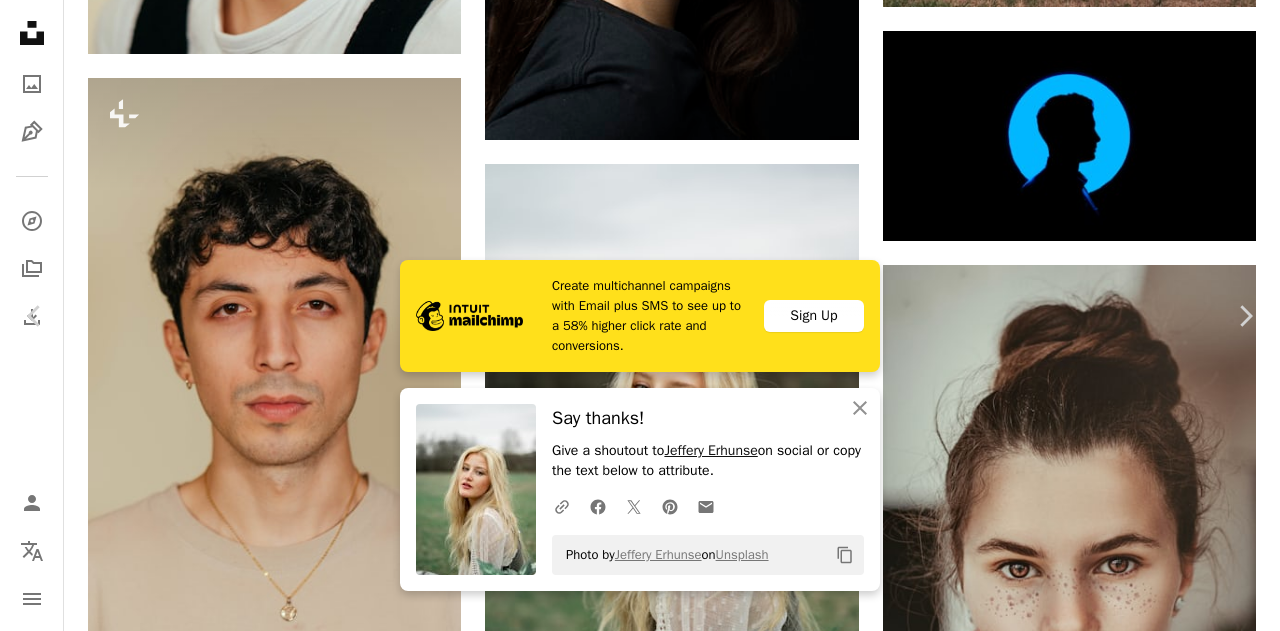 click on "Jeffery Erhunse" at bounding box center (710, 450) 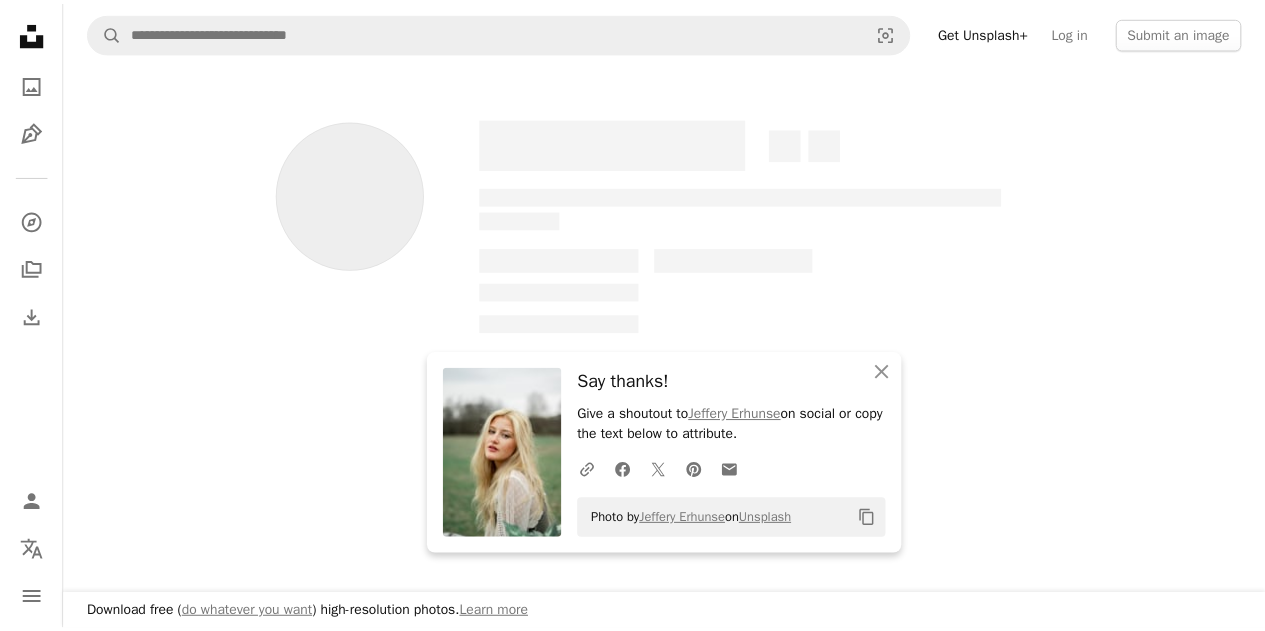 scroll, scrollTop: 0, scrollLeft: 0, axis: both 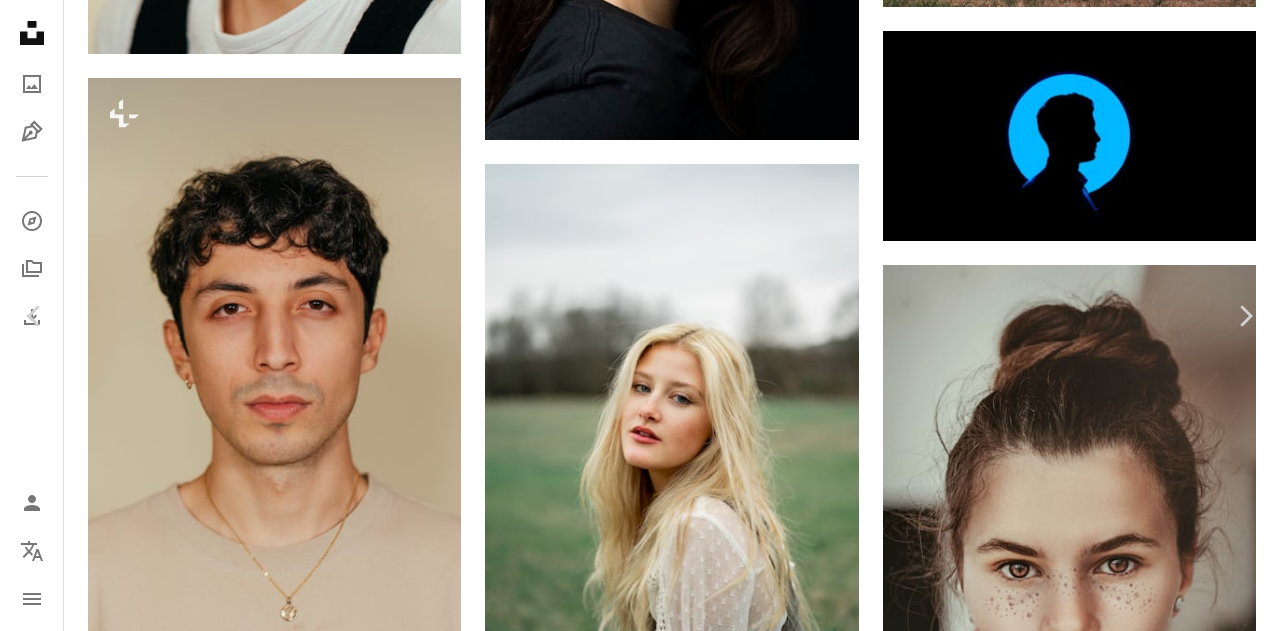 click on "An X shape" at bounding box center [20, 20] 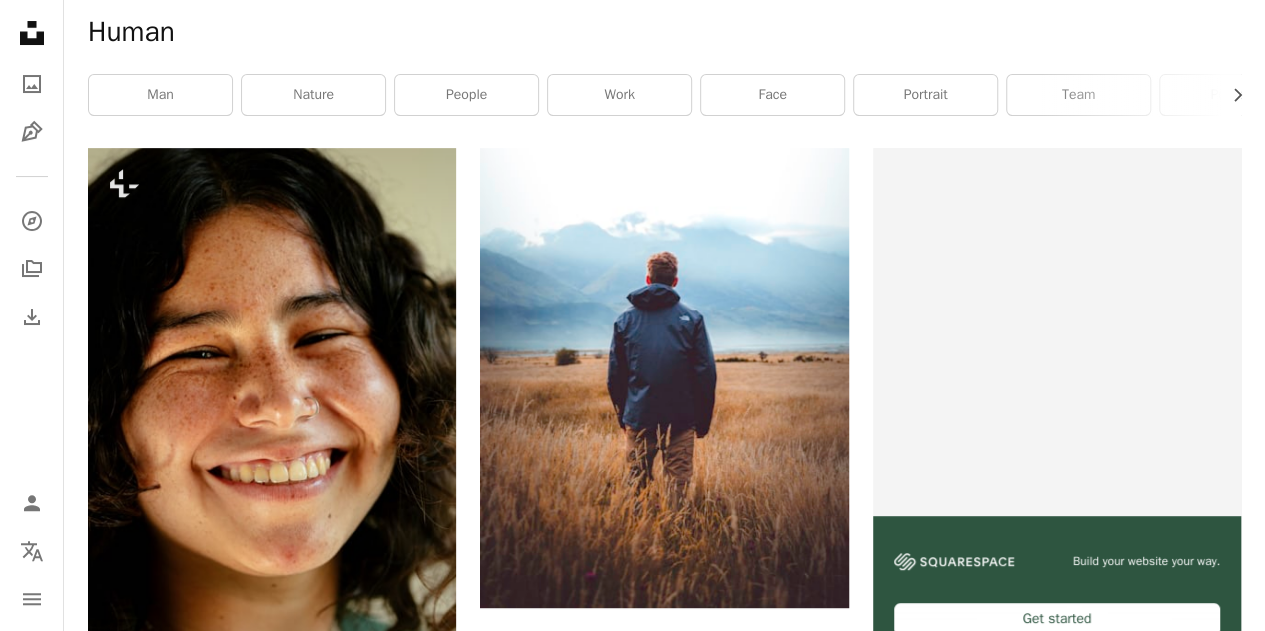 scroll, scrollTop: 0, scrollLeft: 0, axis: both 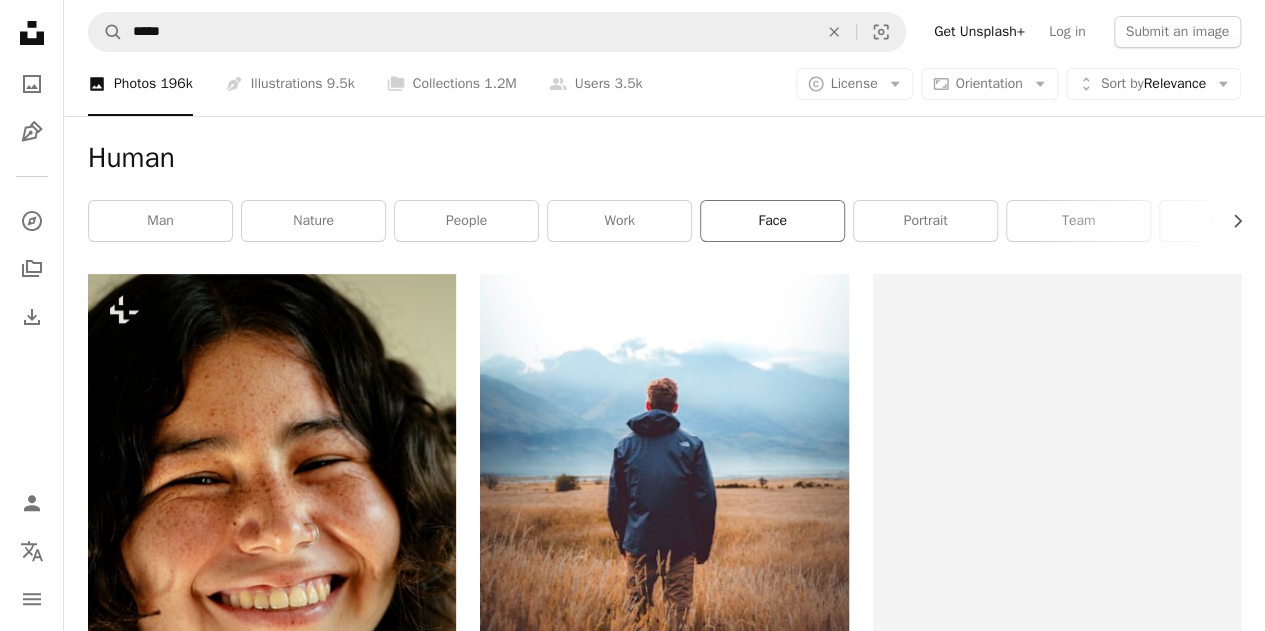 click on "face" at bounding box center [772, 221] 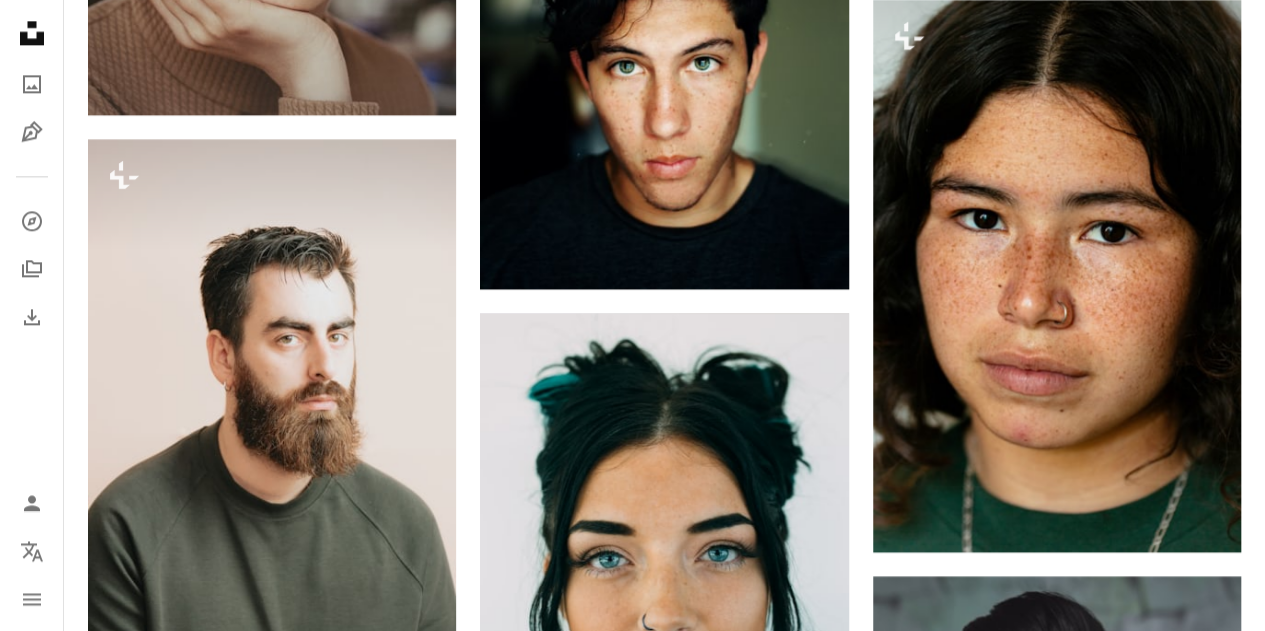 scroll, scrollTop: 1307, scrollLeft: 0, axis: vertical 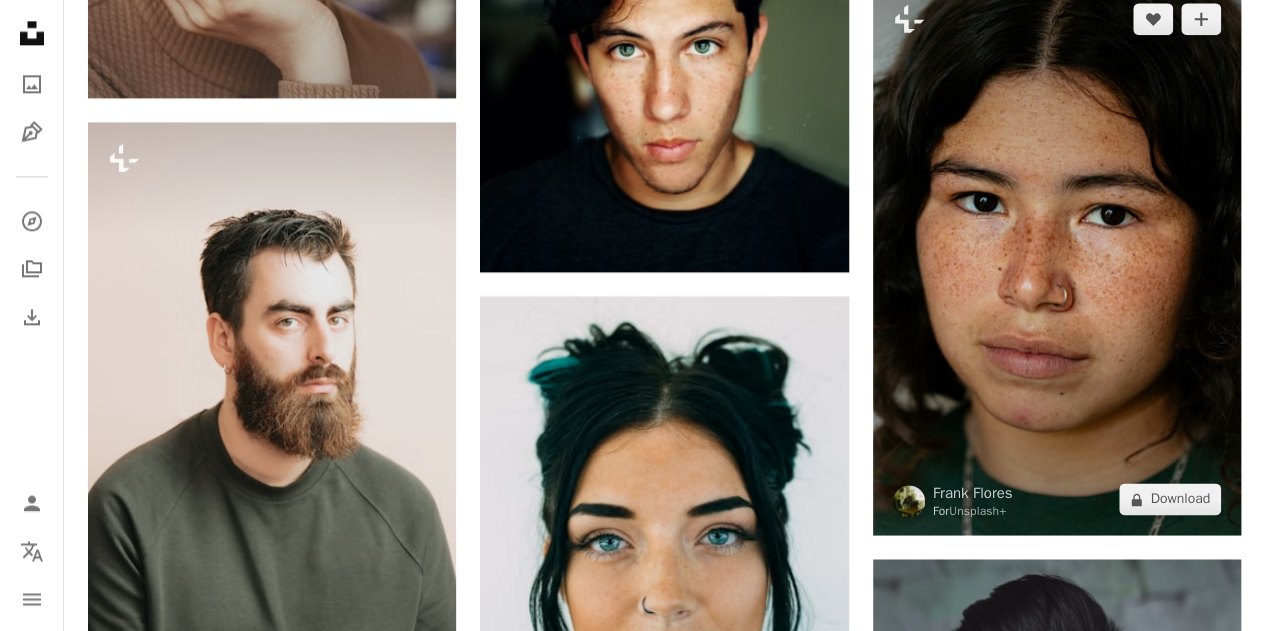 click at bounding box center (1057, 259) 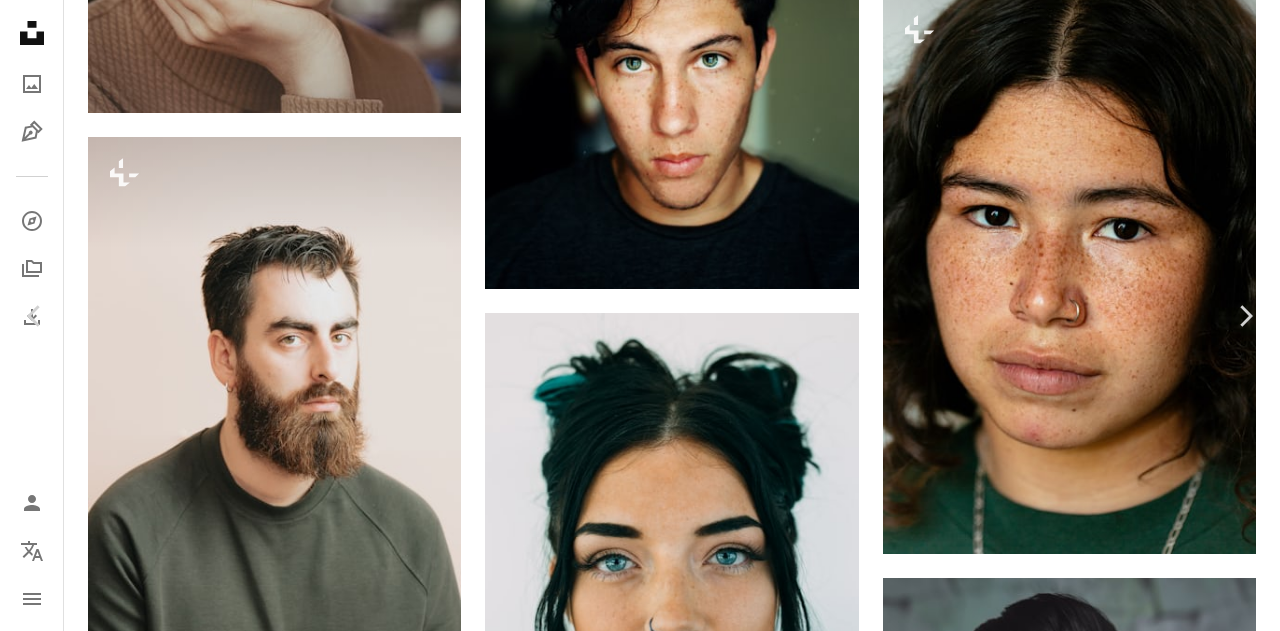 click on "An X shape" at bounding box center [20, 20] 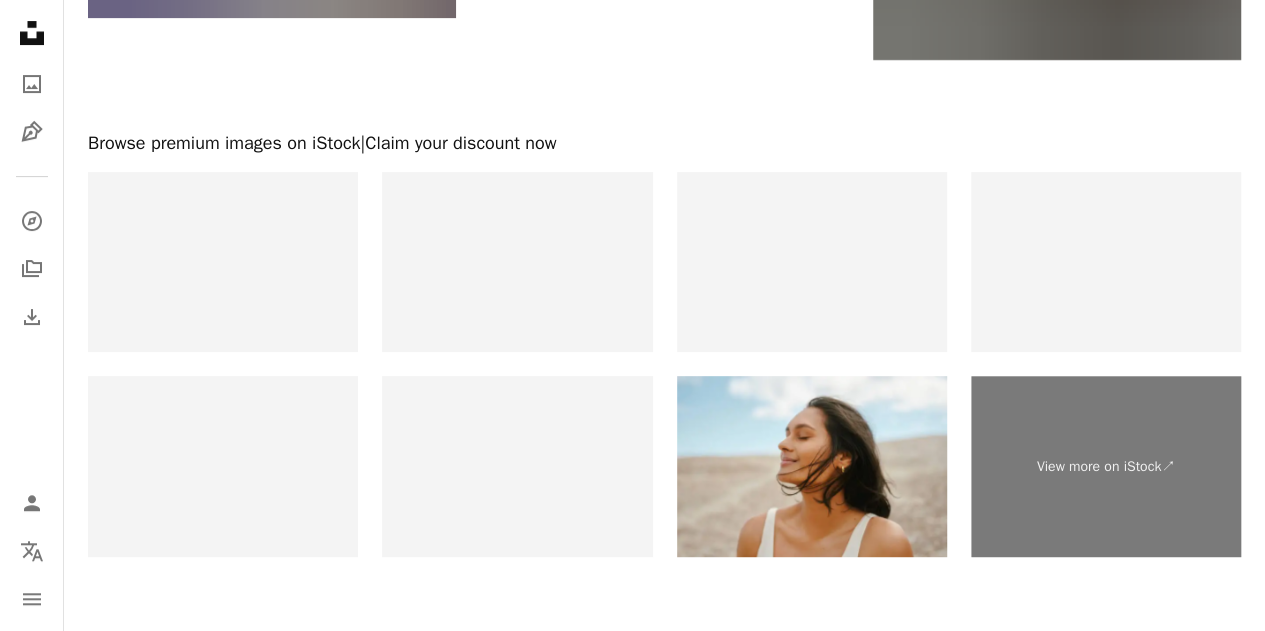 scroll, scrollTop: 4082, scrollLeft: 0, axis: vertical 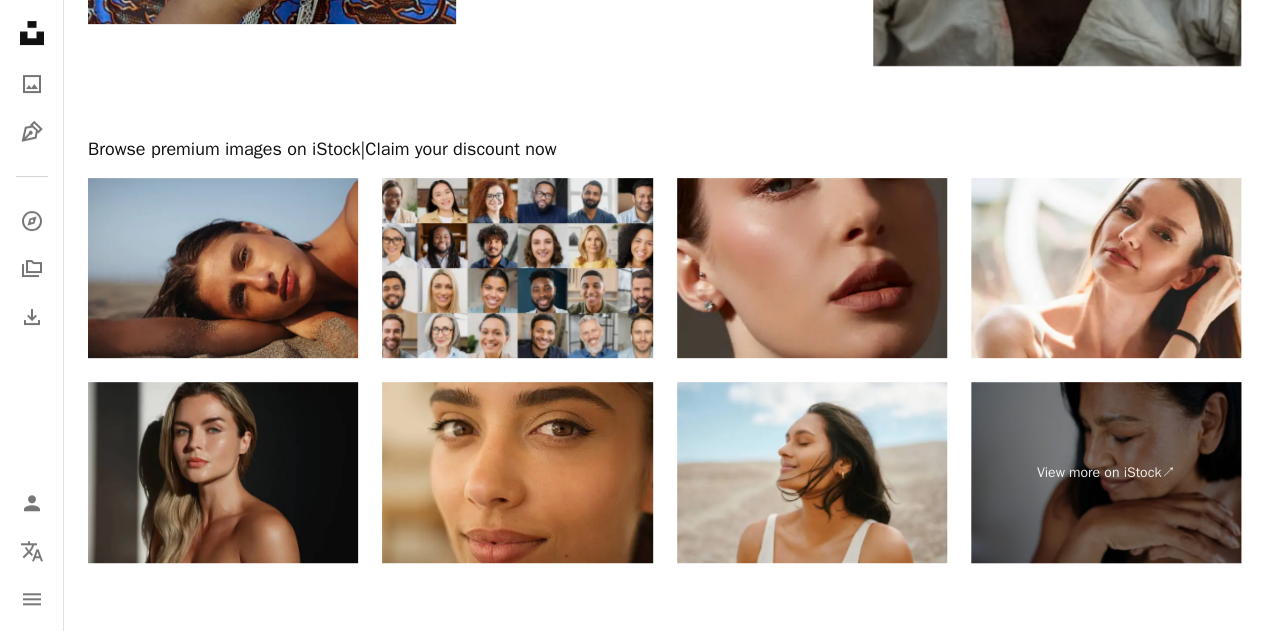 click at bounding box center [517, 268] 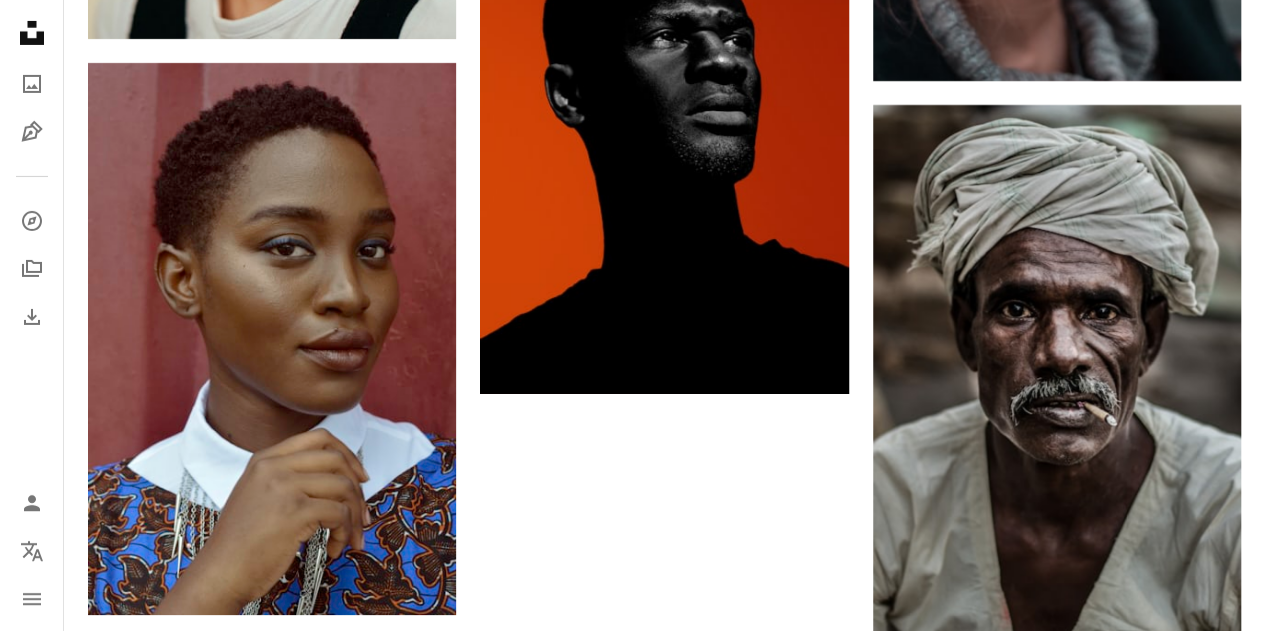 scroll, scrollTop: 3480, scrollLeft: 0, axis: vertical 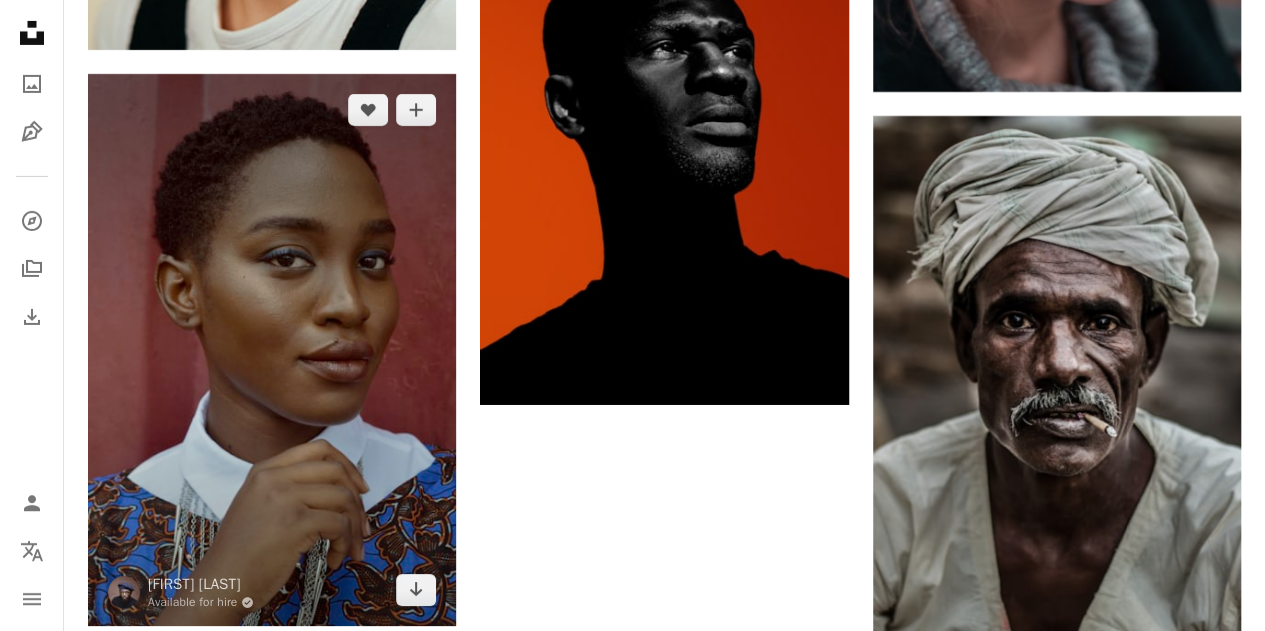 click at bounding box center [272, 350] 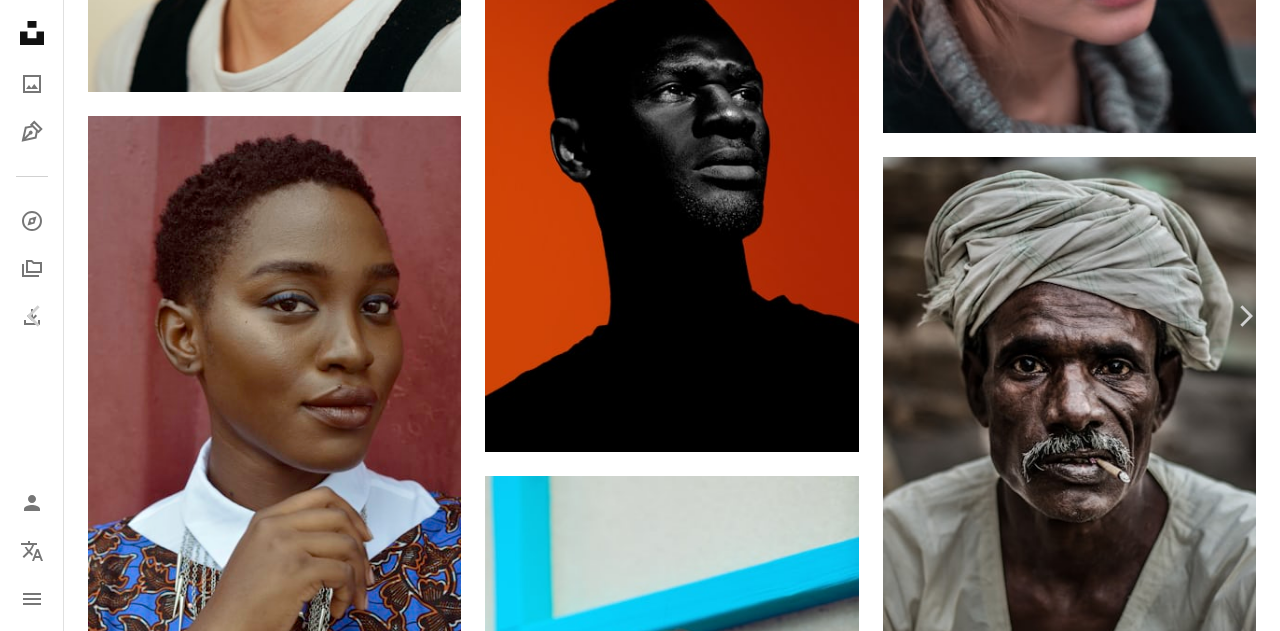 click on "Download free" at bounding box center [1081, 5632] 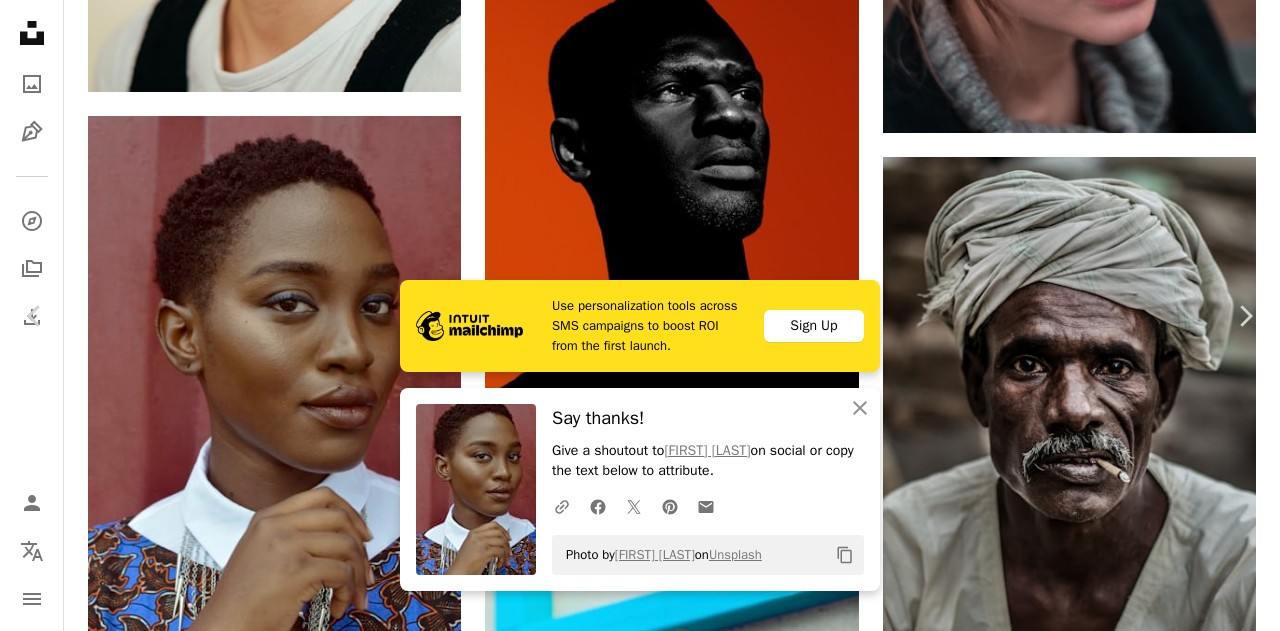 click on "Zoom in" at bounding box center (632, 5963) 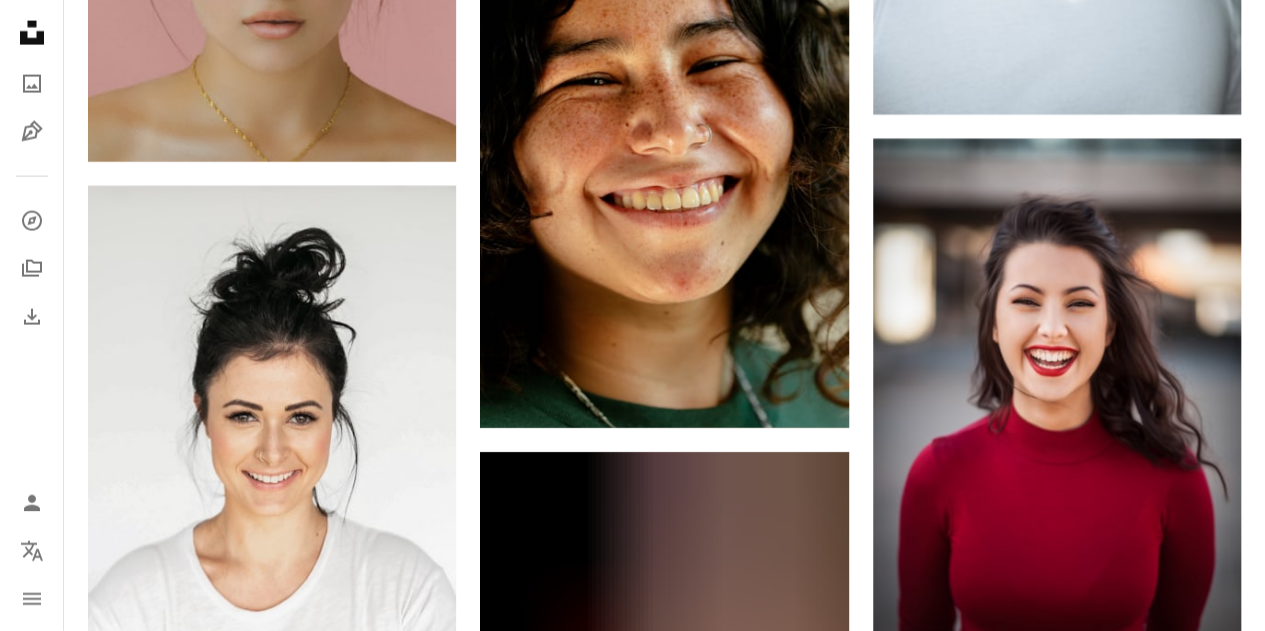 scroll, scrollTop: 2394, scrollLeft: 0, axis: vertical 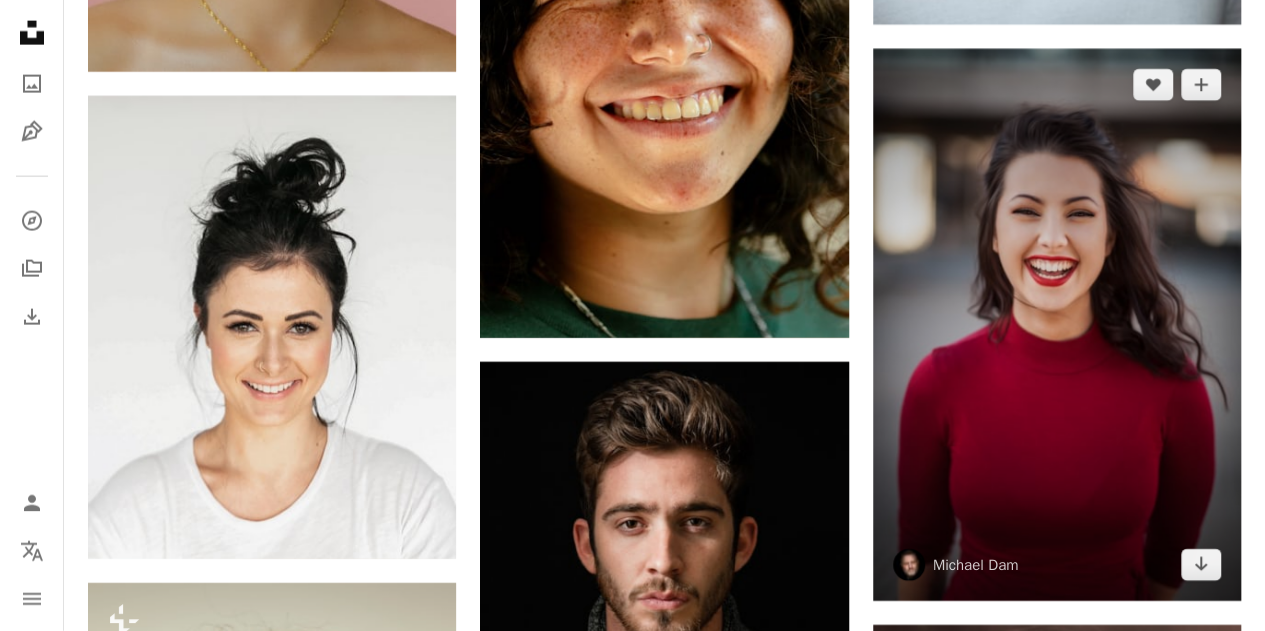 click at bounding box center (1057, 325) 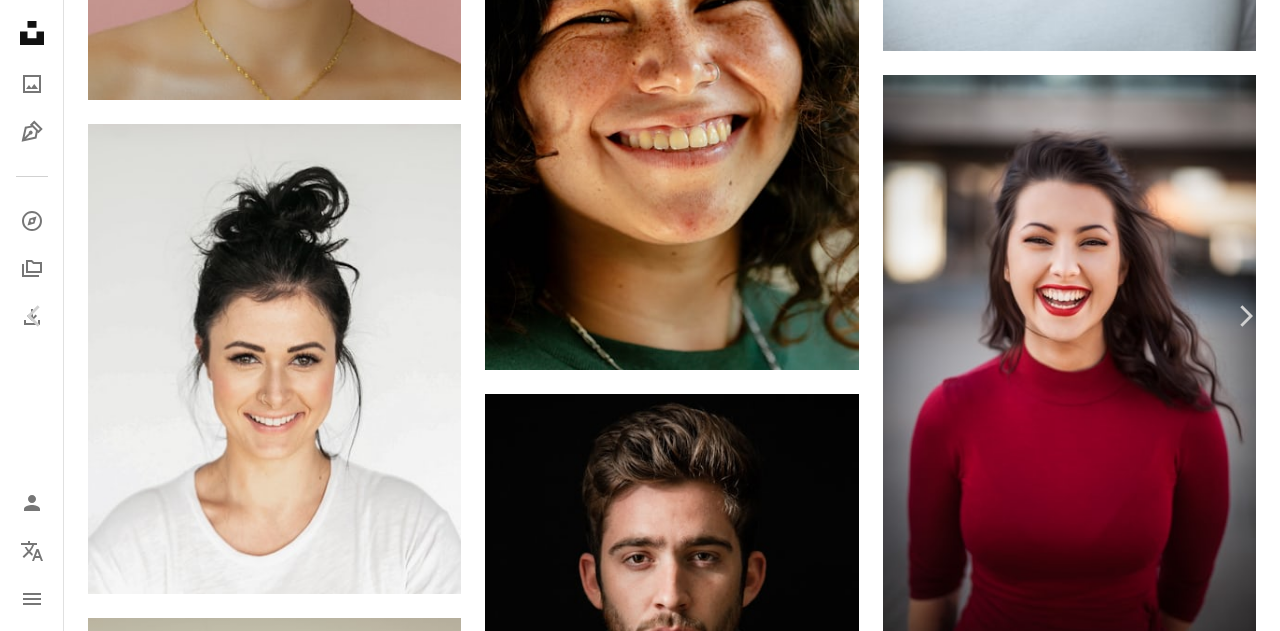 click on "Download free" at bounding box center (1081, 6717) 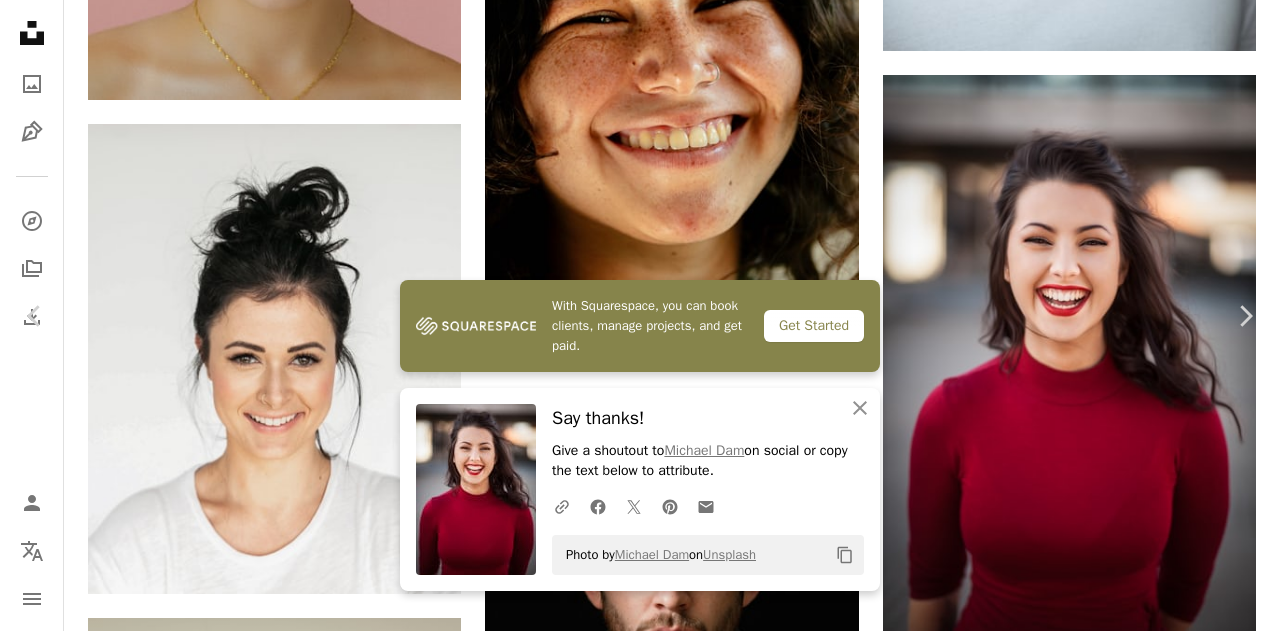 click on "An X shape" at bounding box center [20, 20] 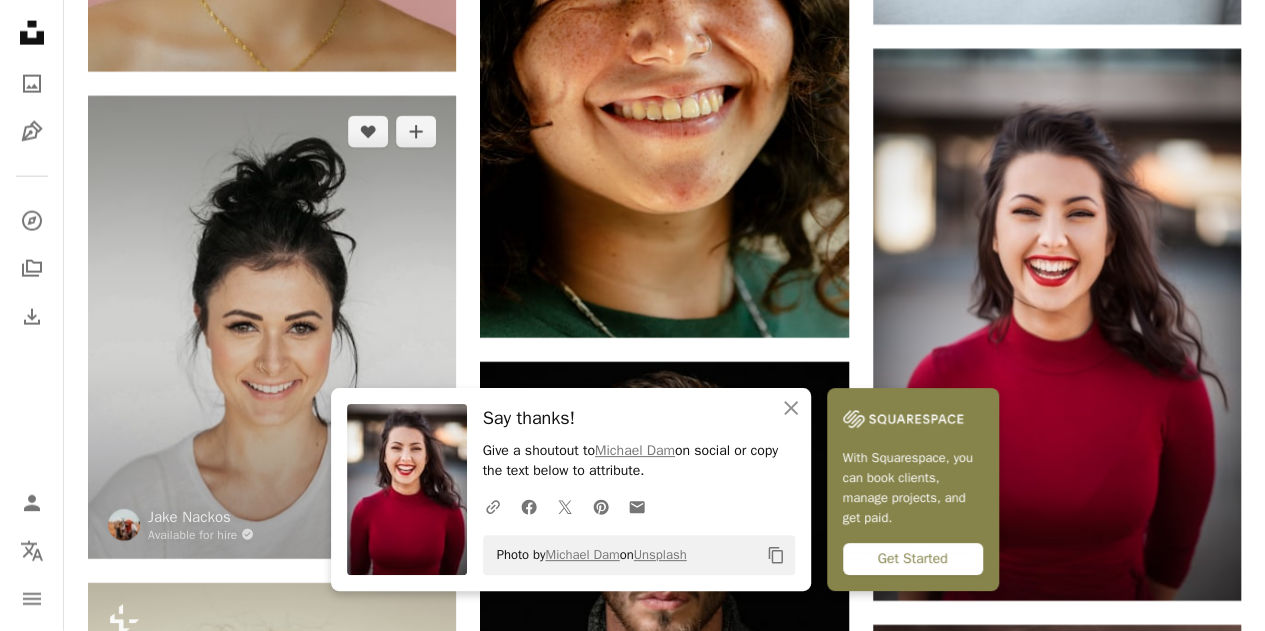 click at bounding box center (272, 327) 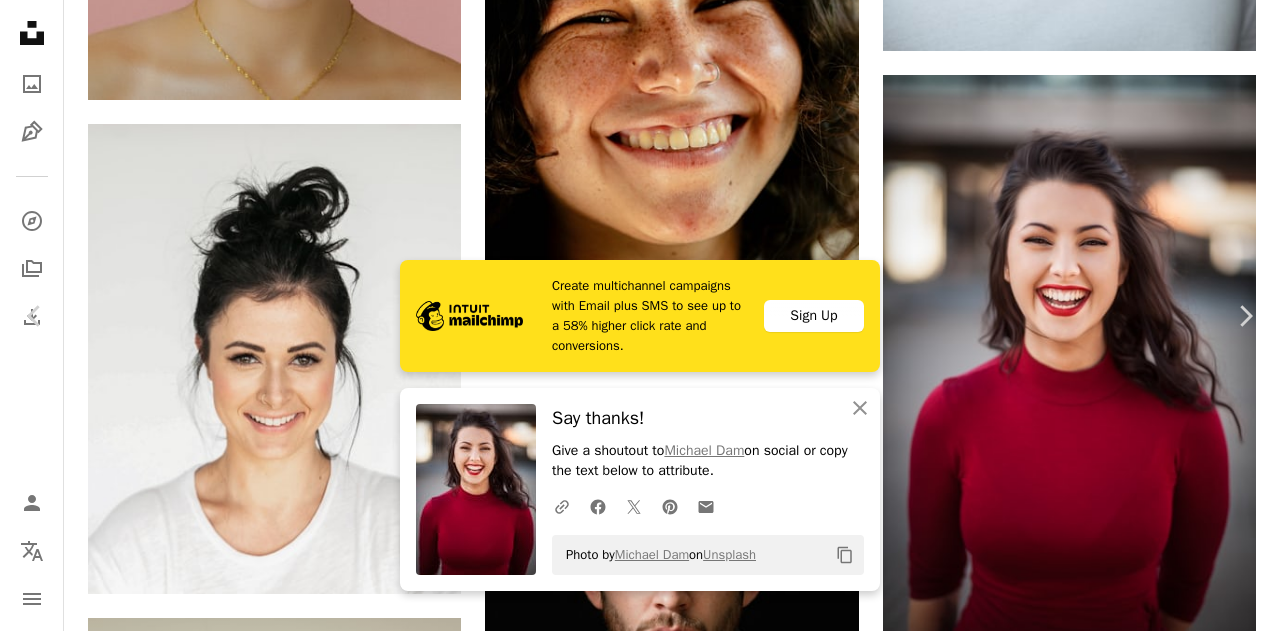 click on "Download free" at bounding box center [1081, 6717] 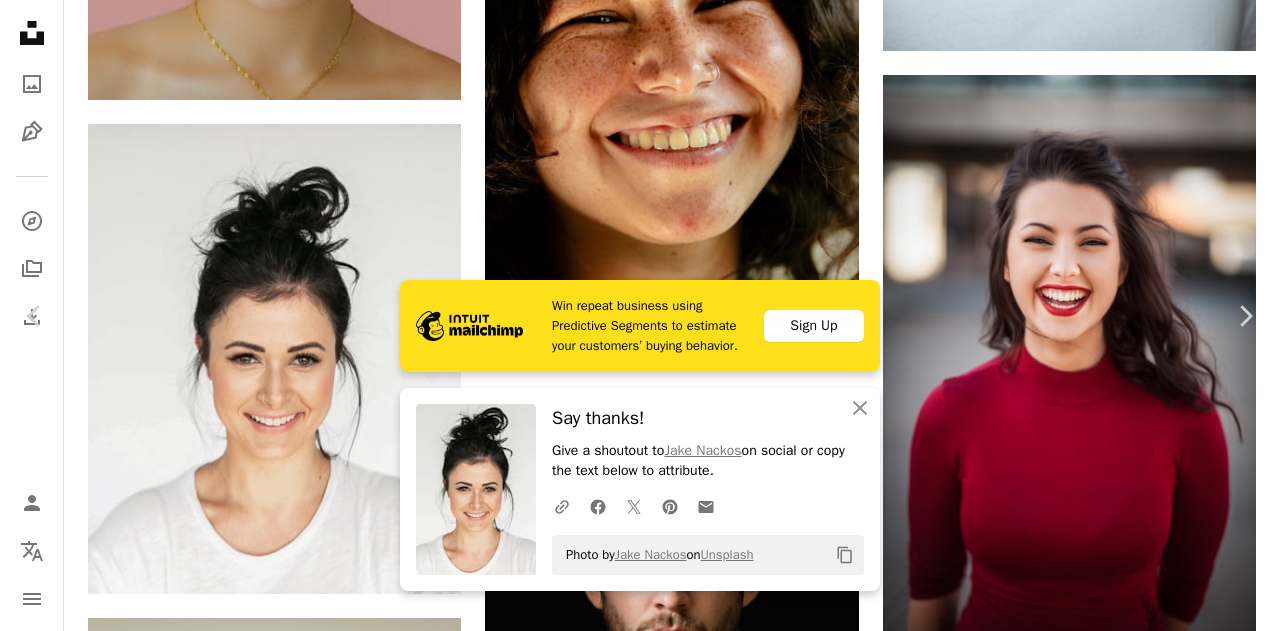 click on "An X shape" at bounding box center (20, 20) 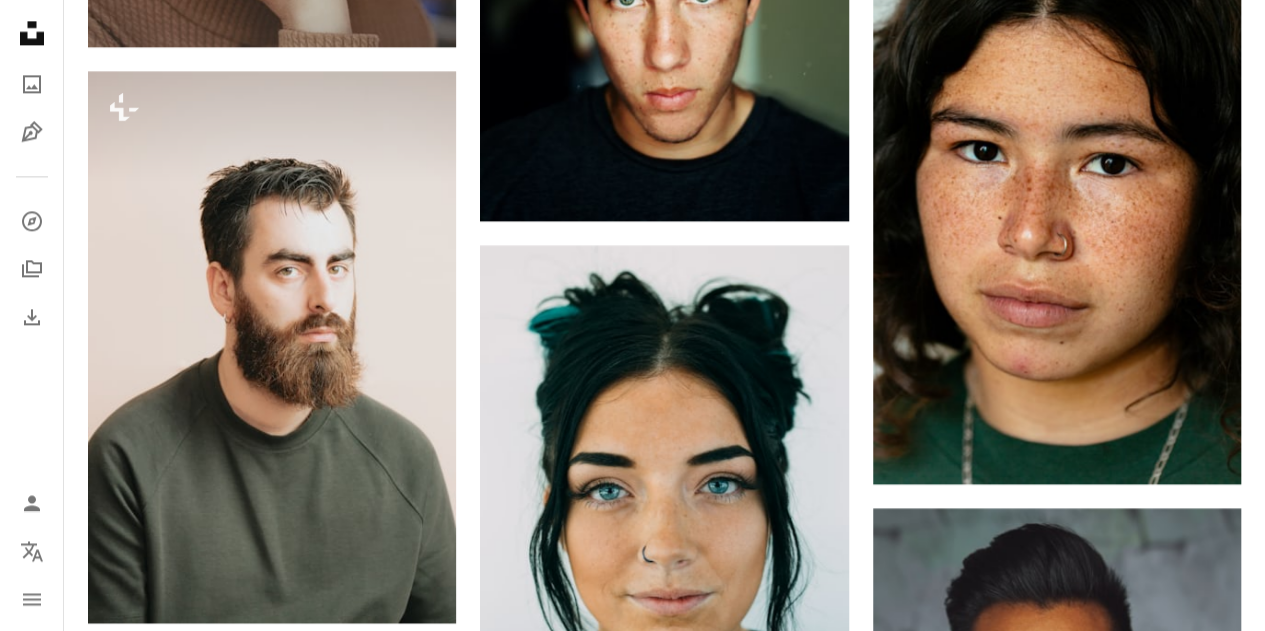 scroll, scrollTop: 1278, scrollLeft: 0, axis: vertical 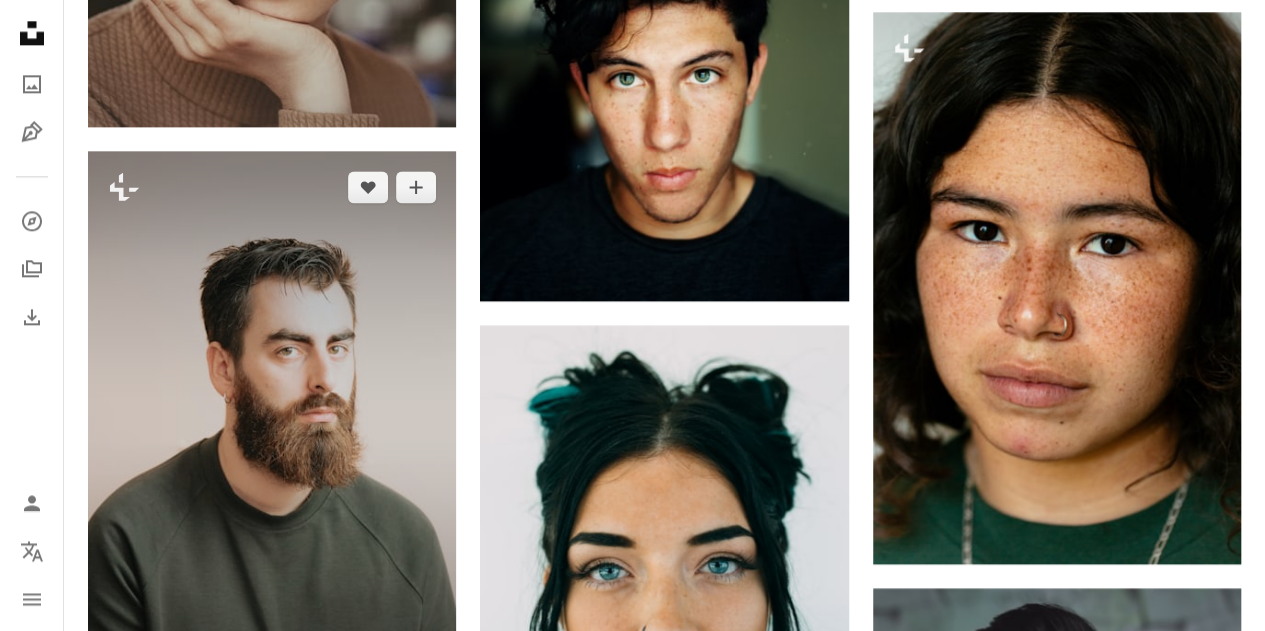 click at bounding box center [272, 427] 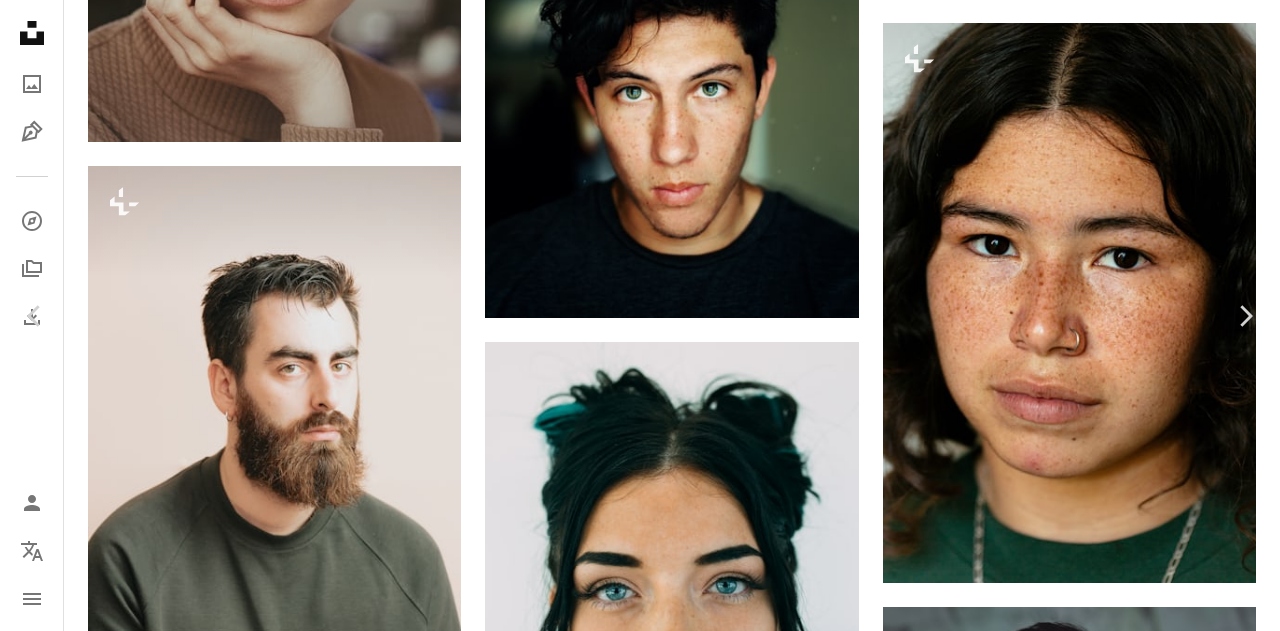 click on "An X shape" at bounding box center [20, 20] 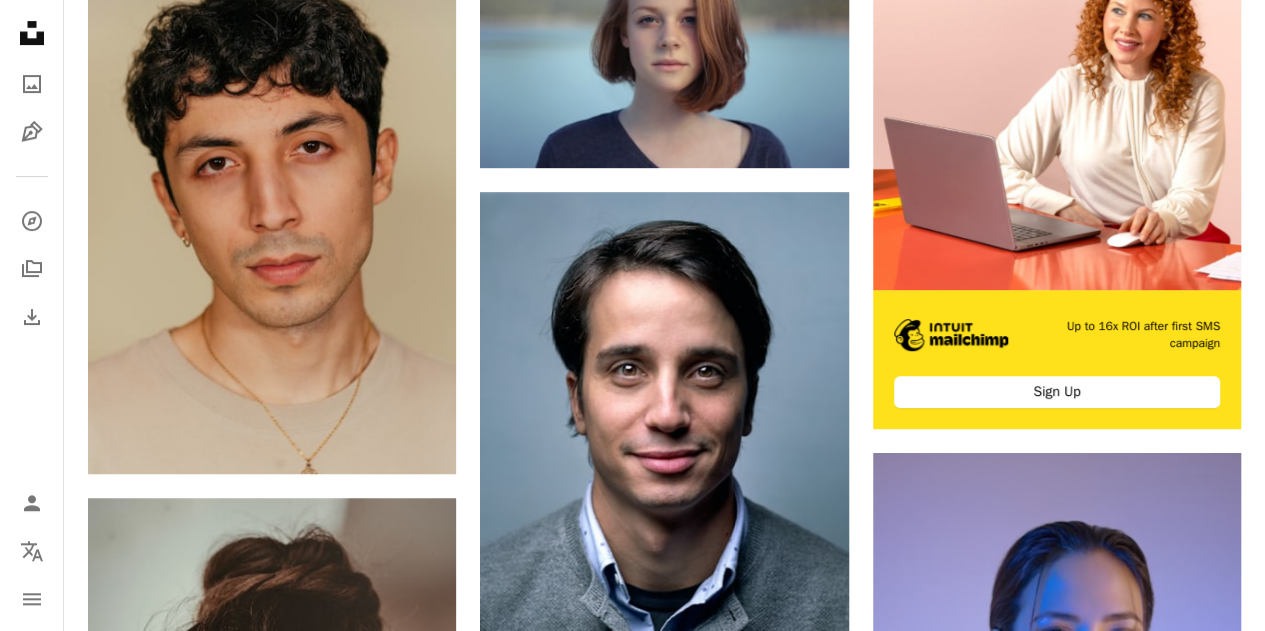 scroll, scrollTop: 282, scrollLeft: 0, axis: vertical 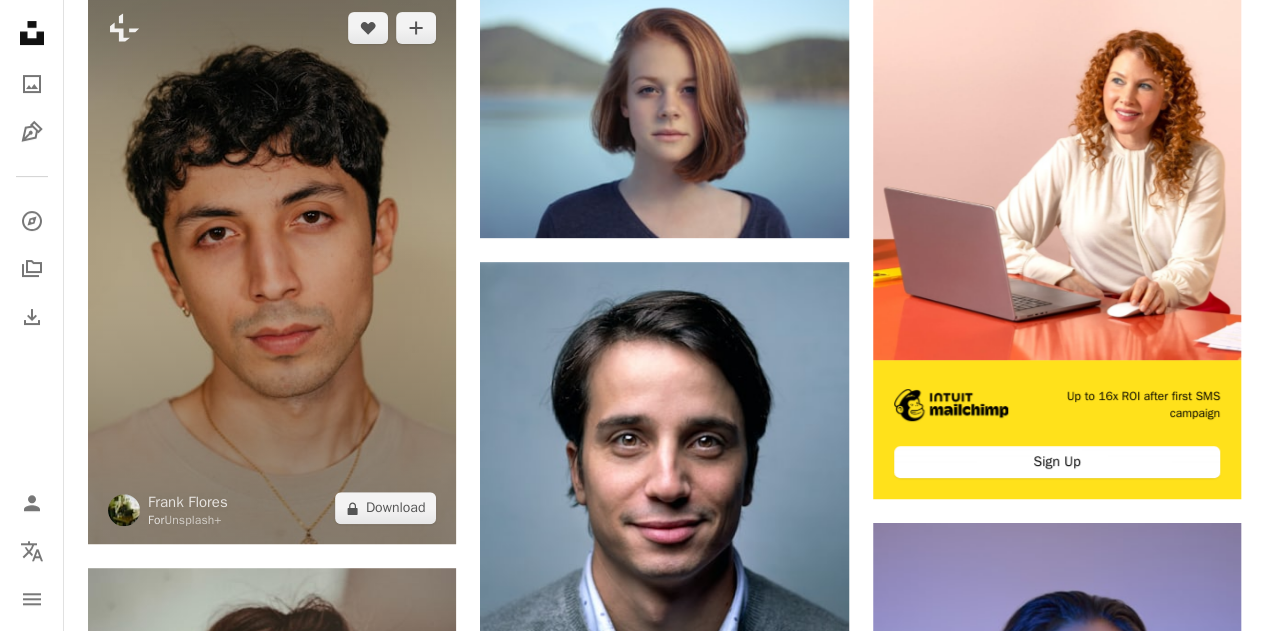 click at bounding box center [272, 268] 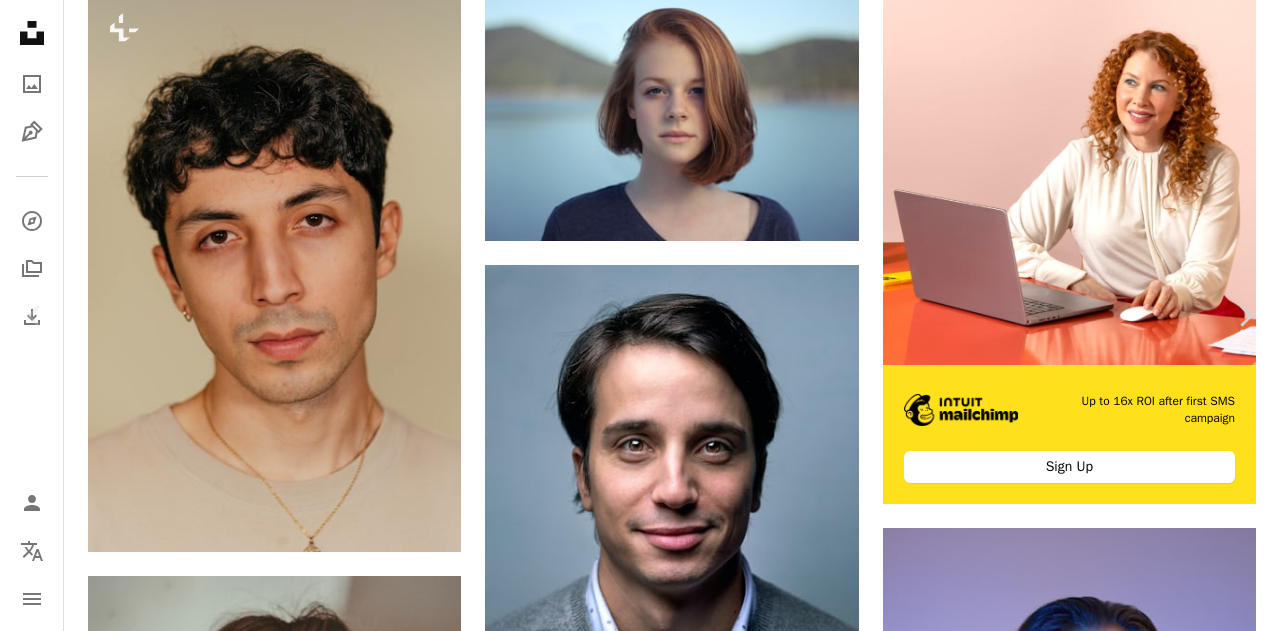 click on "An X shape" at bounding box center [20, 20] 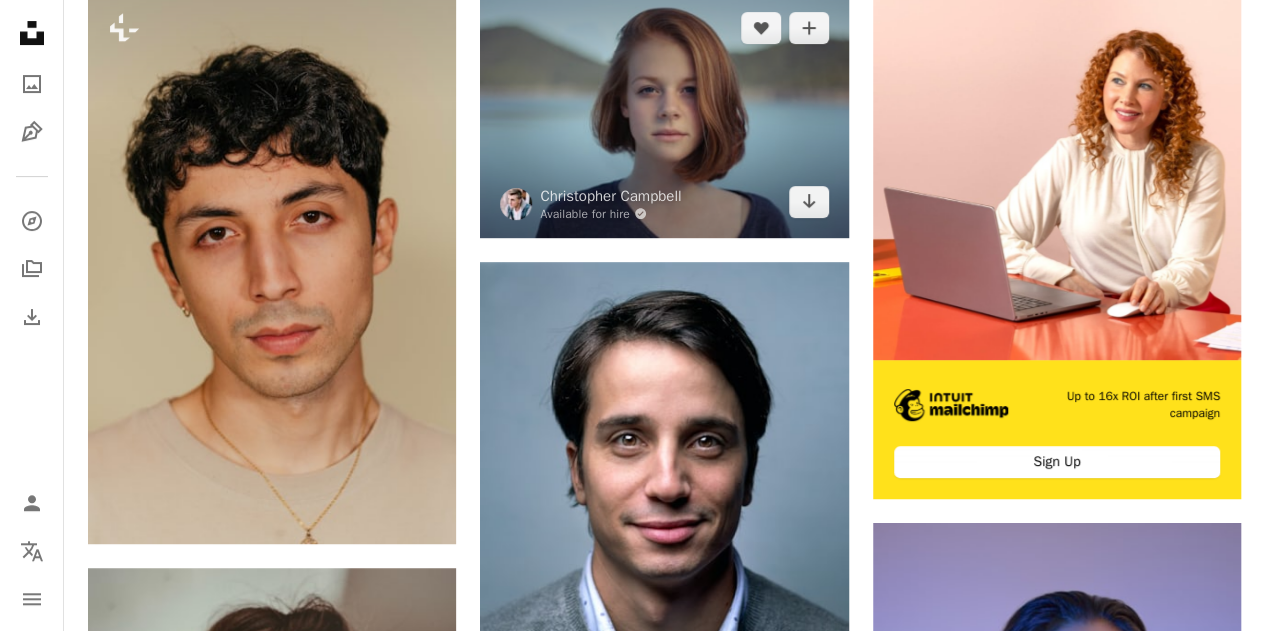 click at bounding box center [664, 115] 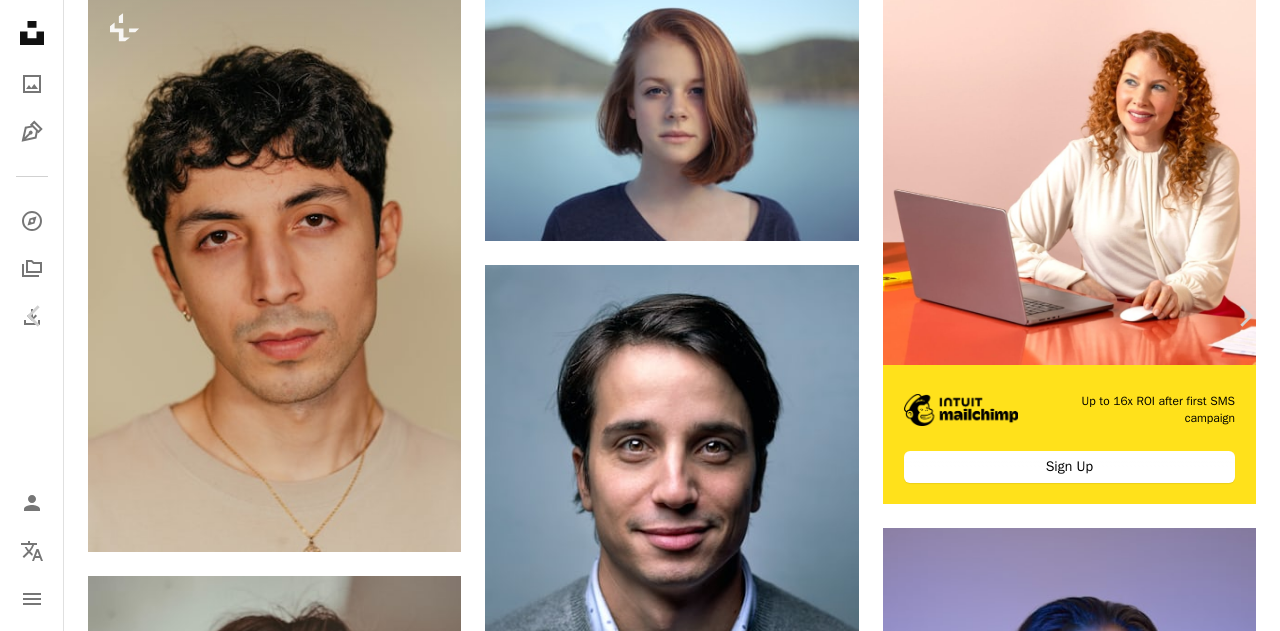 click on "Download free" at bounding box center (1081, 8829) 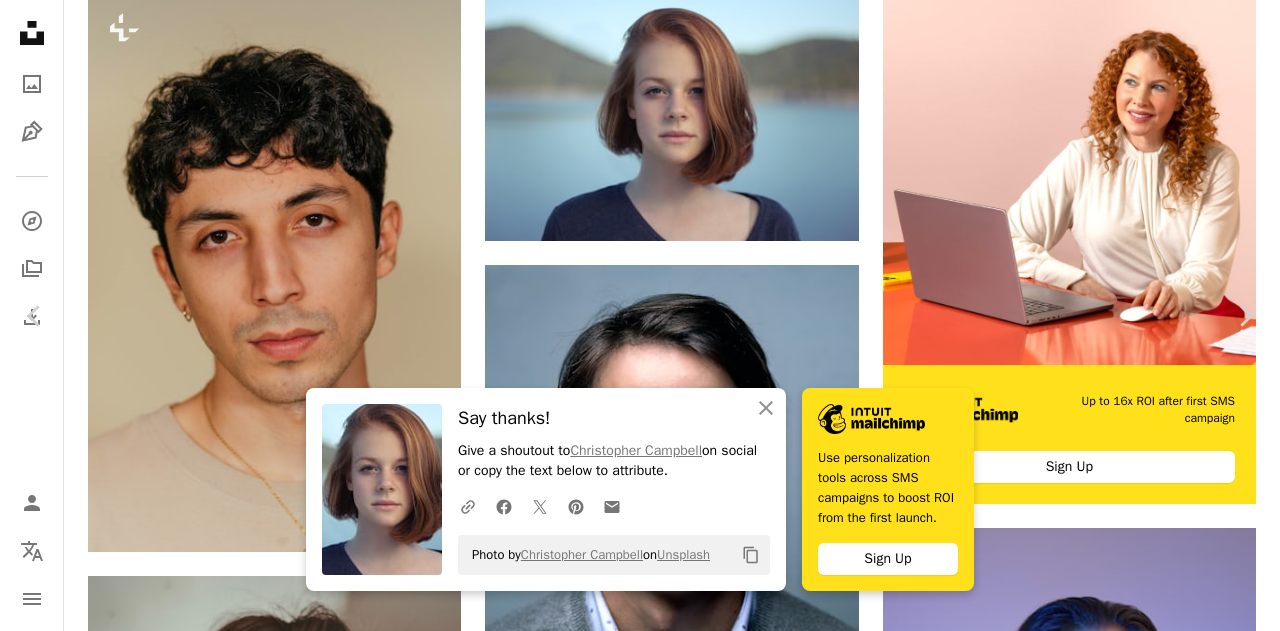 click on "An X shape" at bounding box center [20, 20] 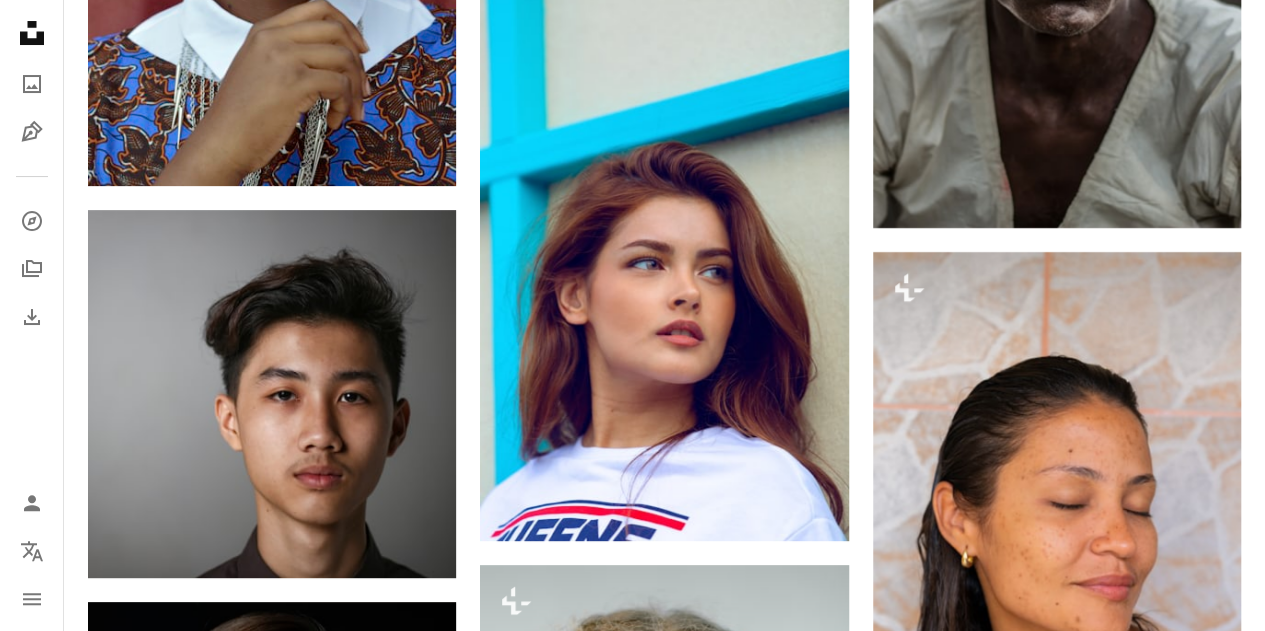 scroll, scrollTop: 3910, scrollLeft: 0, axis: vertical 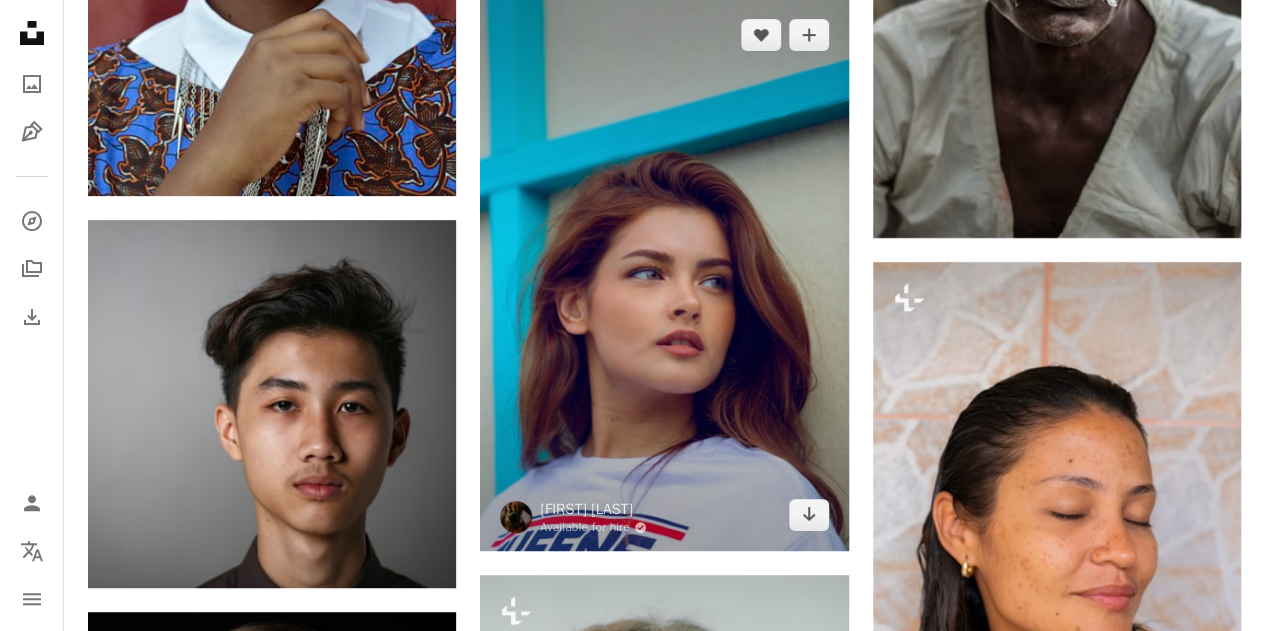 click at bounding box center [664, 275] 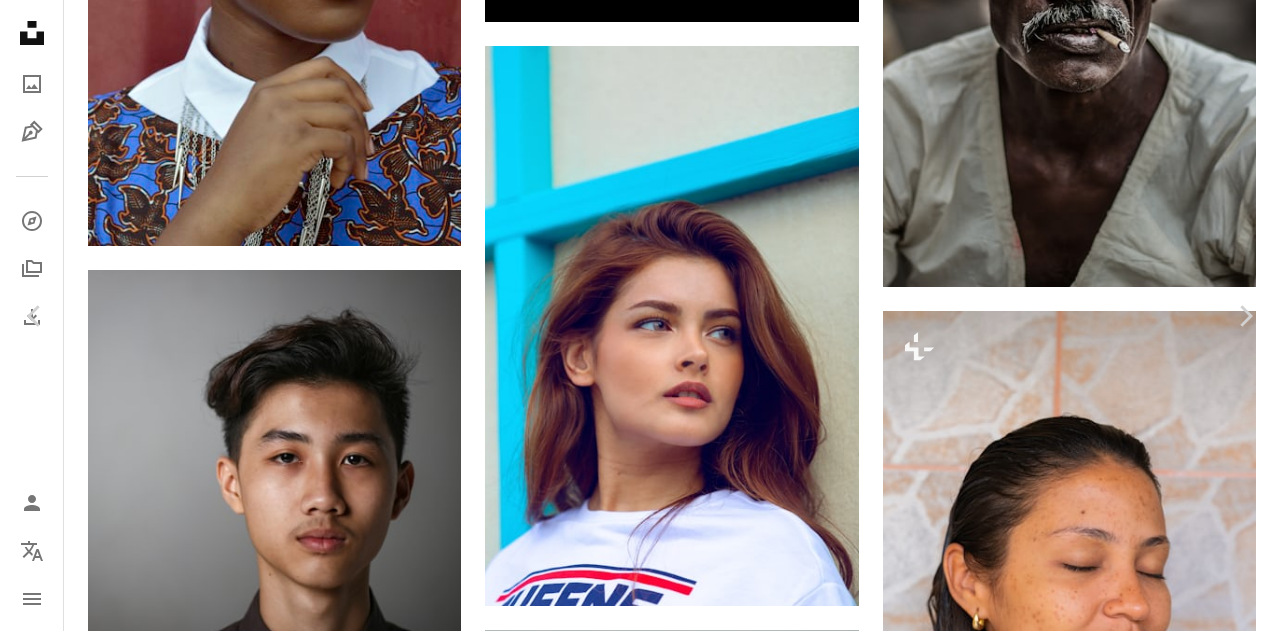 click on "Download free" at bounding box center [1081, 5201] 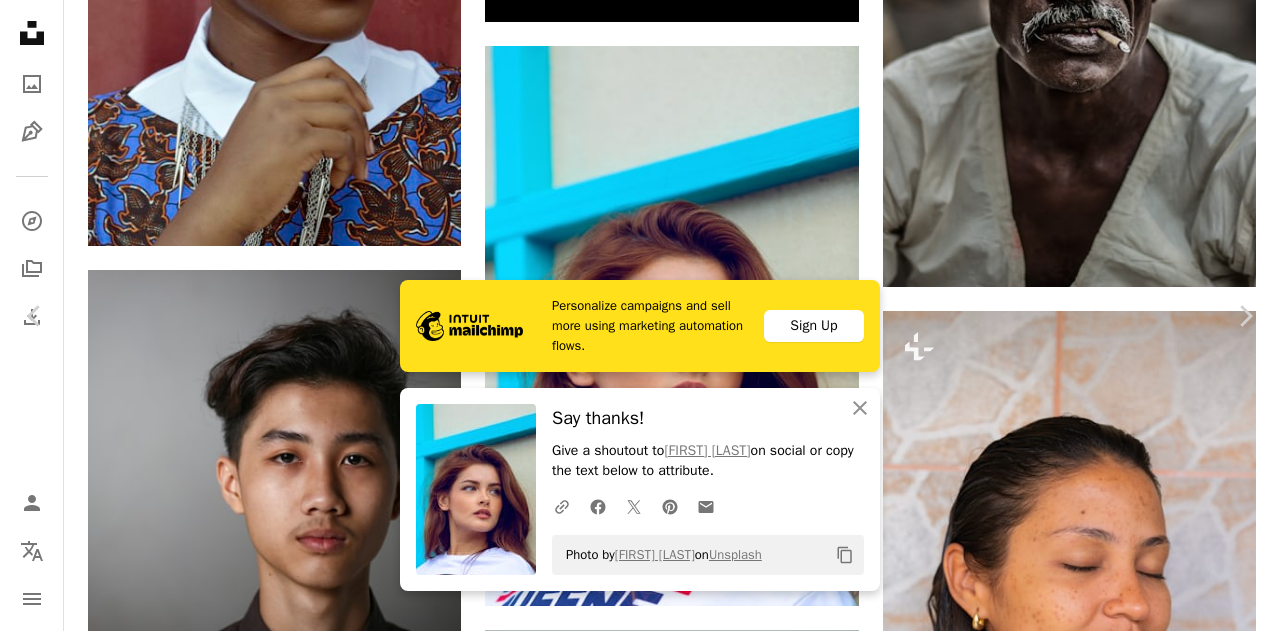 click on "An X shape" at bounding box center [20, 20] 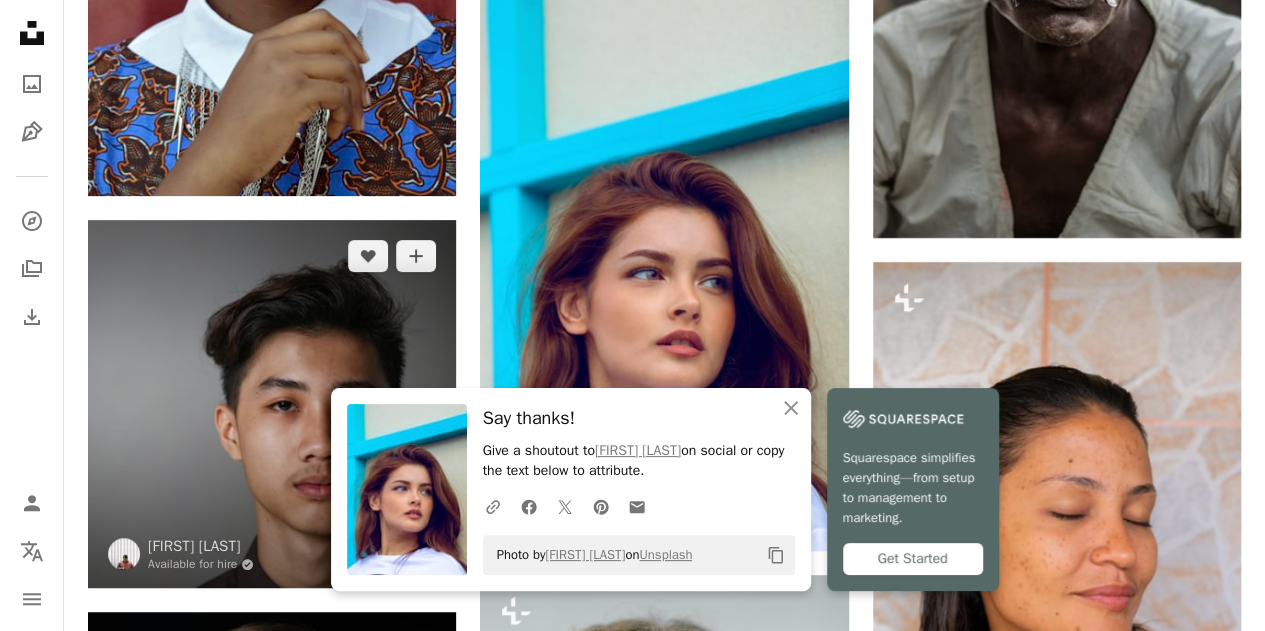 click at bounding box center [272, 404] 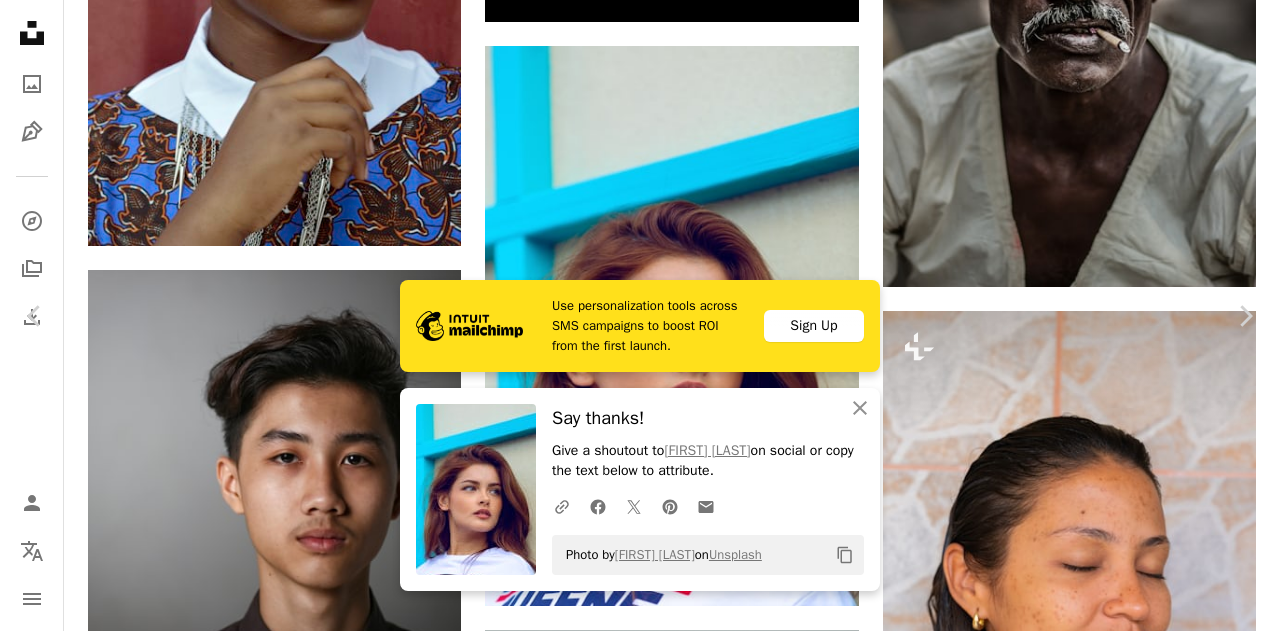 click on "Download free" at bounding box center (1081, 5201) 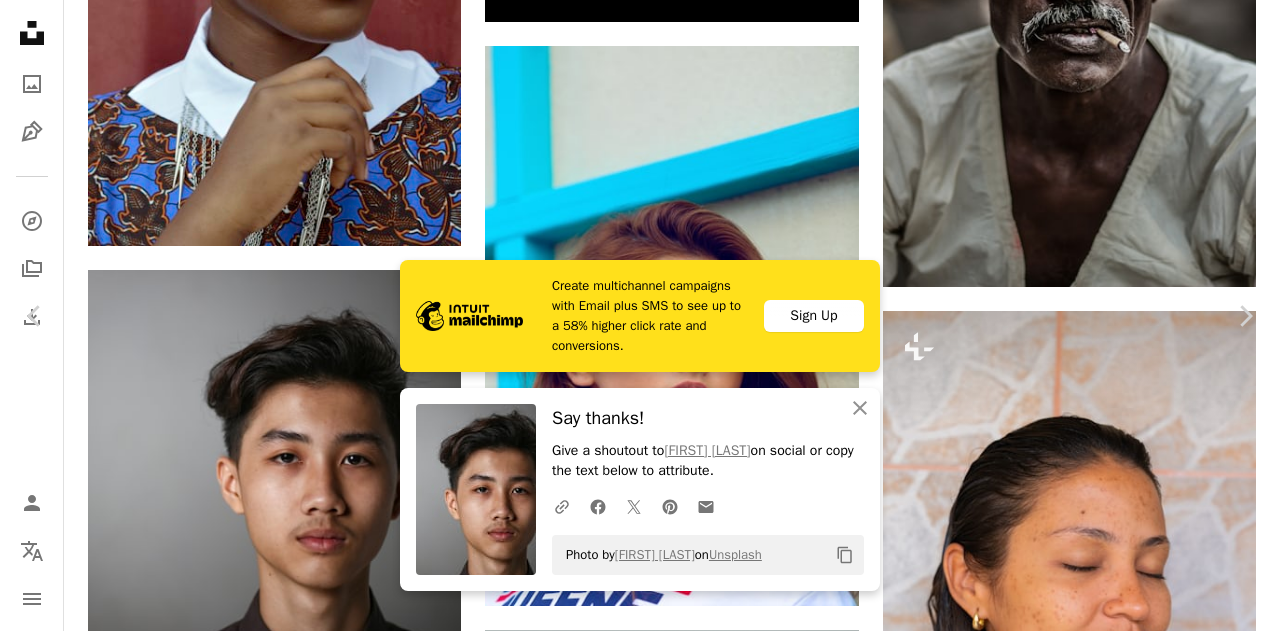 click on "An X shape" at bounding box center (20, 20) 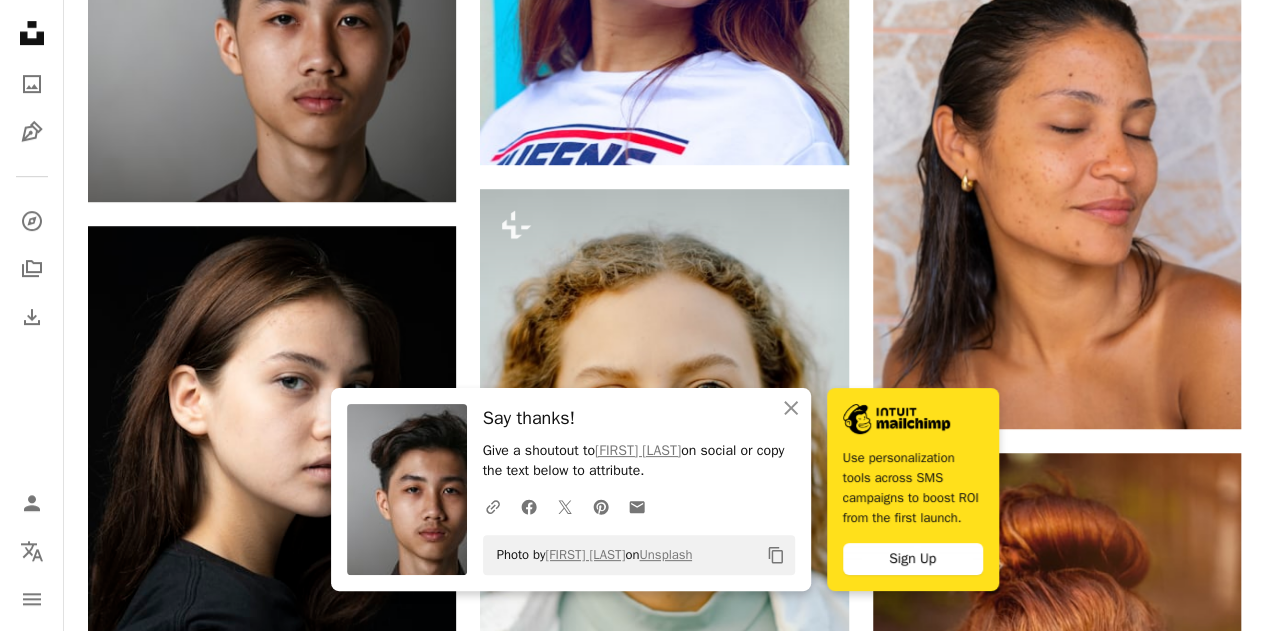 scroll, scrollTop: 4256, scrollLeft: 0, axis: vertical 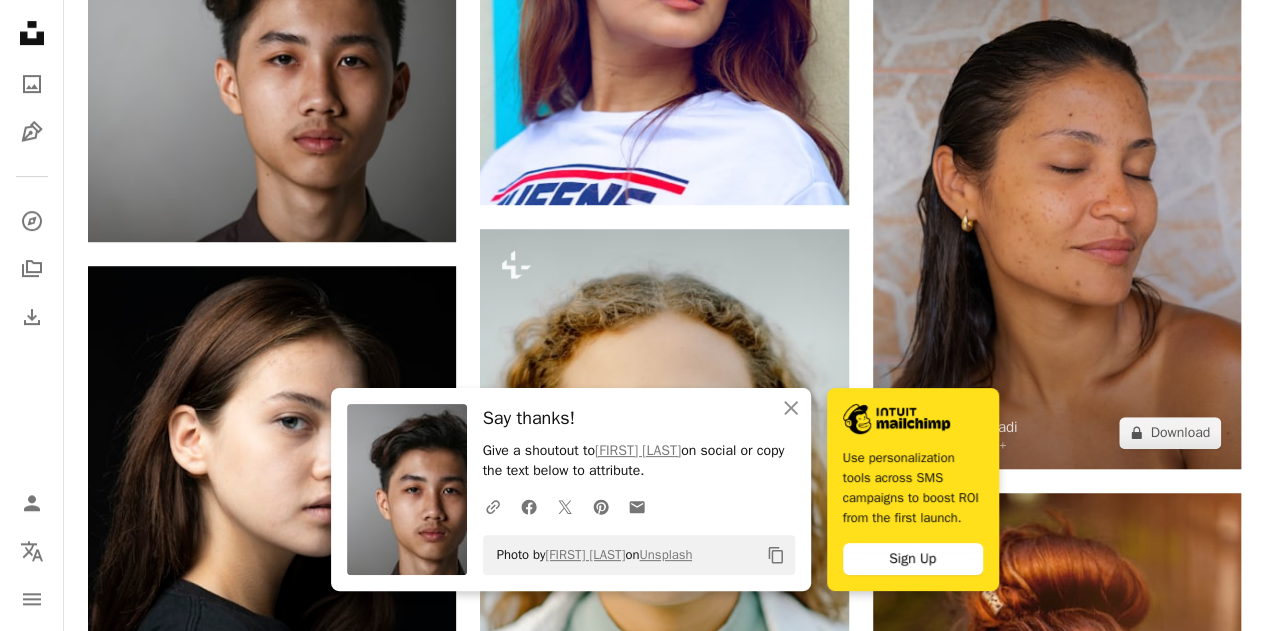 click at bounding box center (1057, 192) 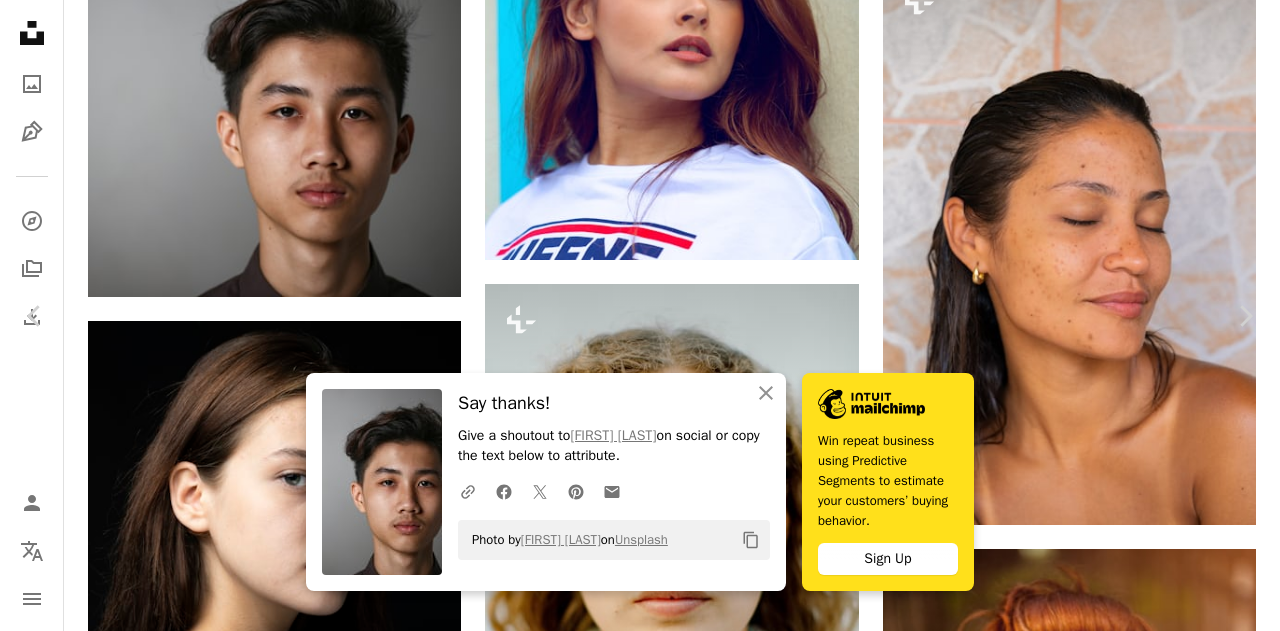 click on "An X shape" at bounding box center (20, 20) 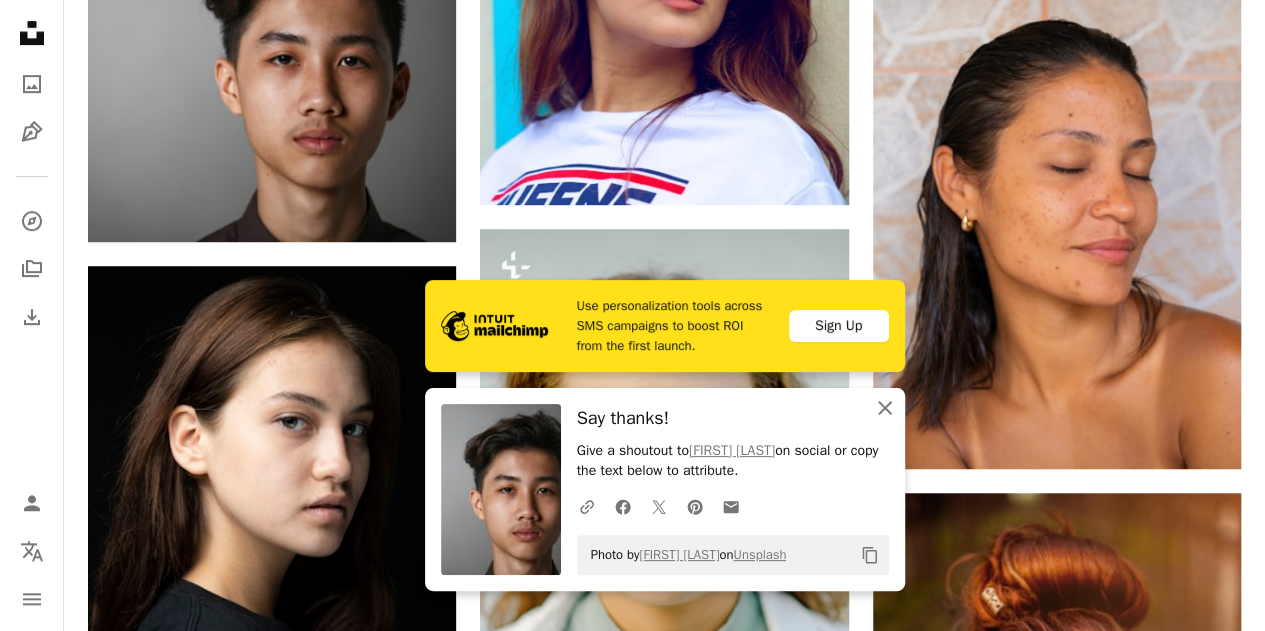 click on "An X shape" 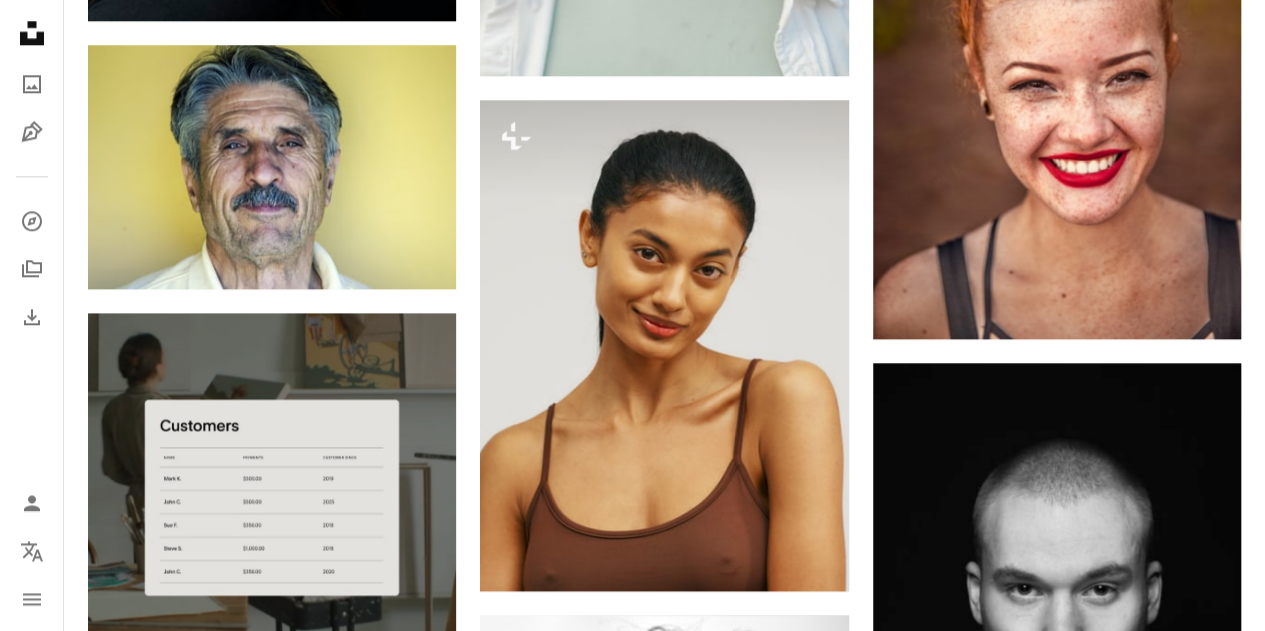 scroll, scrollTop: 4972, scrollLeft: 0, axis: vertical 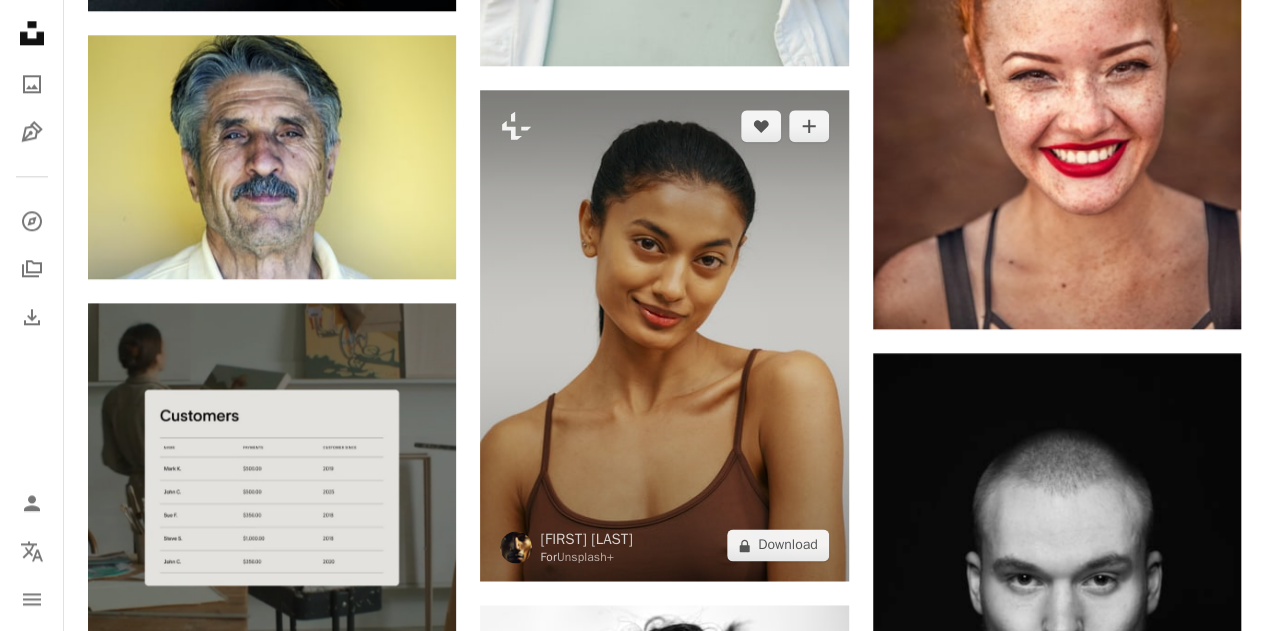 click at bounding box center (664, 336) 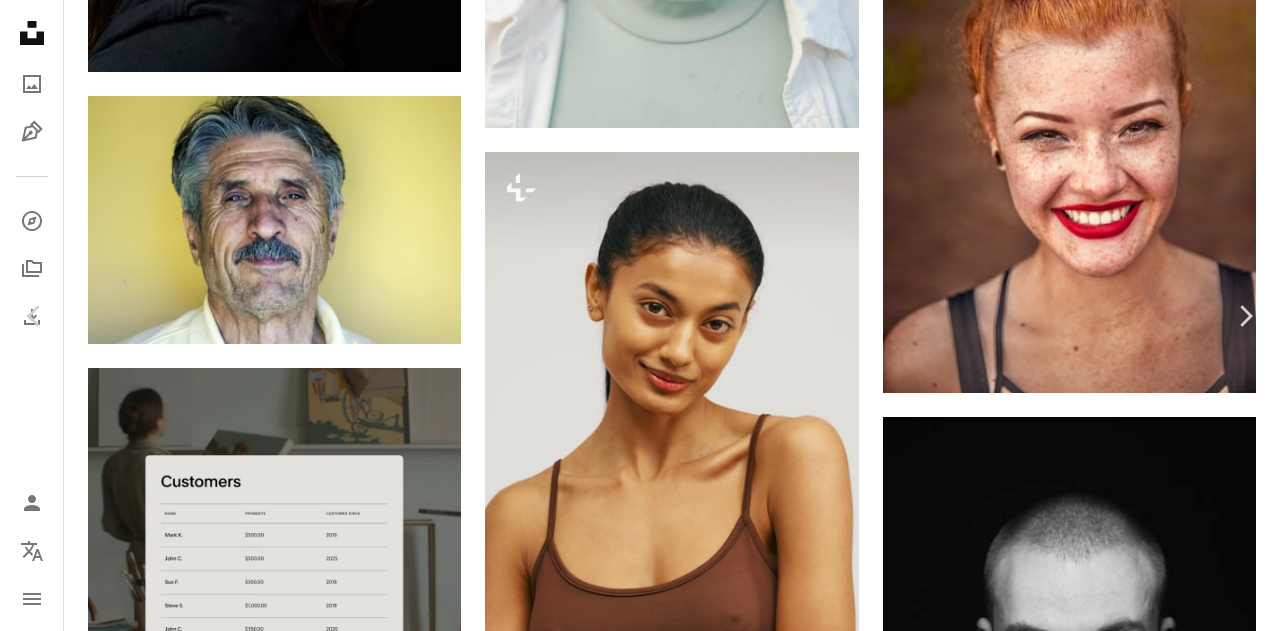 click on "An X shape" at bounding box center [20, 20] 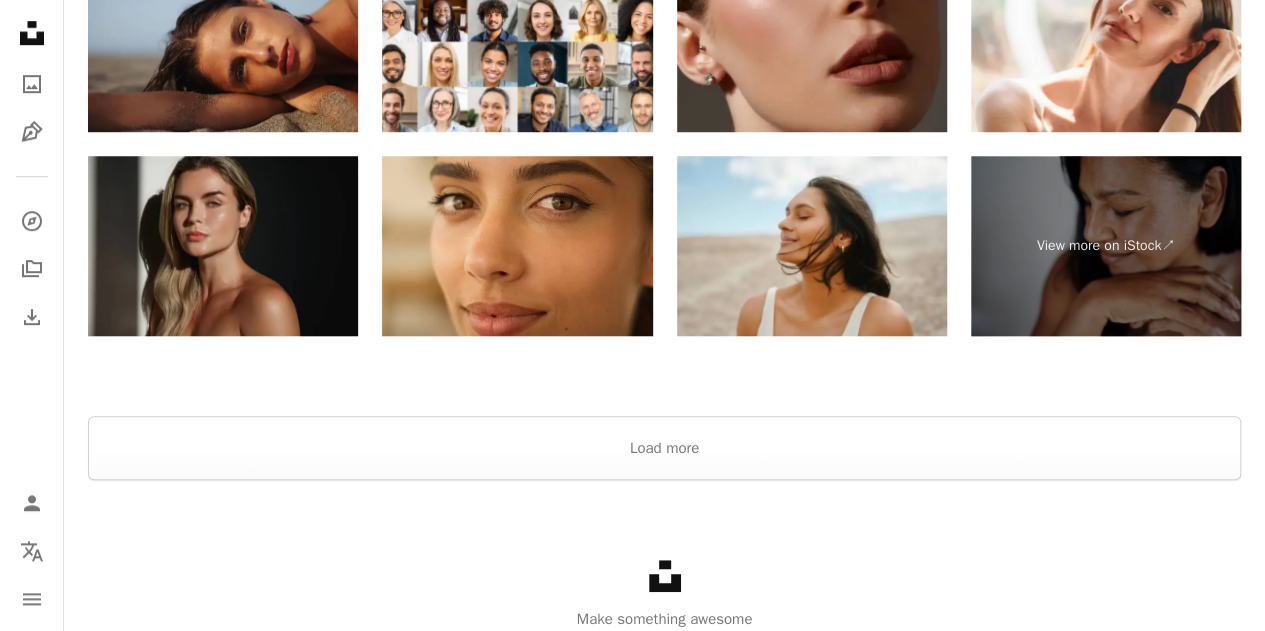 scroll, scrollTop: 8307, scrollLeft: 0, axis: vertical 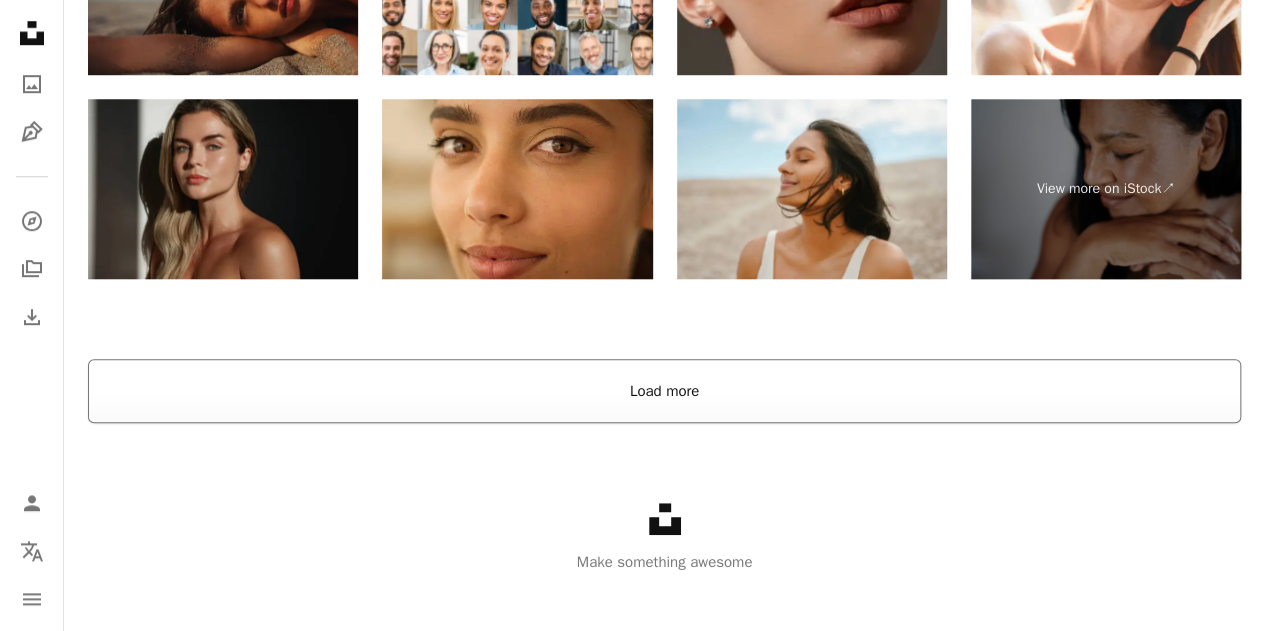 click on "Load more" at bounding box center [664, 391] 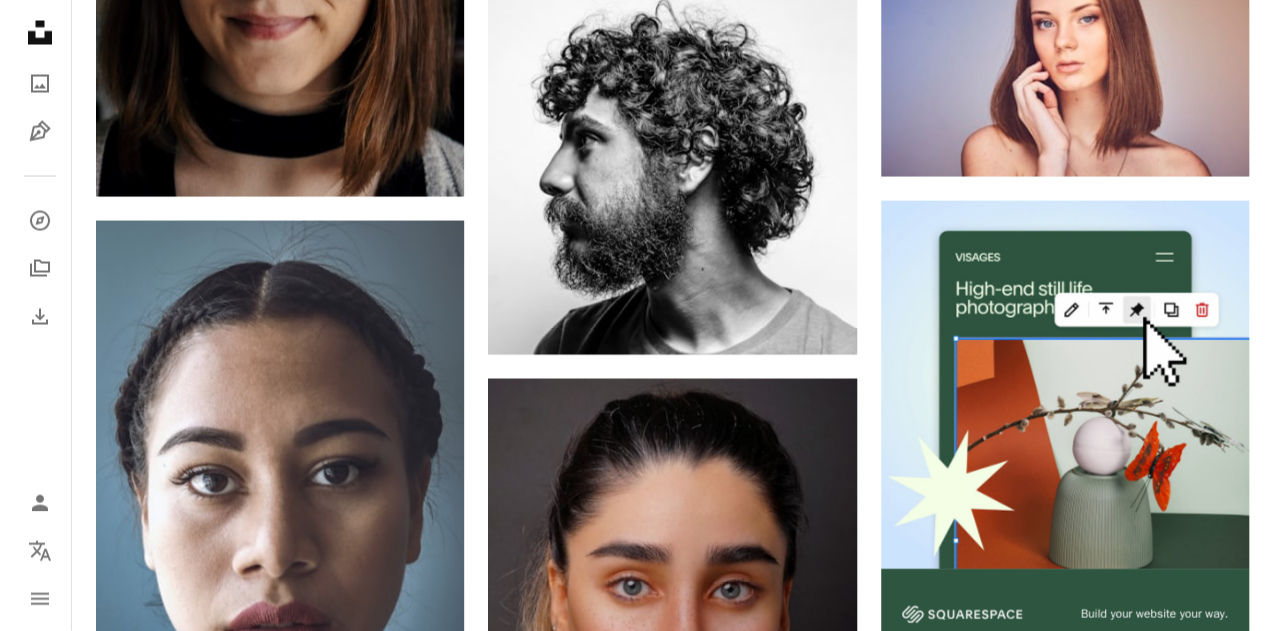 scroll, scrollTop: 9600, scrollLeft: 0, axis: vertical 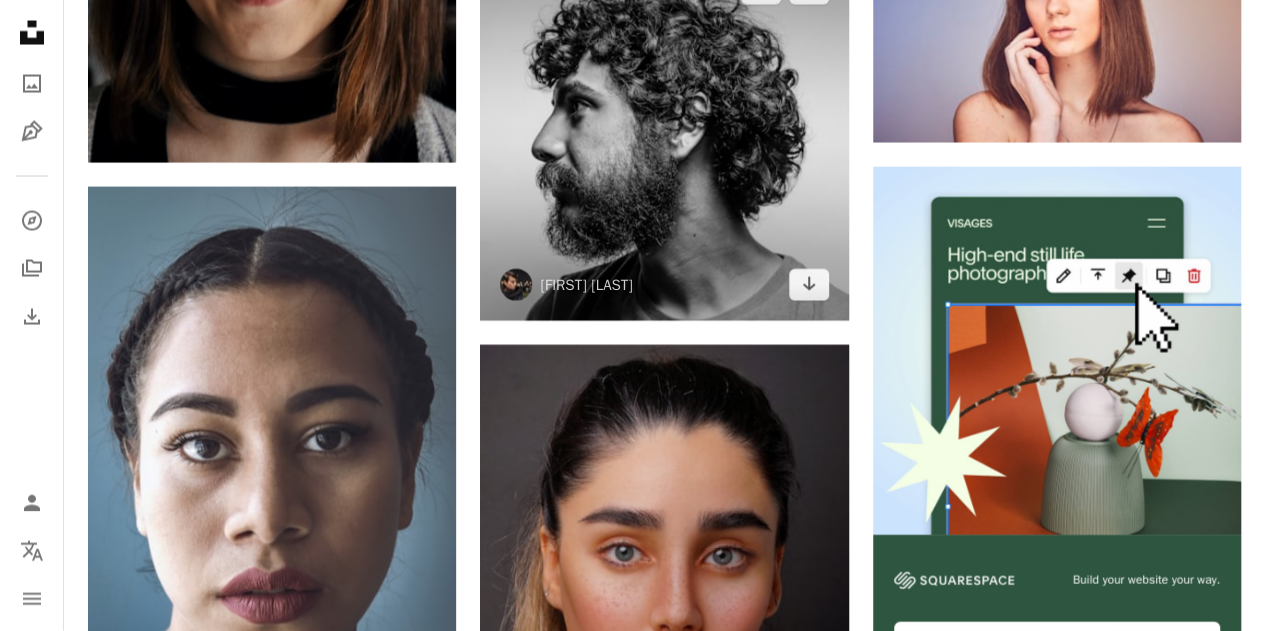 click at bounding box center (664, 137) 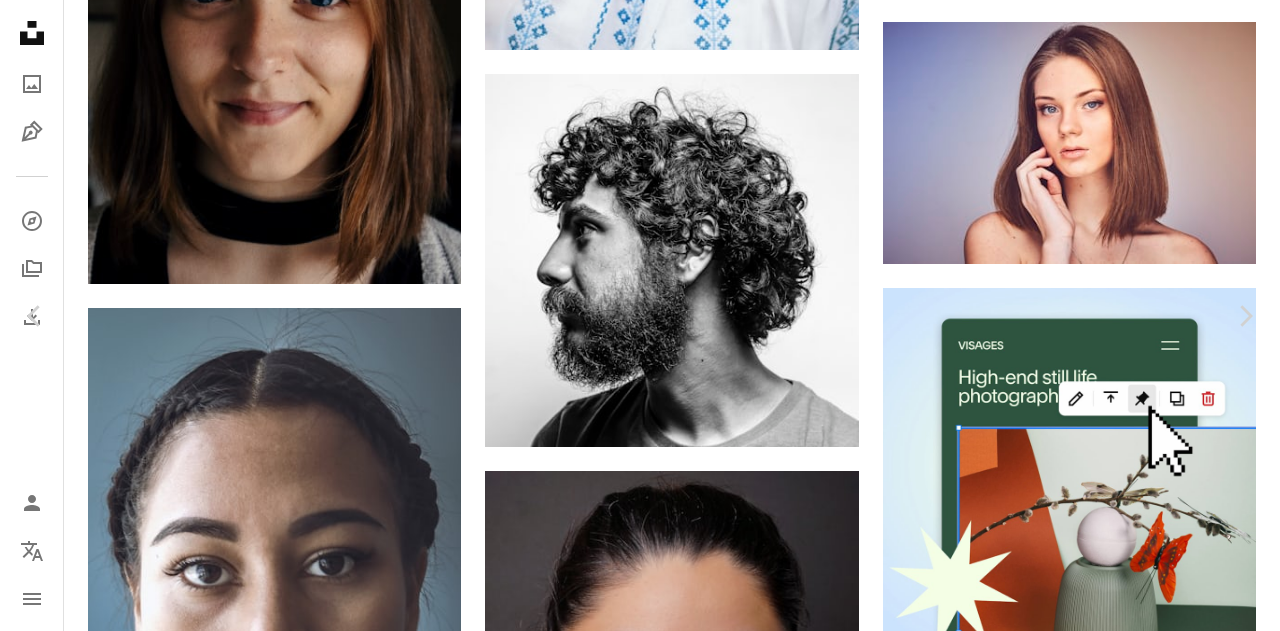 click on "Download free" at bounding box center [1081, 5846] 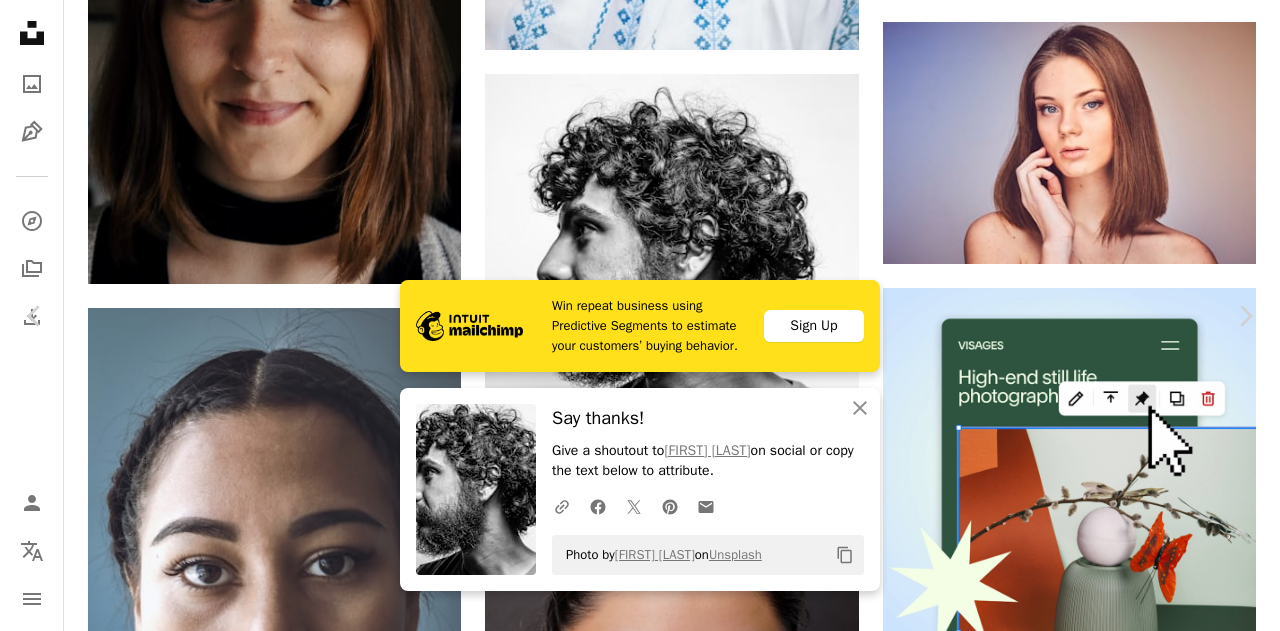 click at bounding box center [633, 6177] 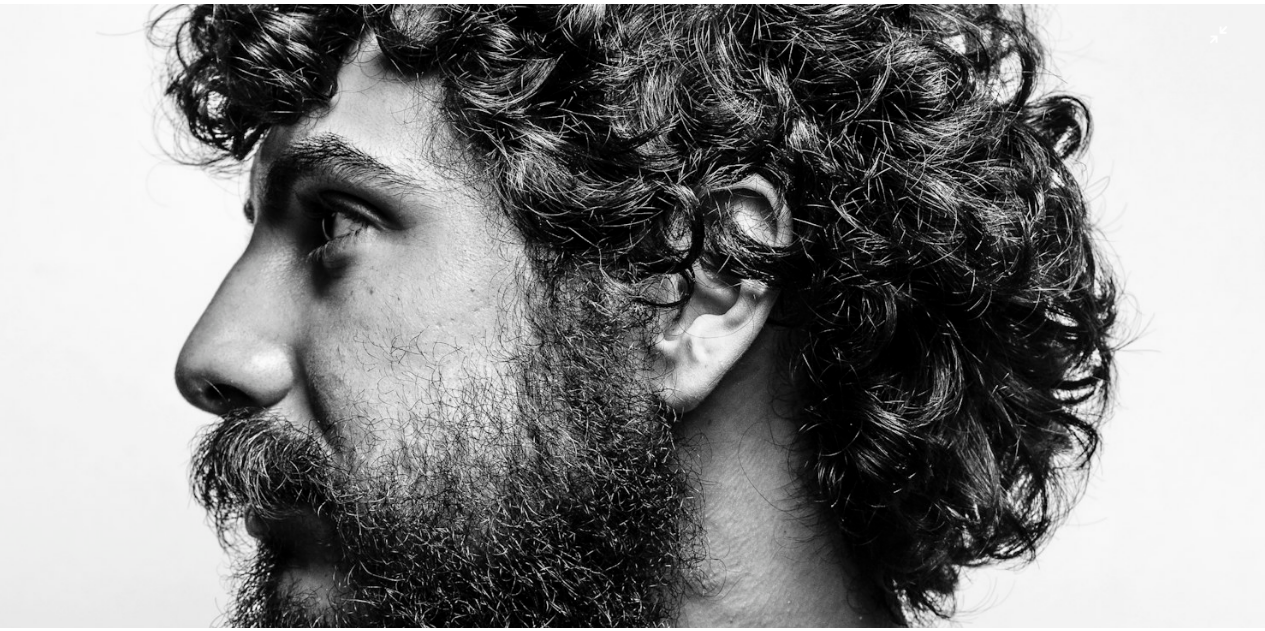 scroll, scrollTop: 310, scrollLeft: 0, axis: vertical 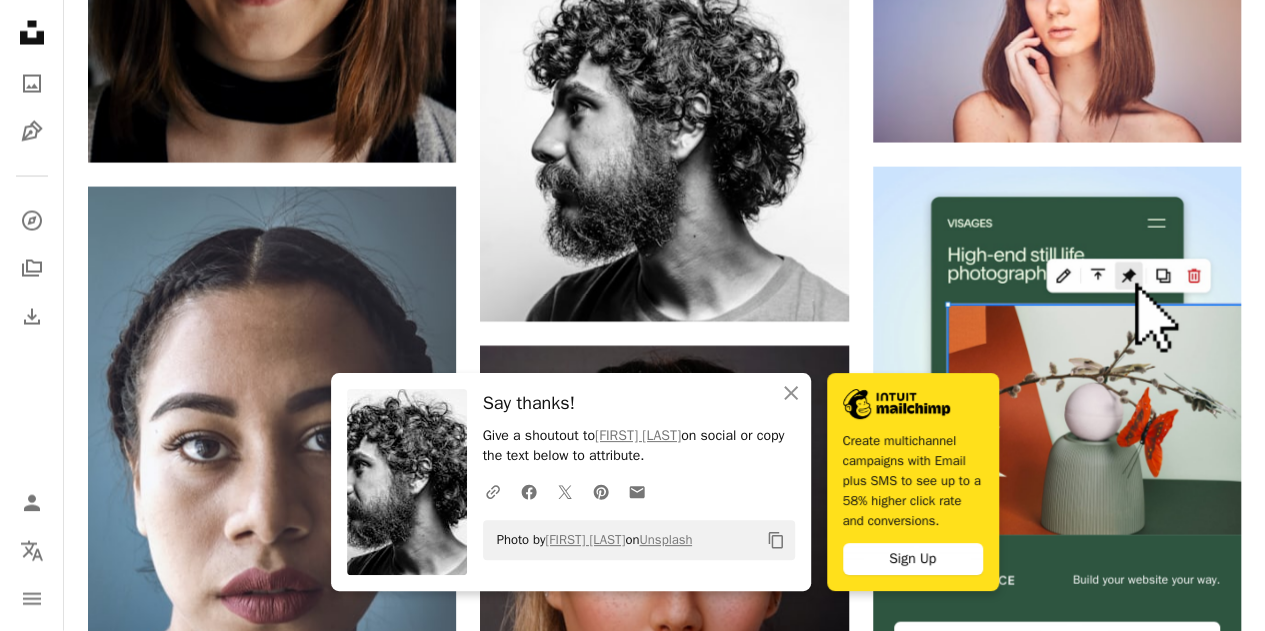 click on "Plus sign for Unsplash+ A heart A plus sign [FIRST] [LAST] For  Unsplash+ A lock   Download A heart A plus sign [FIRST] [LAST] Available for hire A checkmark inside of a circle Arrow pointing down Plus sign for Unsplash+ A heart A plus sign A. C. For  Unsplash+ A lock   Download A heart A plus sign [FIRST] [LAST] Arrow pointing down A heart A plus sign [FIRST] [LAST] Available for hire A checkmark inside of a circle Arrow pointing down Plus sign for Unsplash+ A heart A plus sign [FIRST] [LAST] For  Unsplash+ A lock   Download A heart A plus sign [FIRST] [LAST] Available for hire A checkmark inside of a circle Arrow pointing down A heart A plus sign [FIRST] [LAST] Available for hire A checkmark inside of a circle Arrow pointing down A heart A plus sign [FIRST] [LAST] Available for hire A checkmark inside of a circle Arrow pointing down Squarespace: get customers and grow Get Started A heart A plus sign A heart" at bounding box center (664, -1859) 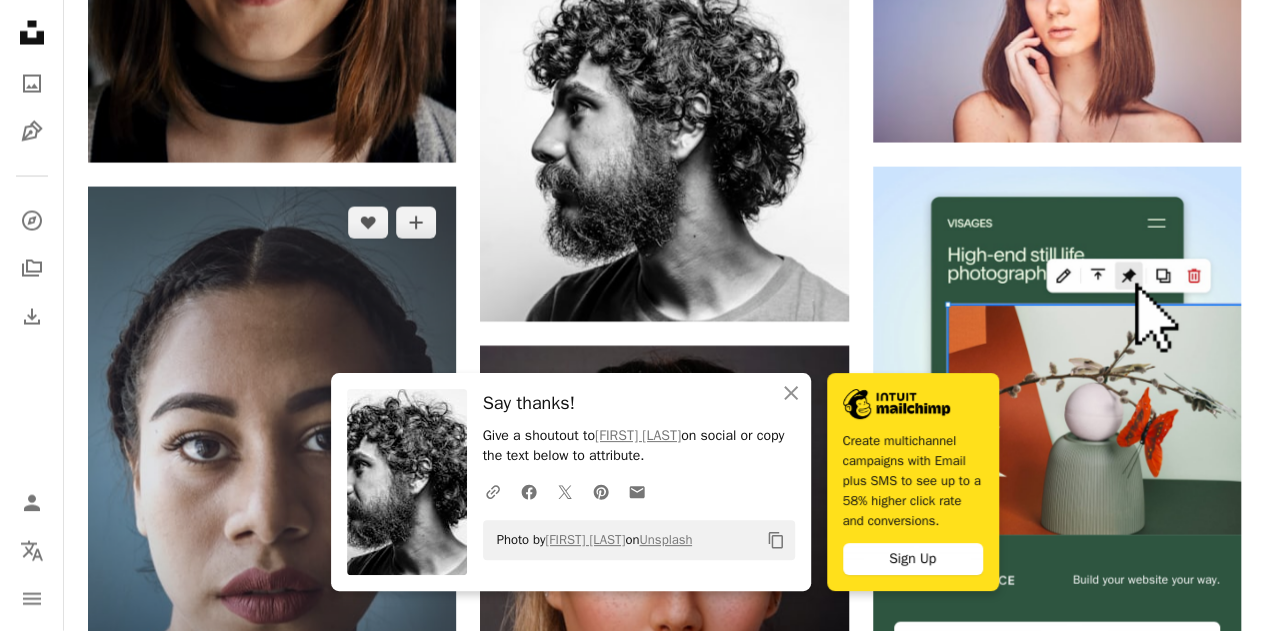 click at bounding box center [272, 464] 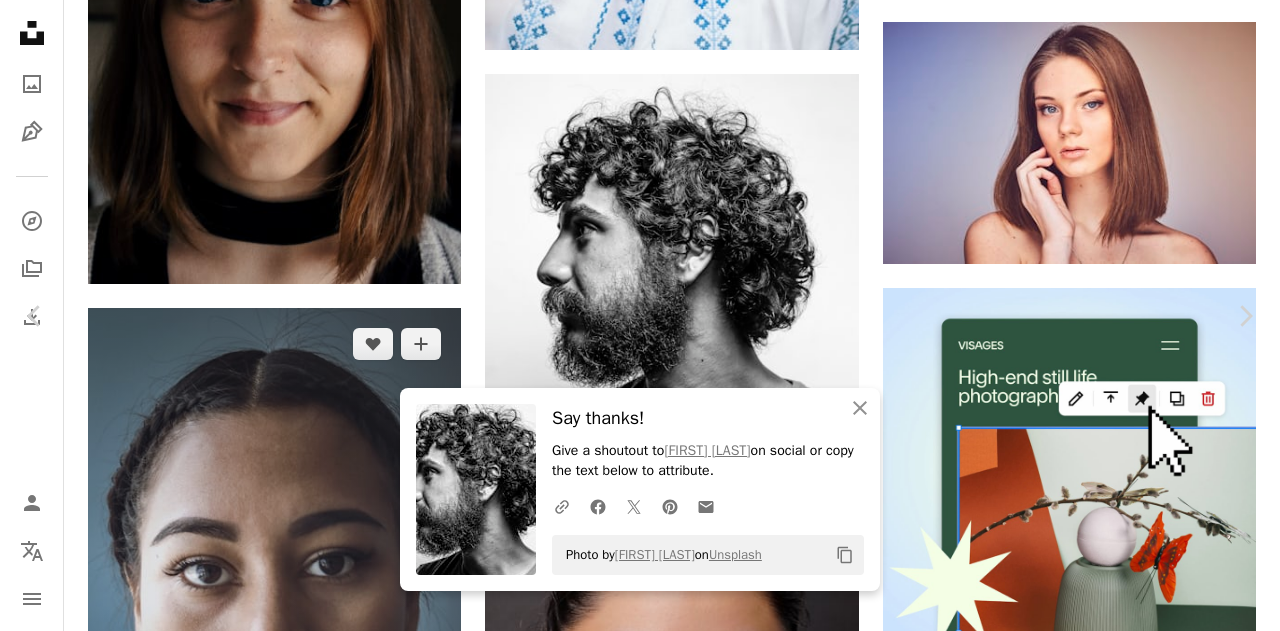click on "Zoom in" at bounding box center (632, 6177) 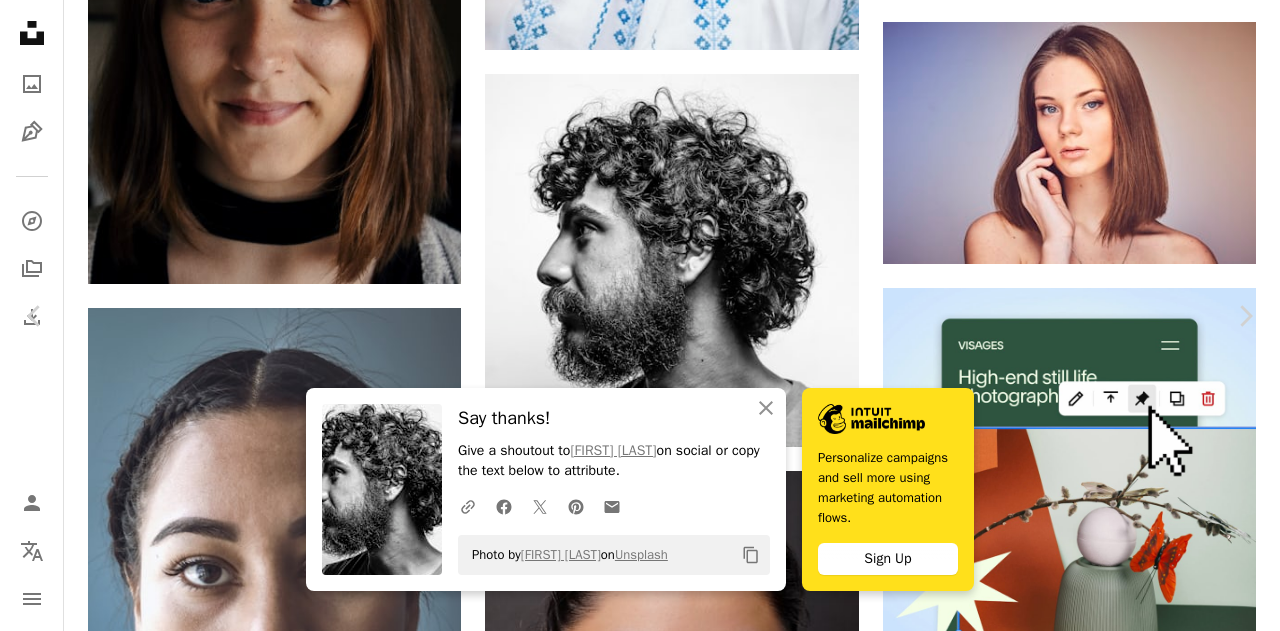 click on "Download free" at bounding box center (1081, 5846) 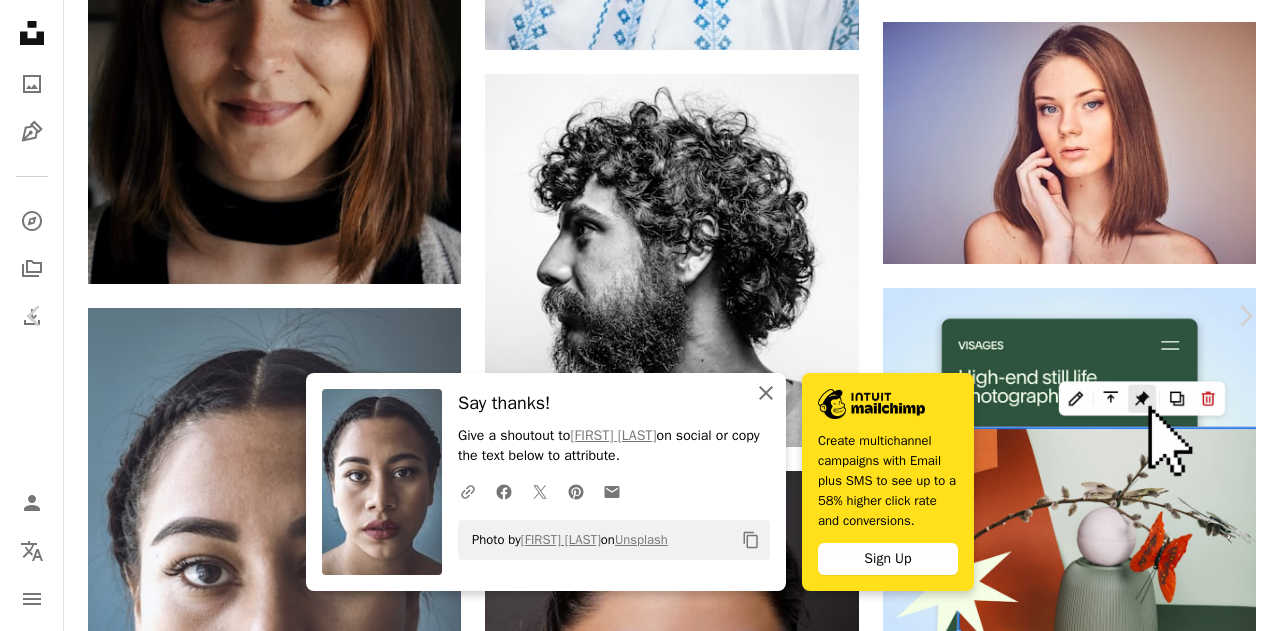 click on "An X shape" 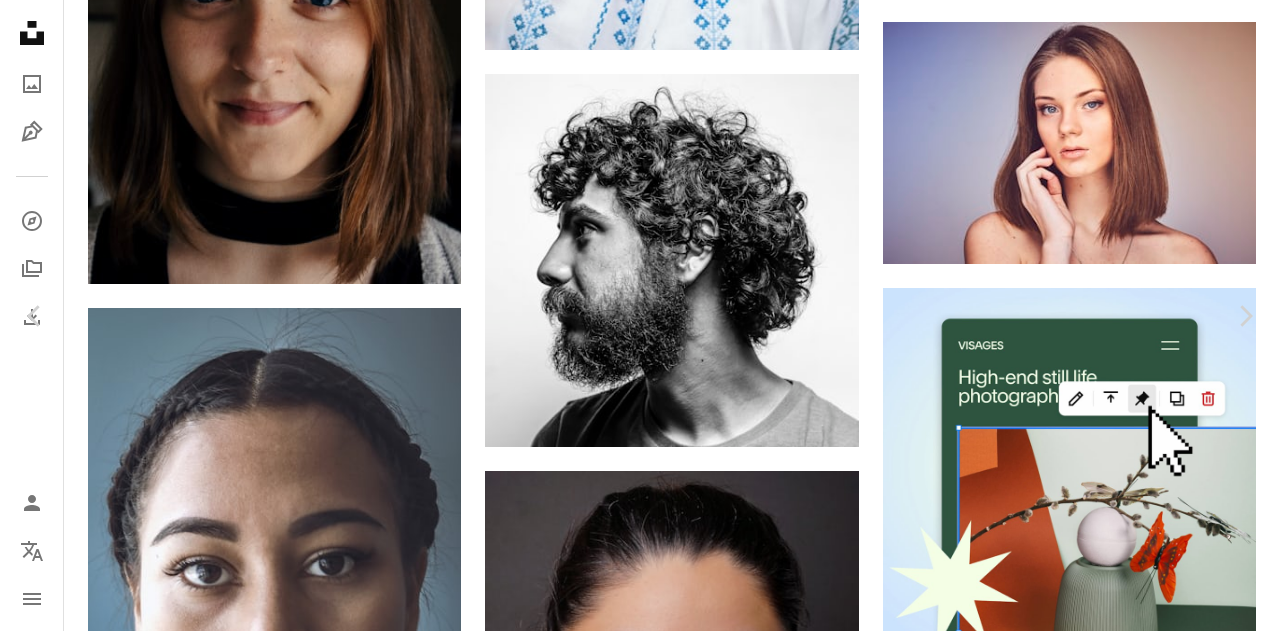click on "An X shape" at bounding box center [20, 20] 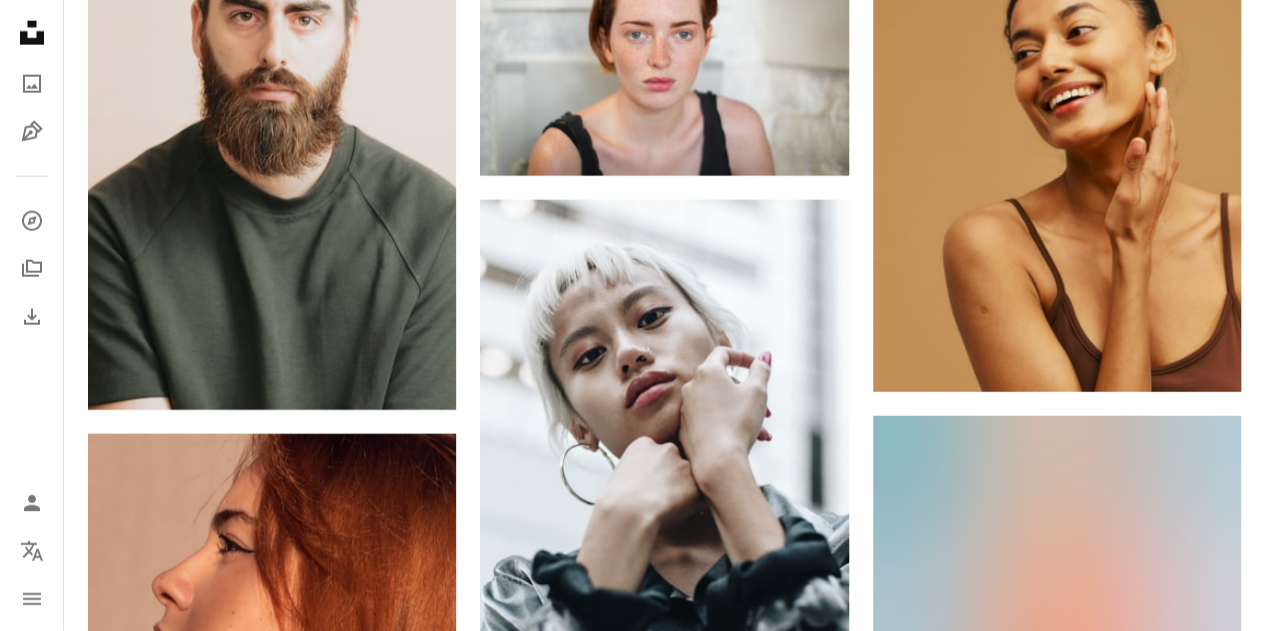 scroll, scrollTop: 13745, scrollLeft: 0, axis: vertical 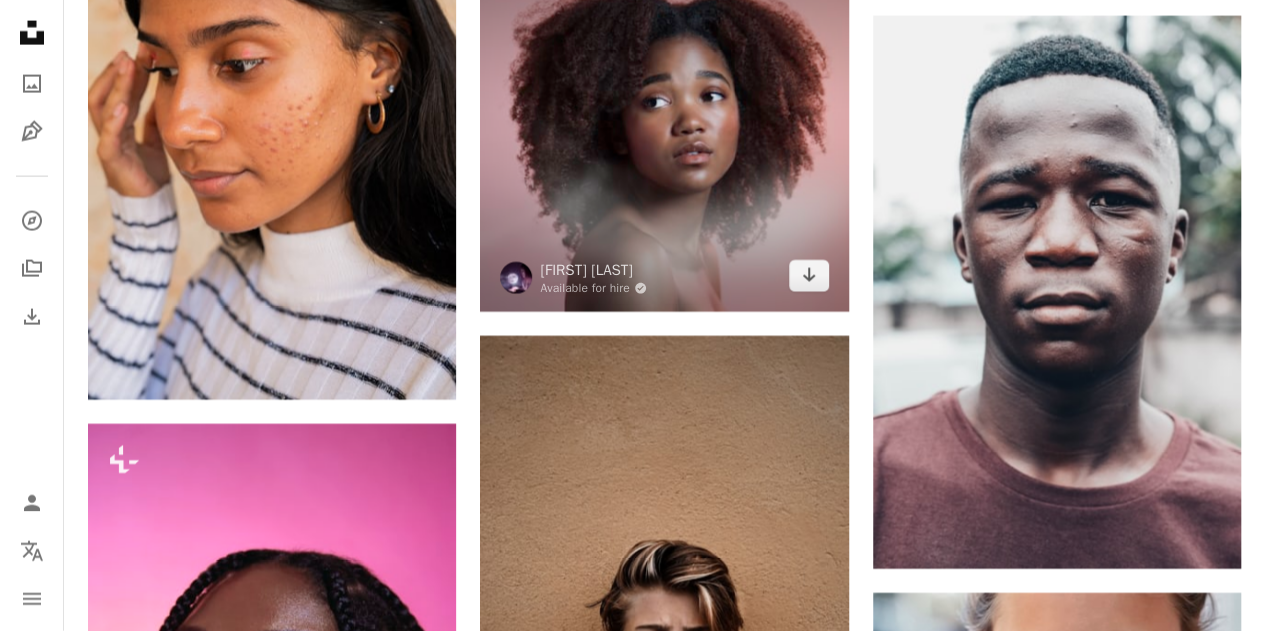 click at bounding box center [664, 128] 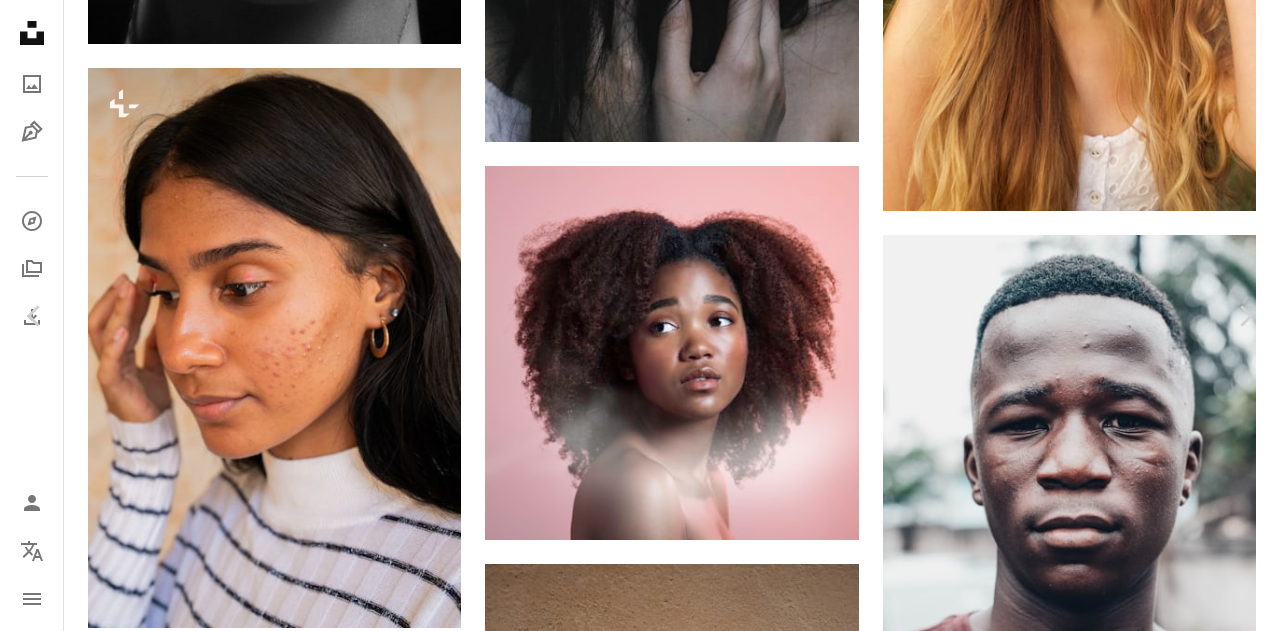 click on "Download free" at bounding box center (1081, 4742) 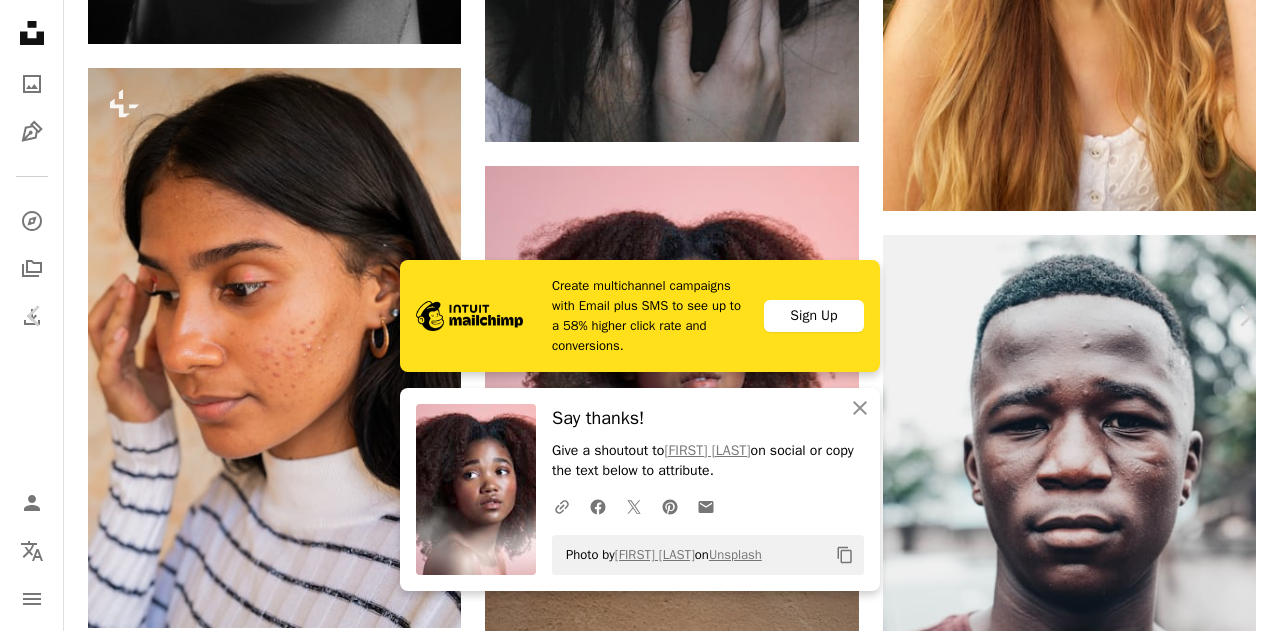 click on "An X shape" at bounding box center [20, 20] 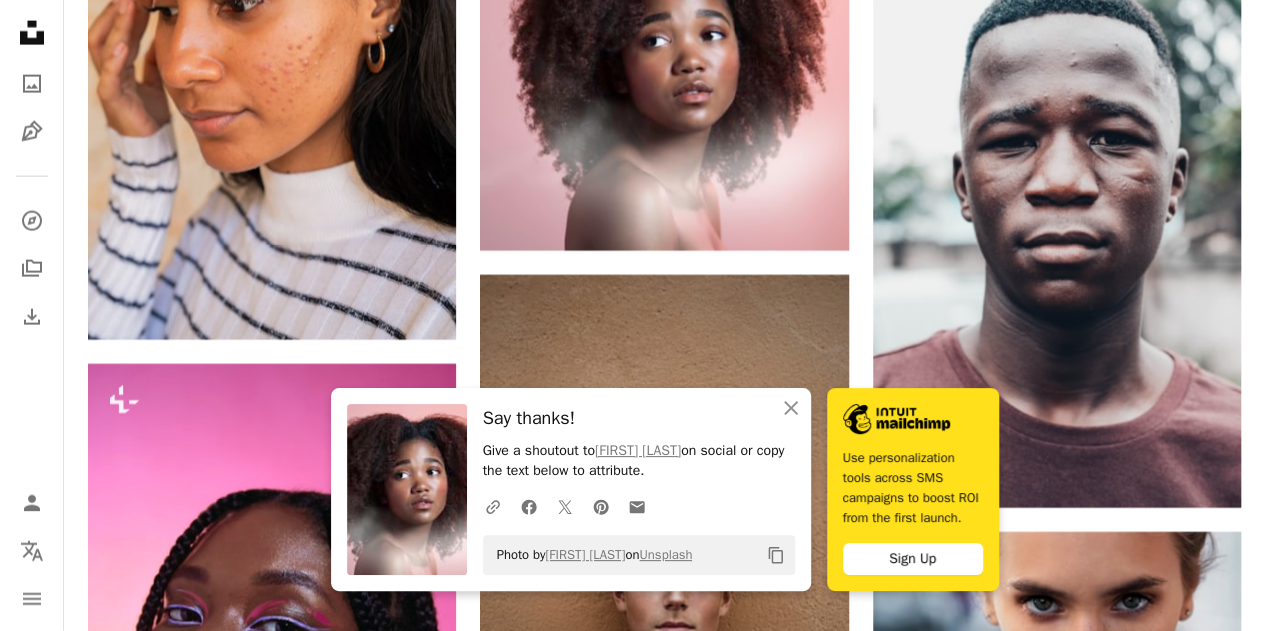 scroll, scrollTop: 17564, scrollLeft: 0, axis: vertical 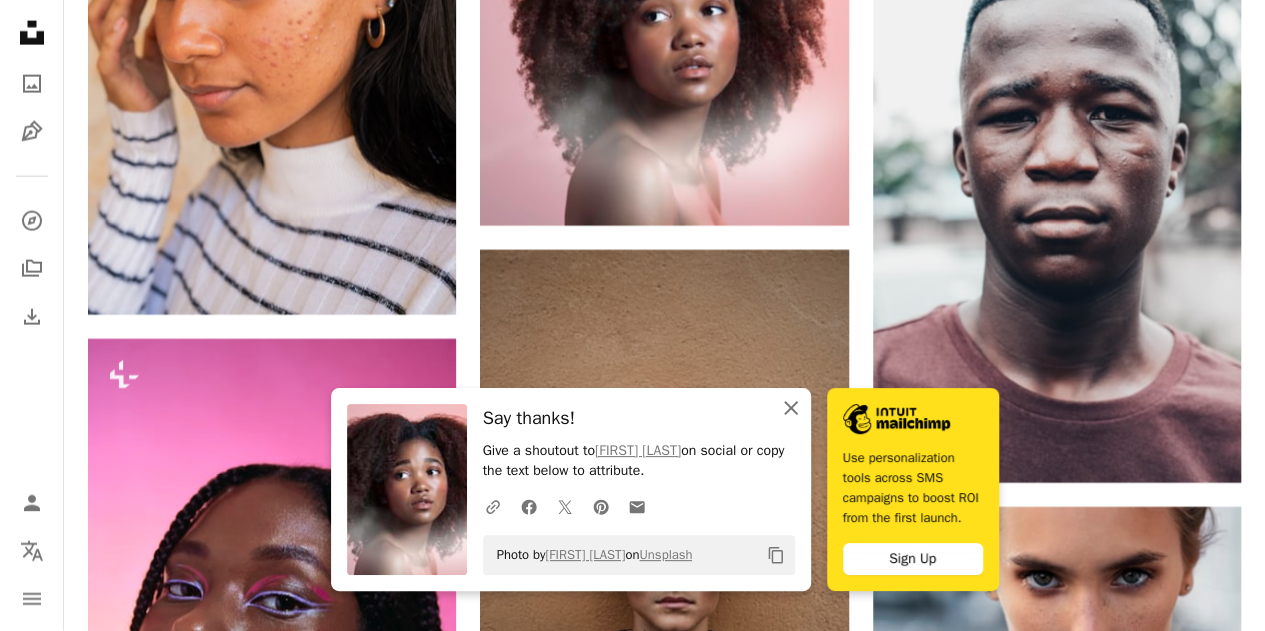 click on "An X shape" 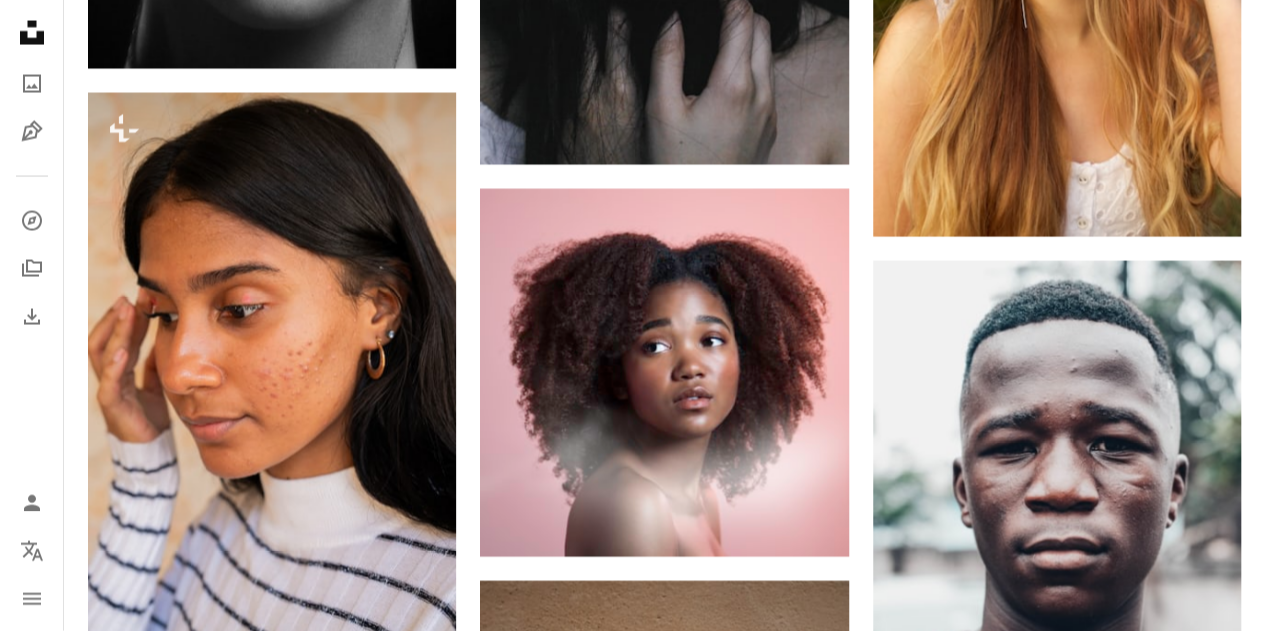scroll, scrollTop: 17208, scrollLeft: 0, axis: vertical 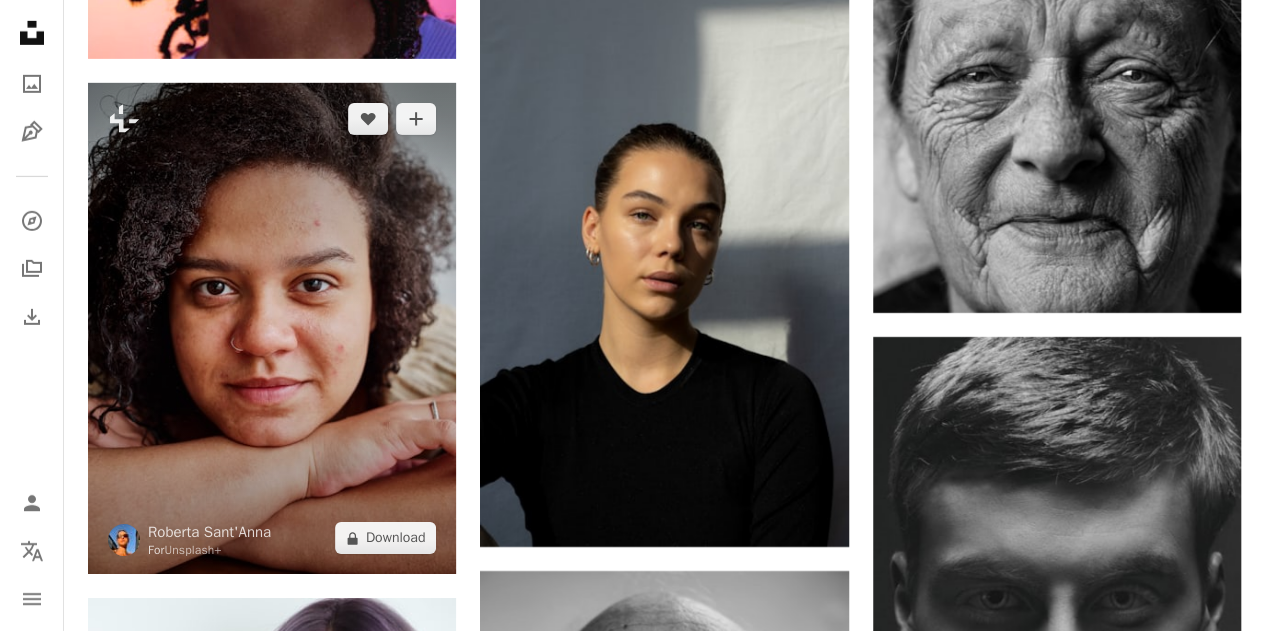click at bounding box center (272, 328) 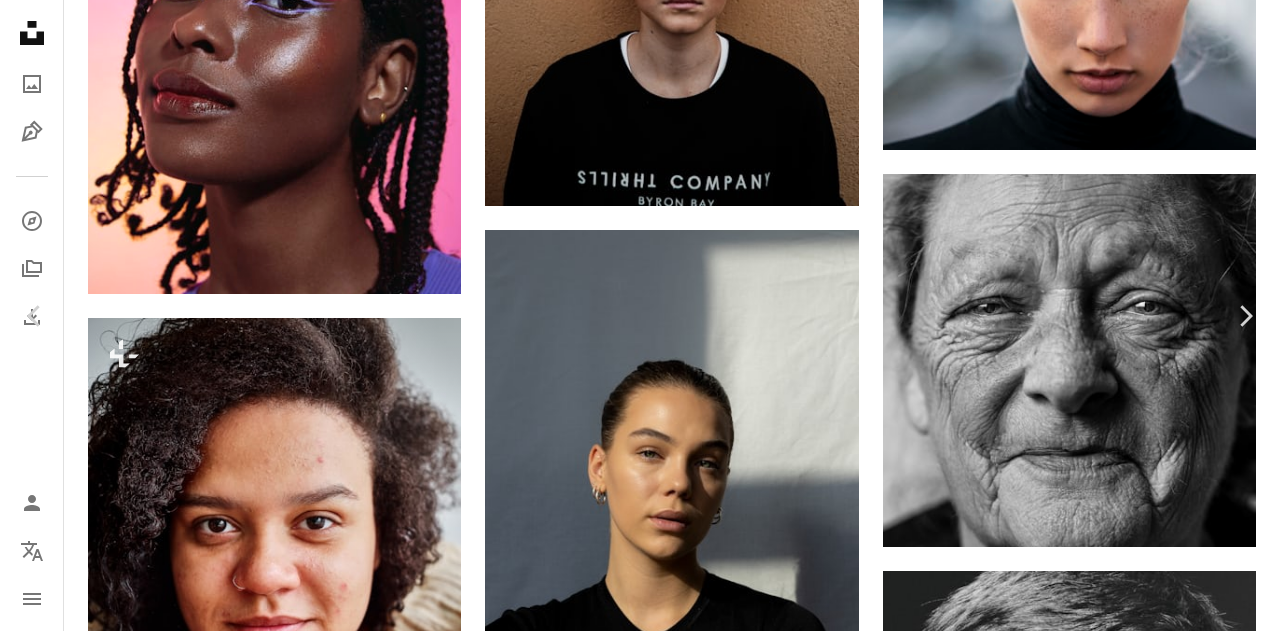 click on "An X shape" at bounding box center [20, 20] 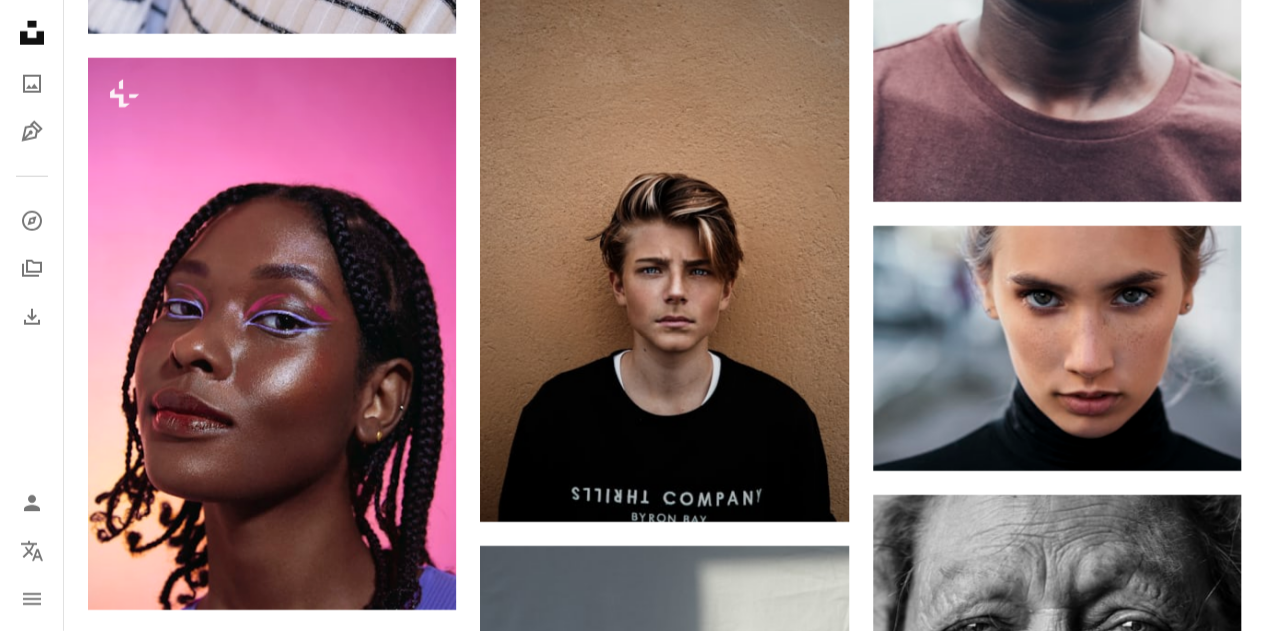 scroll, scrollTop: 17796, scrollLeft: 0, axis: vertical 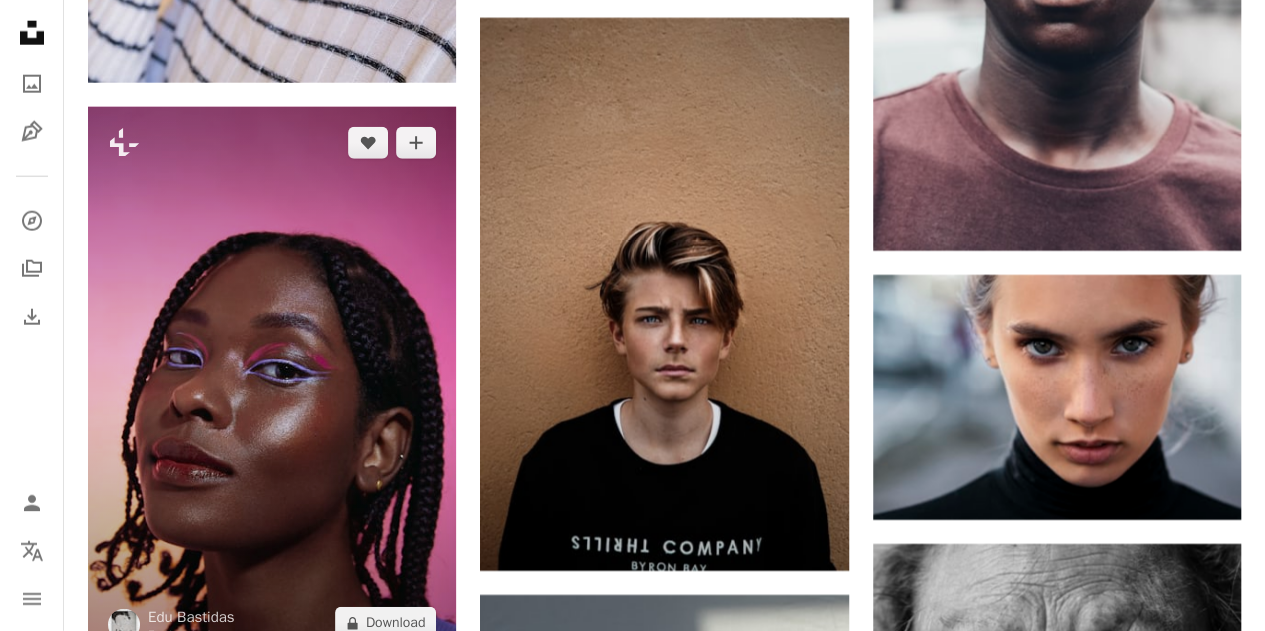 click at bounding box center (272, 383) 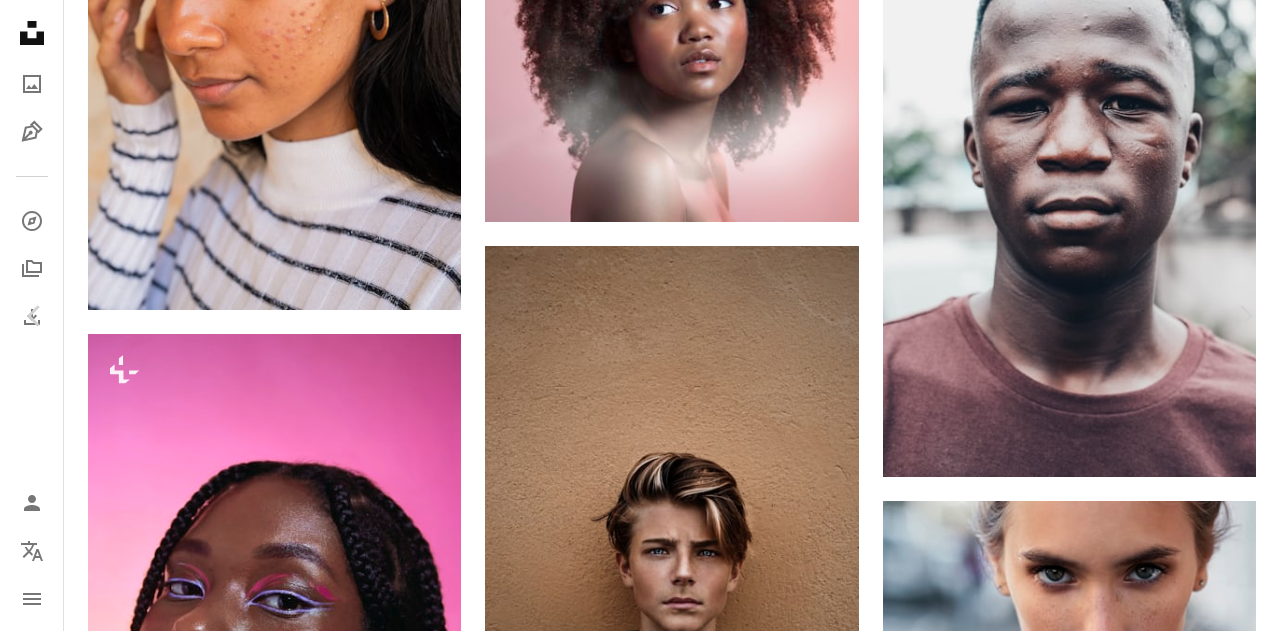 click on "An X shape" at bounding box center [20, 20] 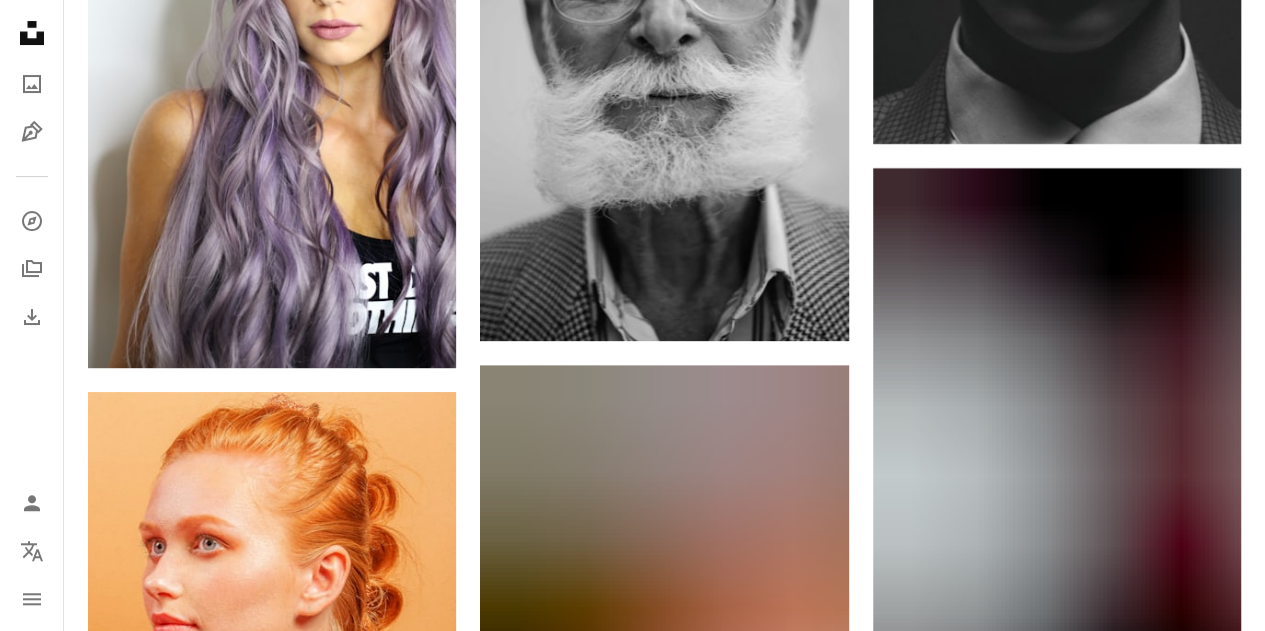 scroll, scrollTop: 19252, scrollLeft: 0, axis: vertical 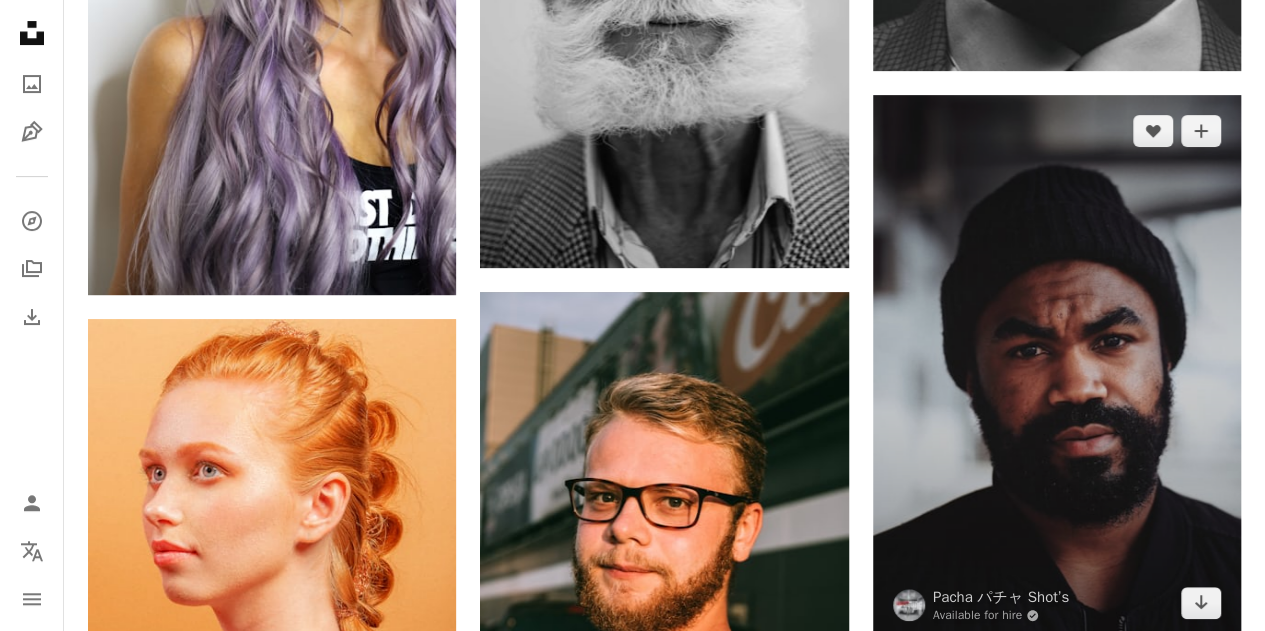 click at bounding box center [1057, 367] 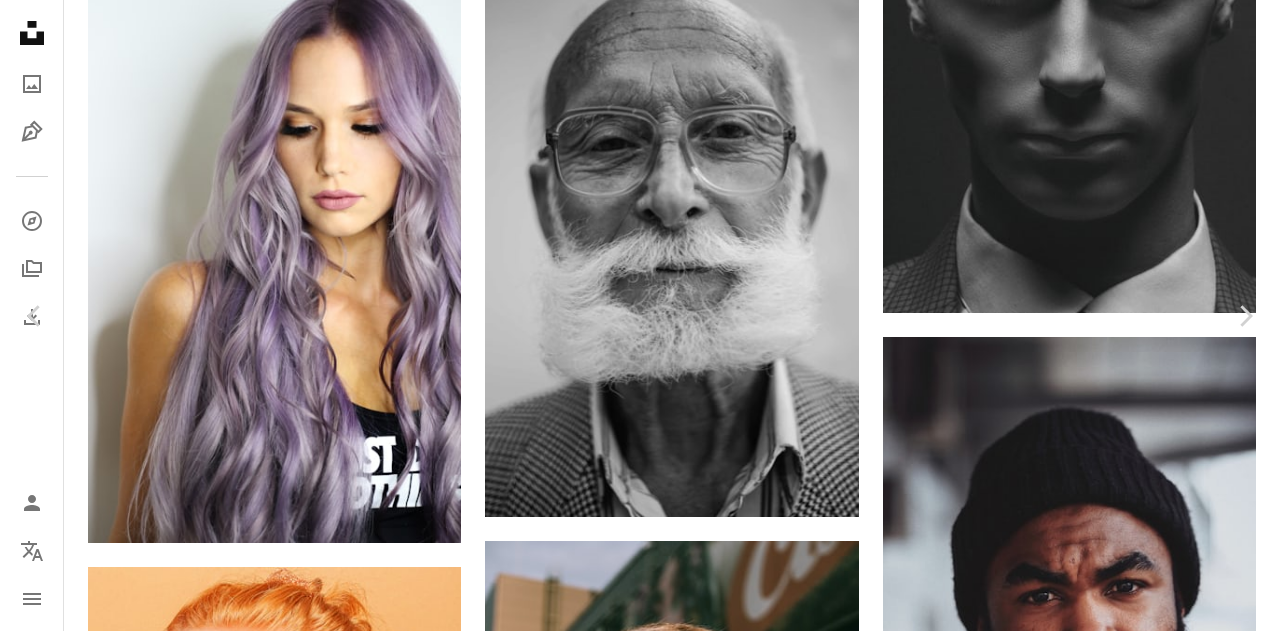 click on "Download free" at bounding box center [1081, 6643] 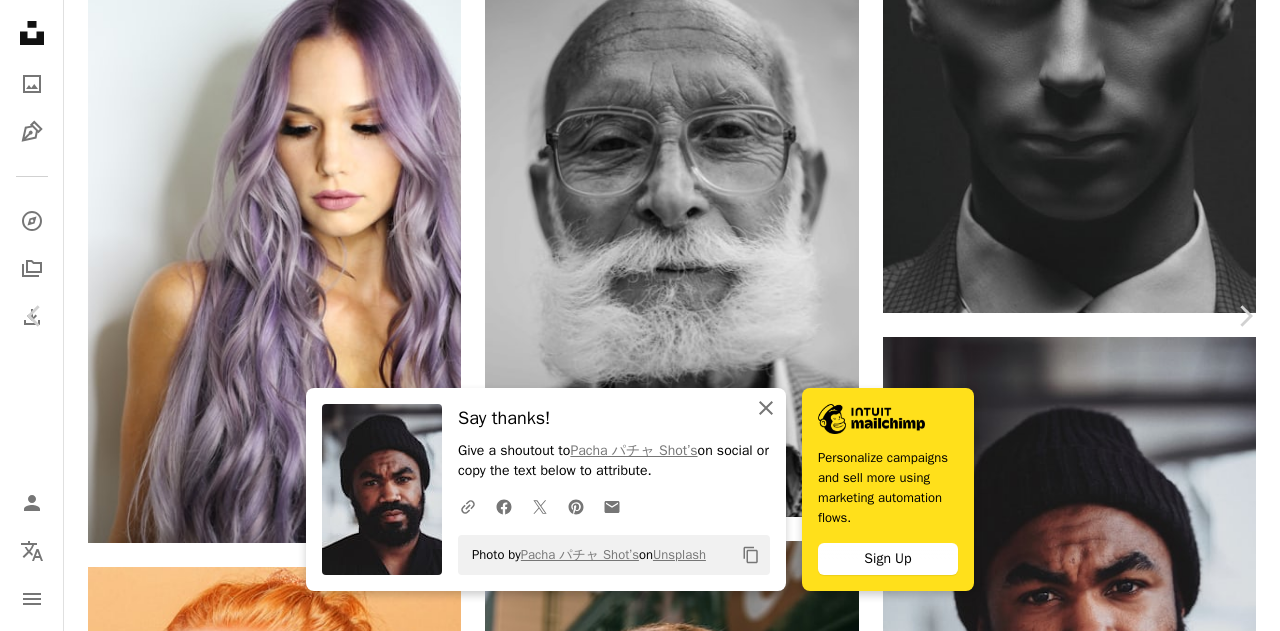 click 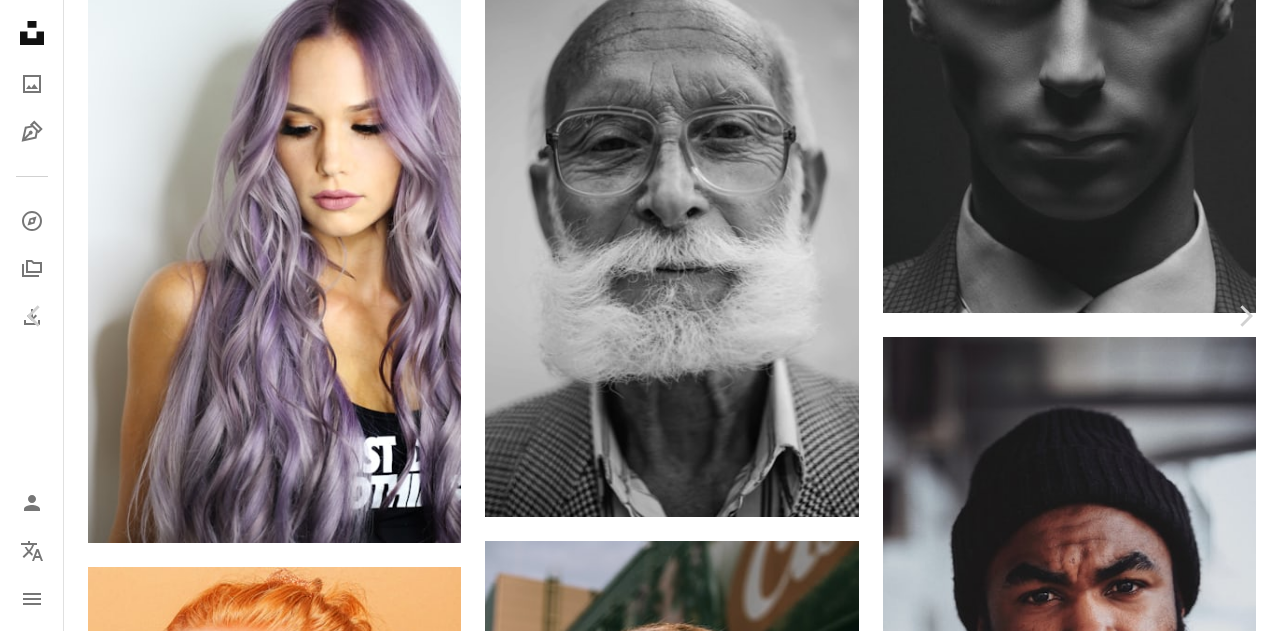 click on "An X shape" at bounding box center [20, 20] 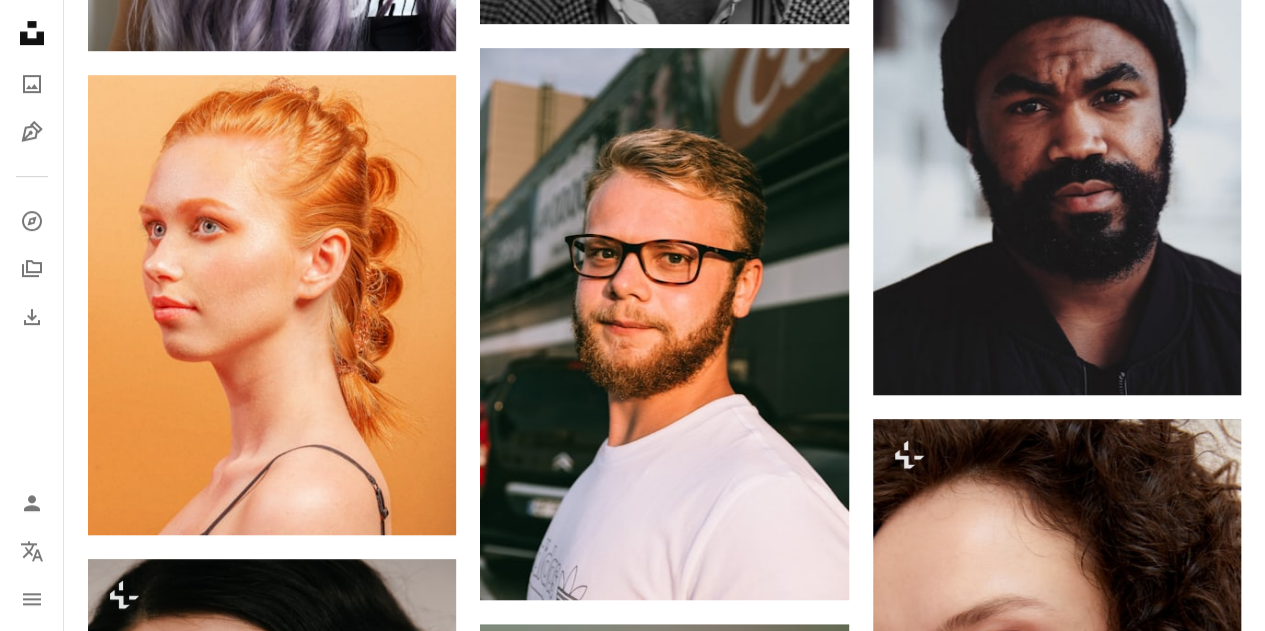 scroll, scrollTop: 19610, scrollLeft: 0, axis: vertical 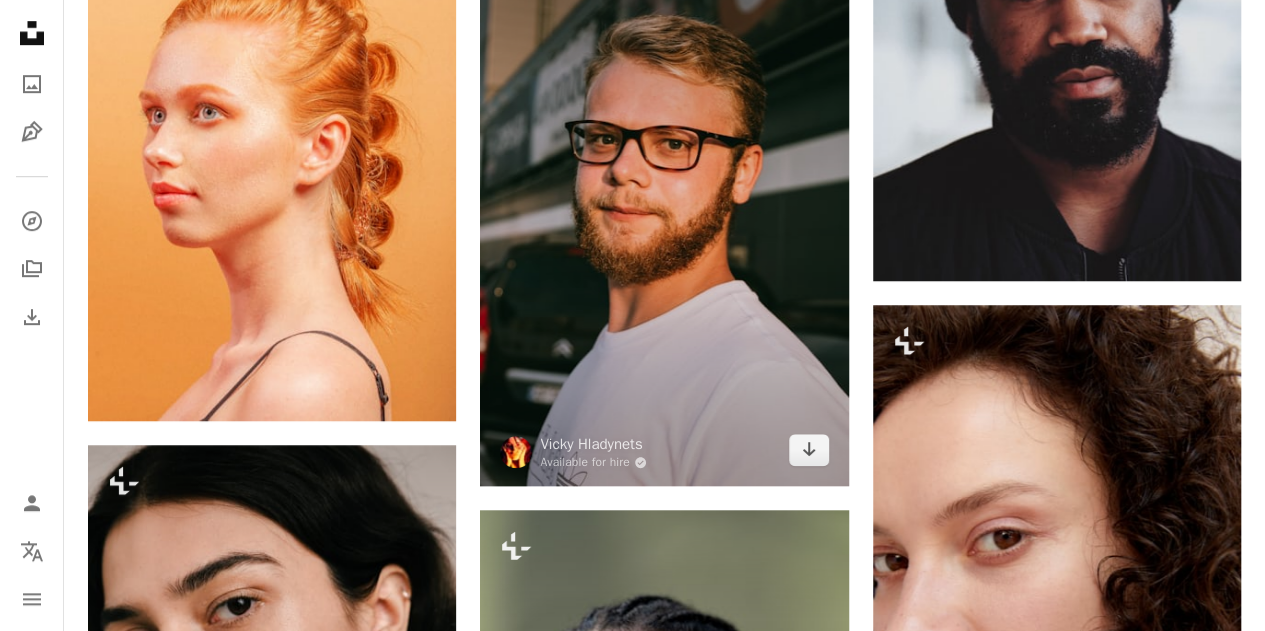 click at bounding box center (664, 210) 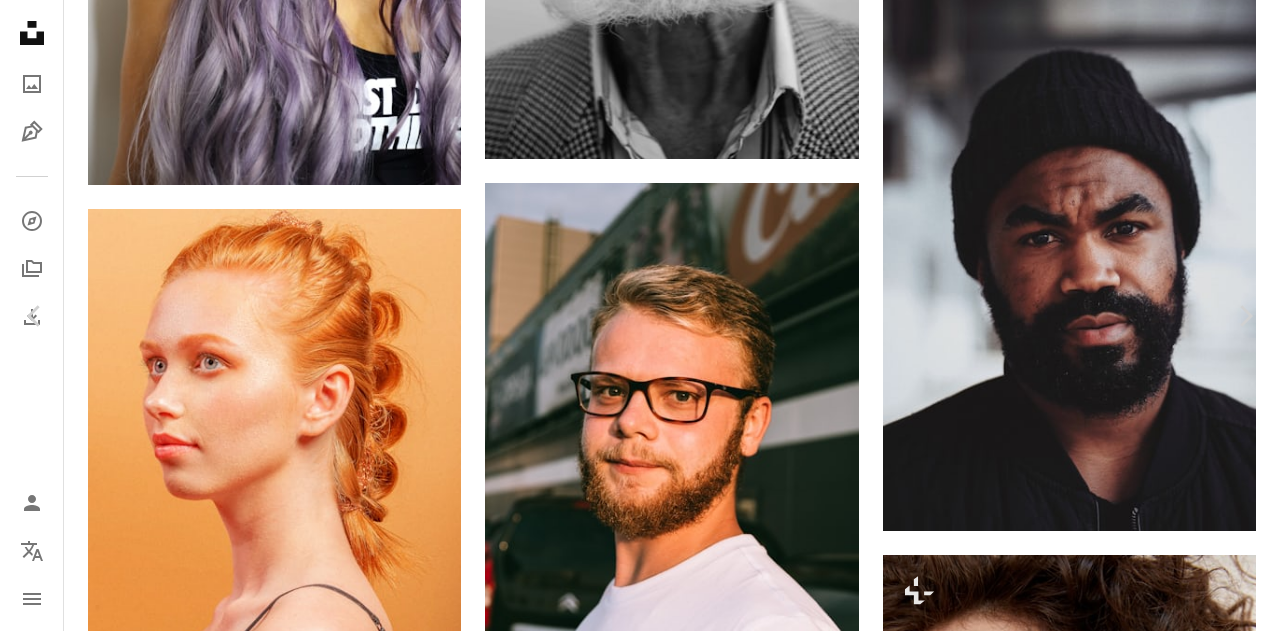 click on "Download free" at bounding box center [1081, 6285] 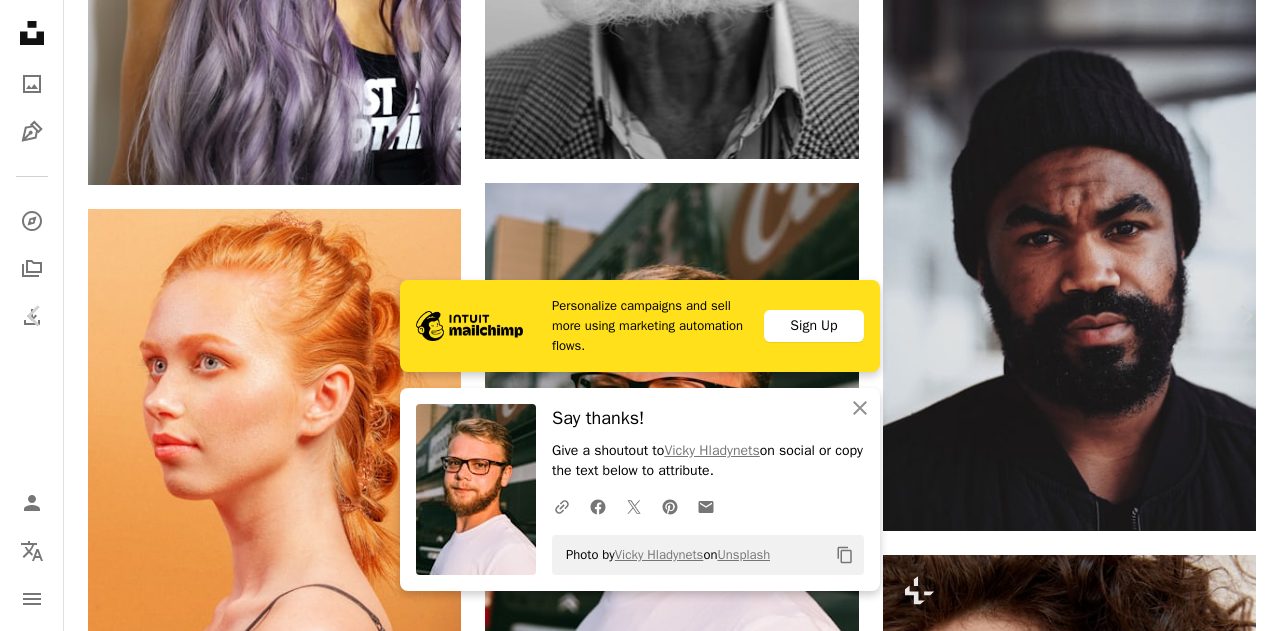 click on "Zoom in" at bounding box center [632, 6616] 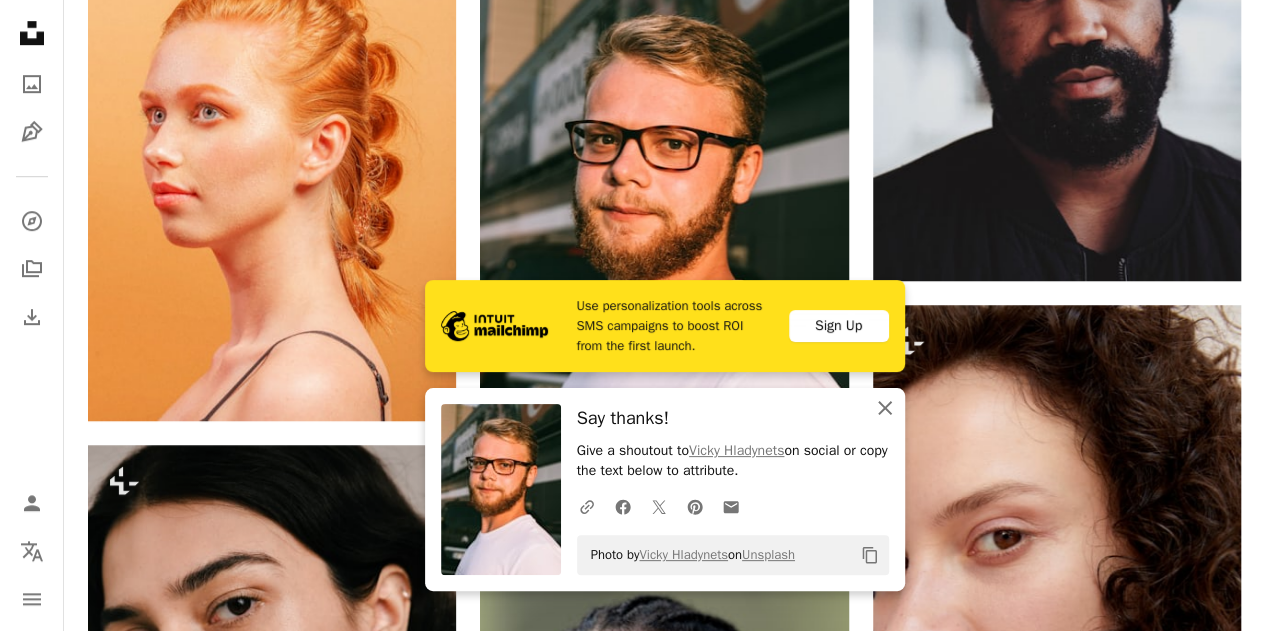 click 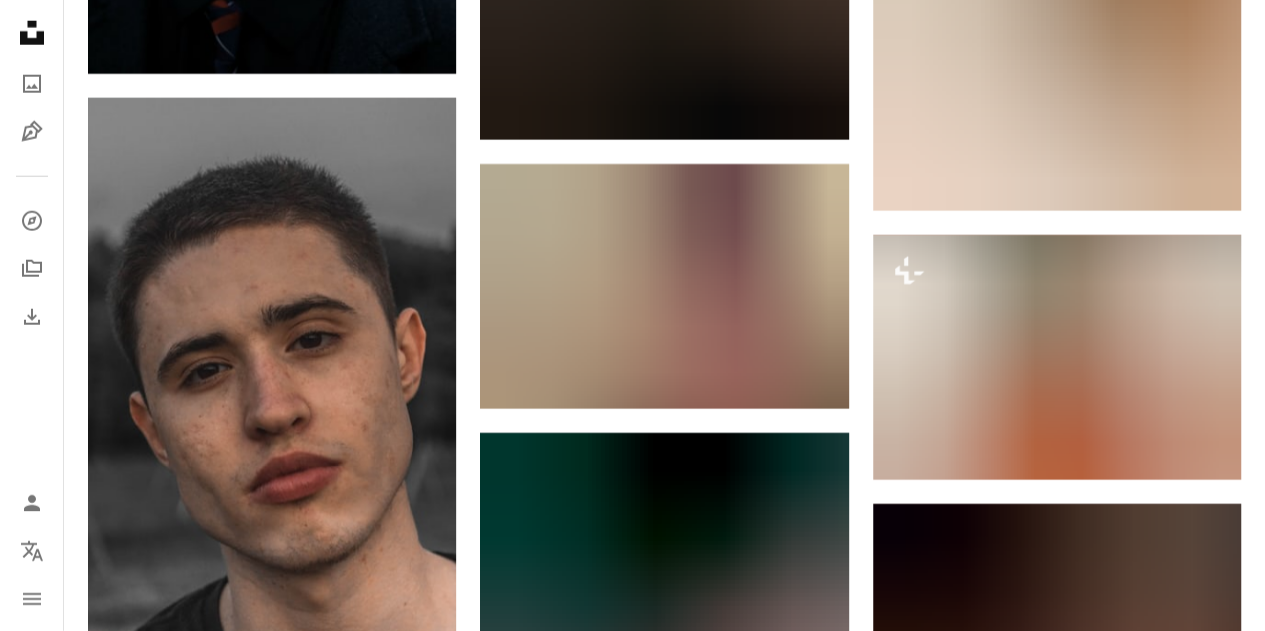 scroll, scrollTop: 21714, scrollLeft: 0, axis: vertical 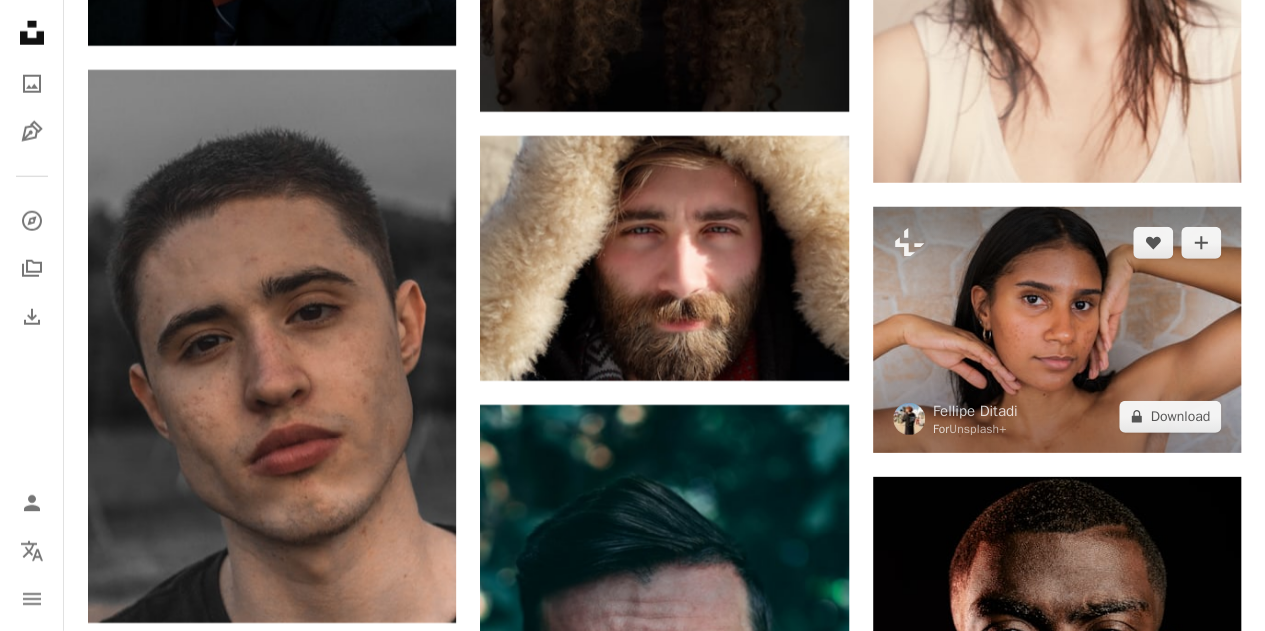 click at bounding box center (1057, 330) 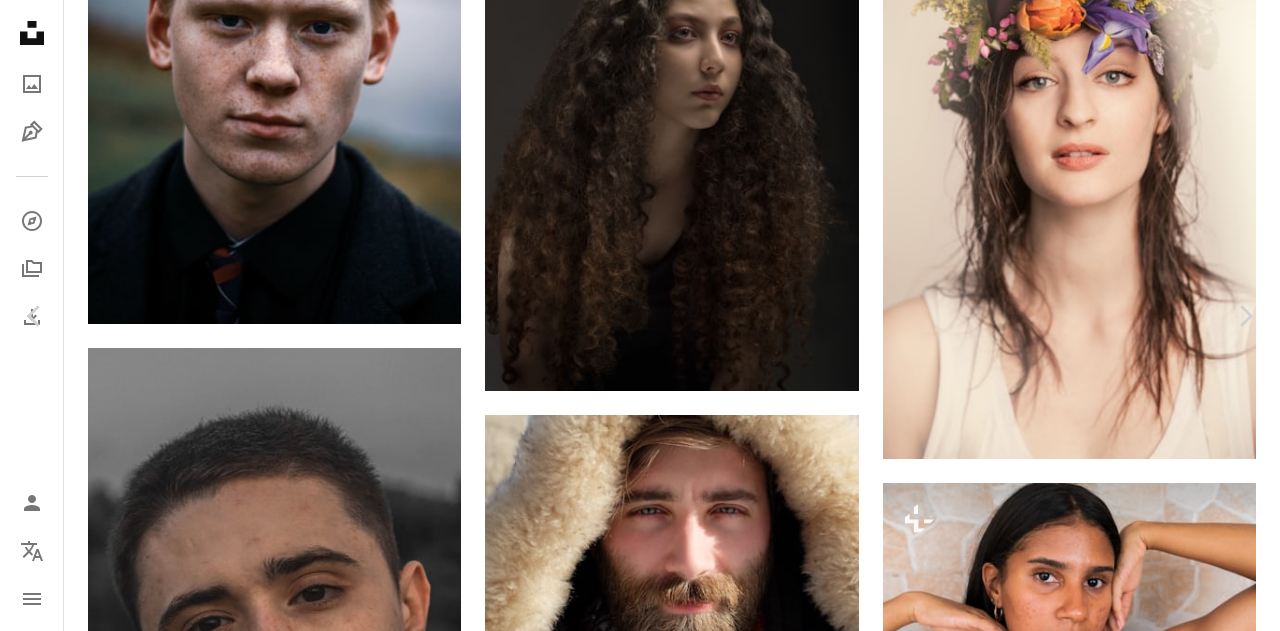 click on "An X shape" at bounding box center (20, 20) 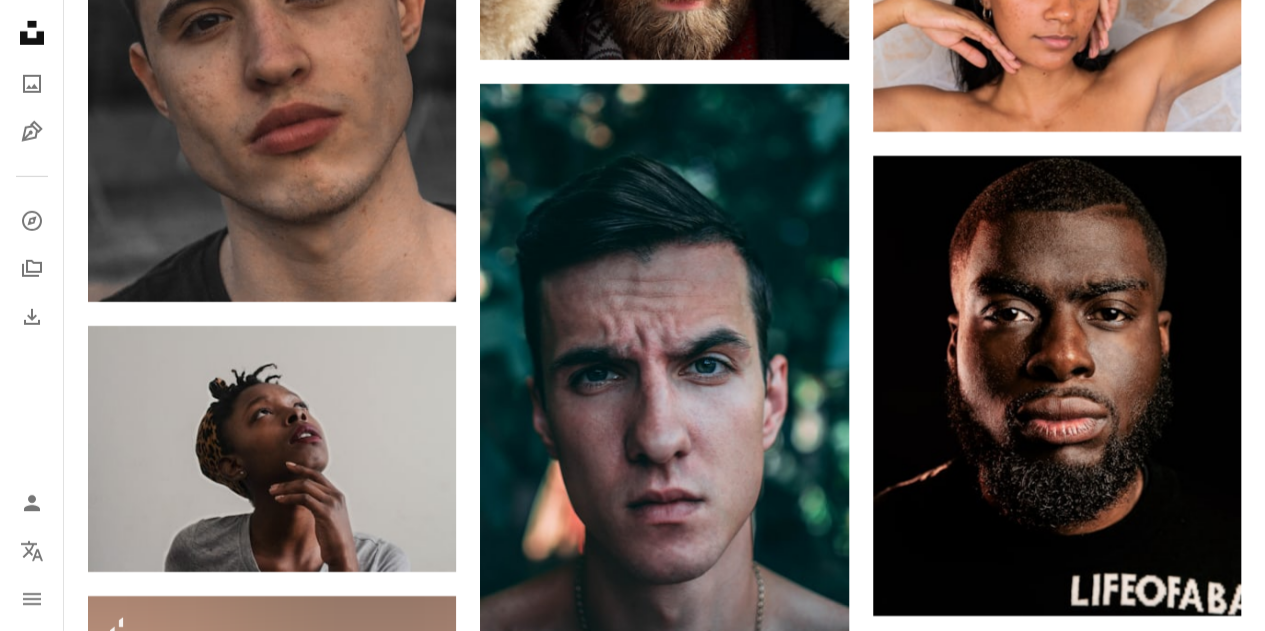 scroll, scrollTop: 22048, scrollLeft: 0, axis: vertical 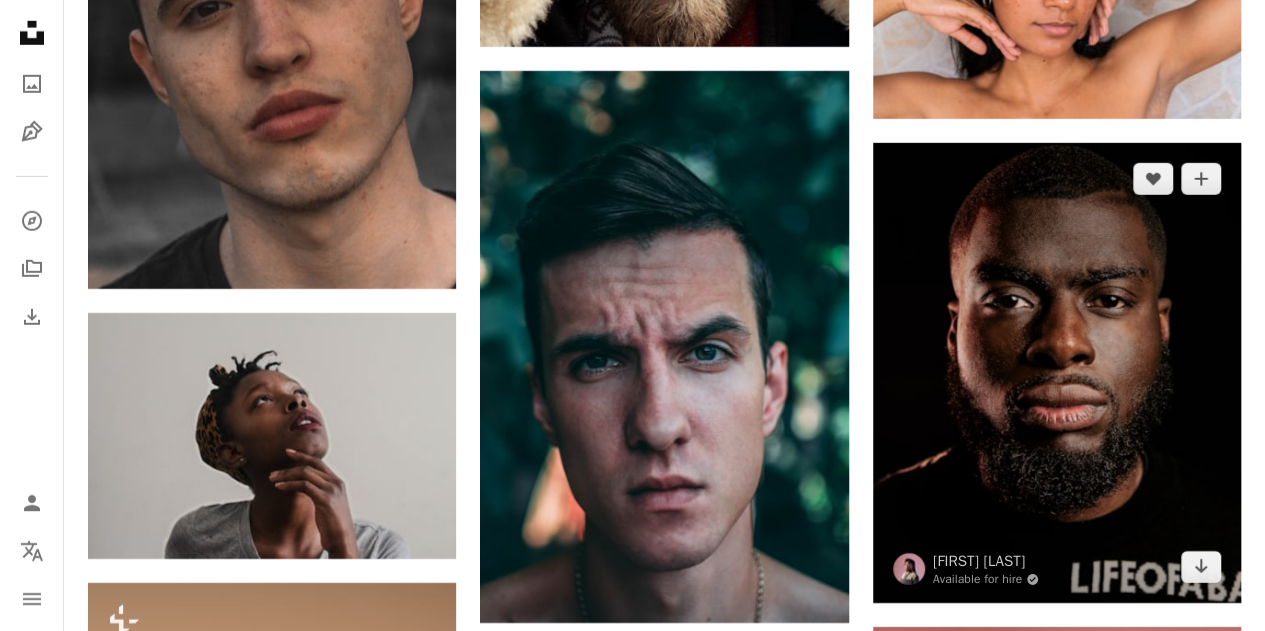 click at bounding box center [1057, 373] 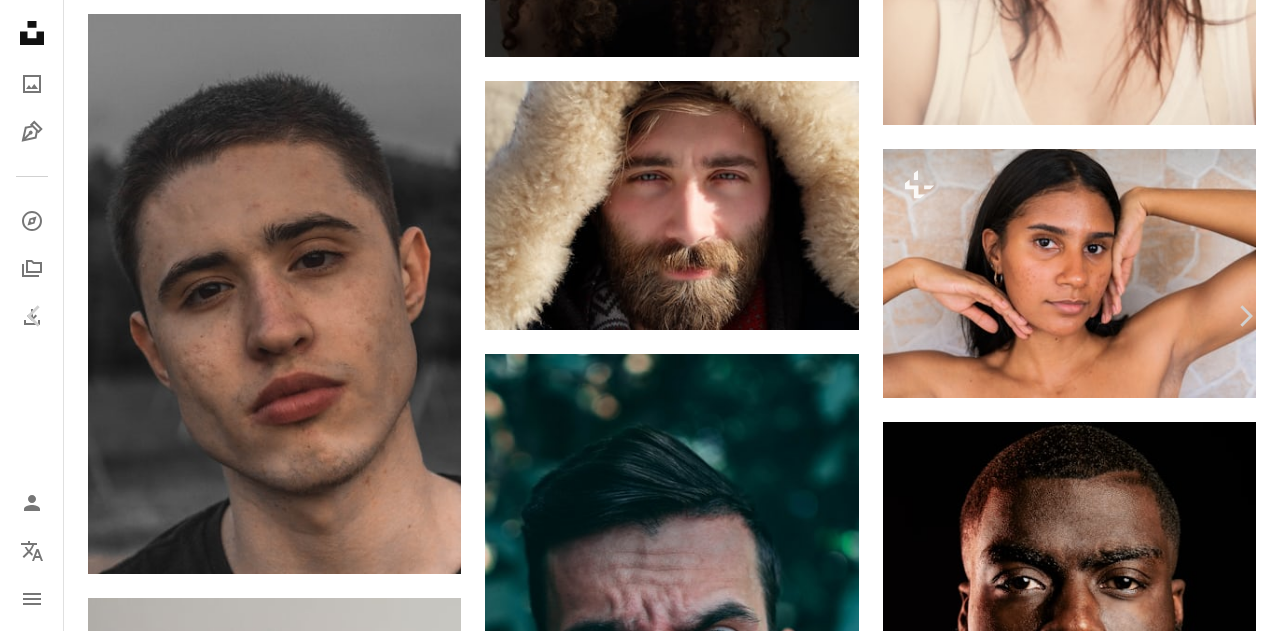 click on "Download free" at bounding box center (1081, 3848) 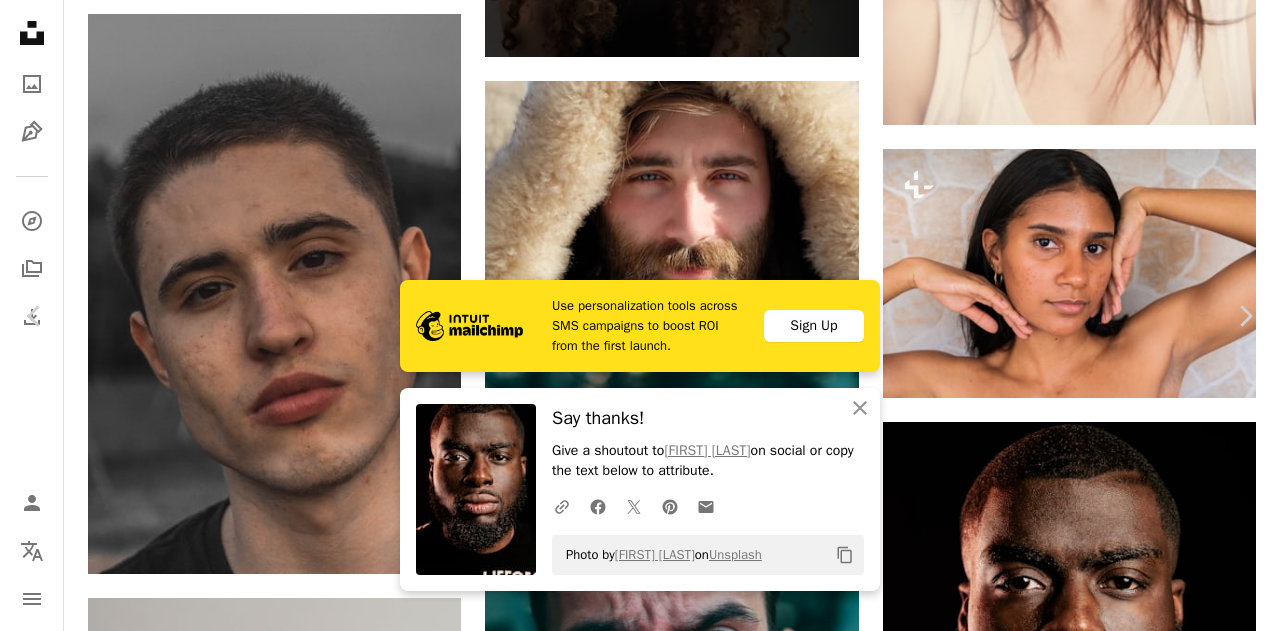 click on "An X shape" at bounding box center [20, 20] 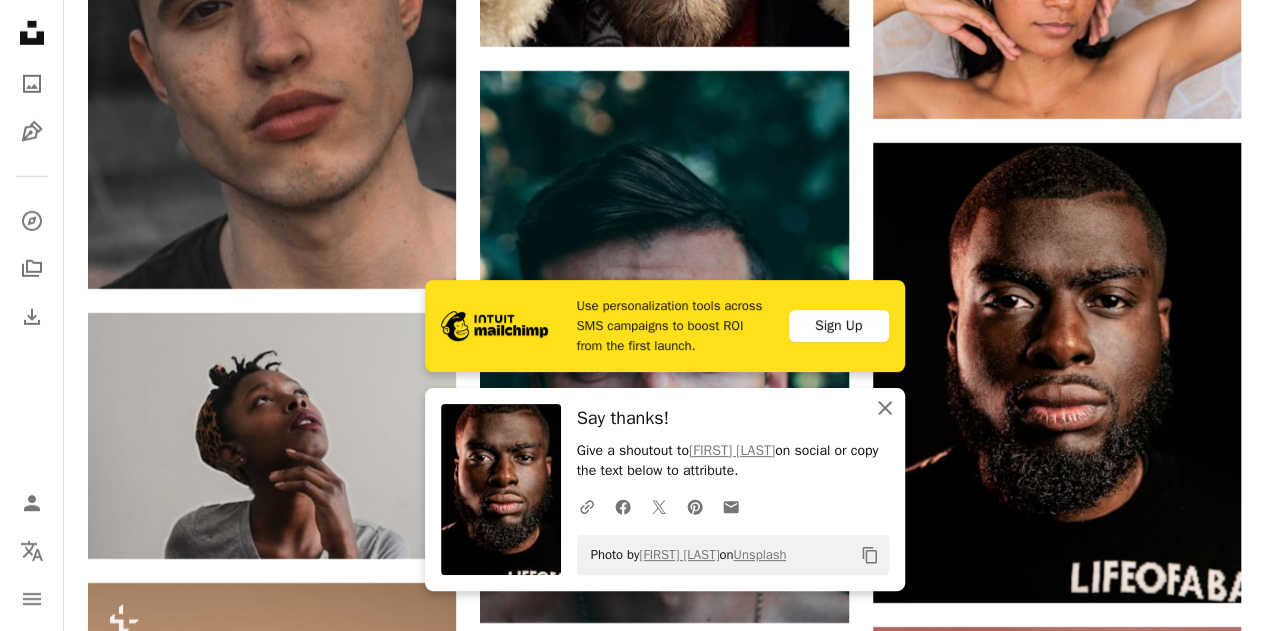 click on "An X shape" 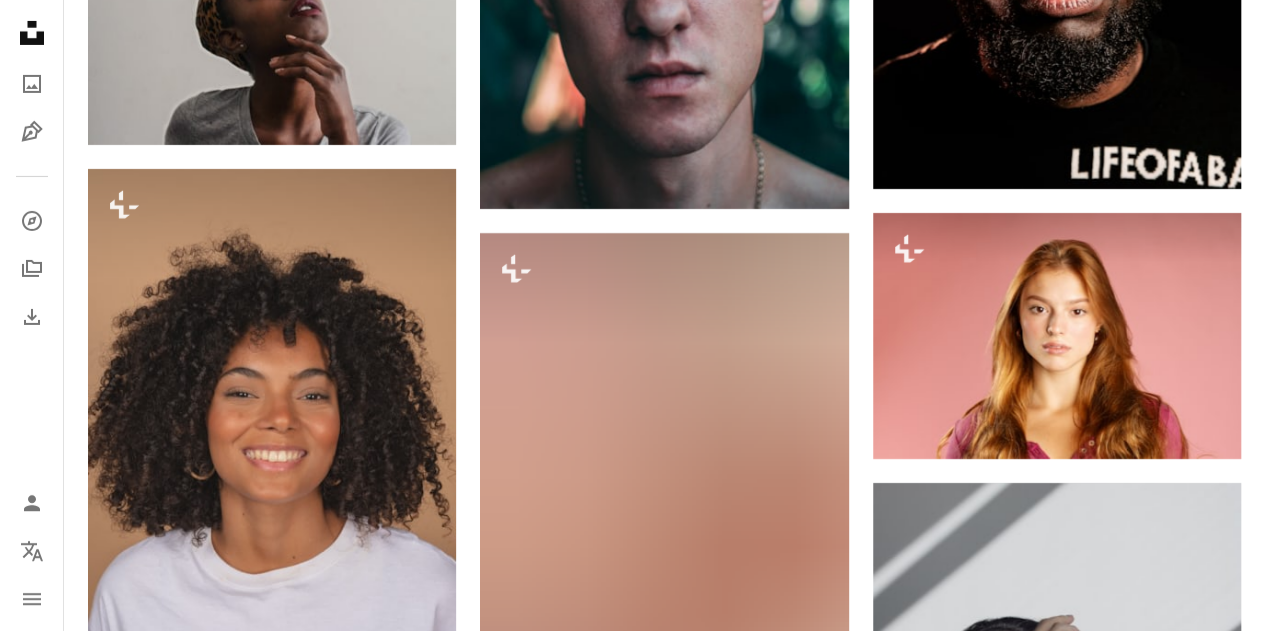 scroll, scrollTop: 22595, scrollLeft: 0, axis: vertical 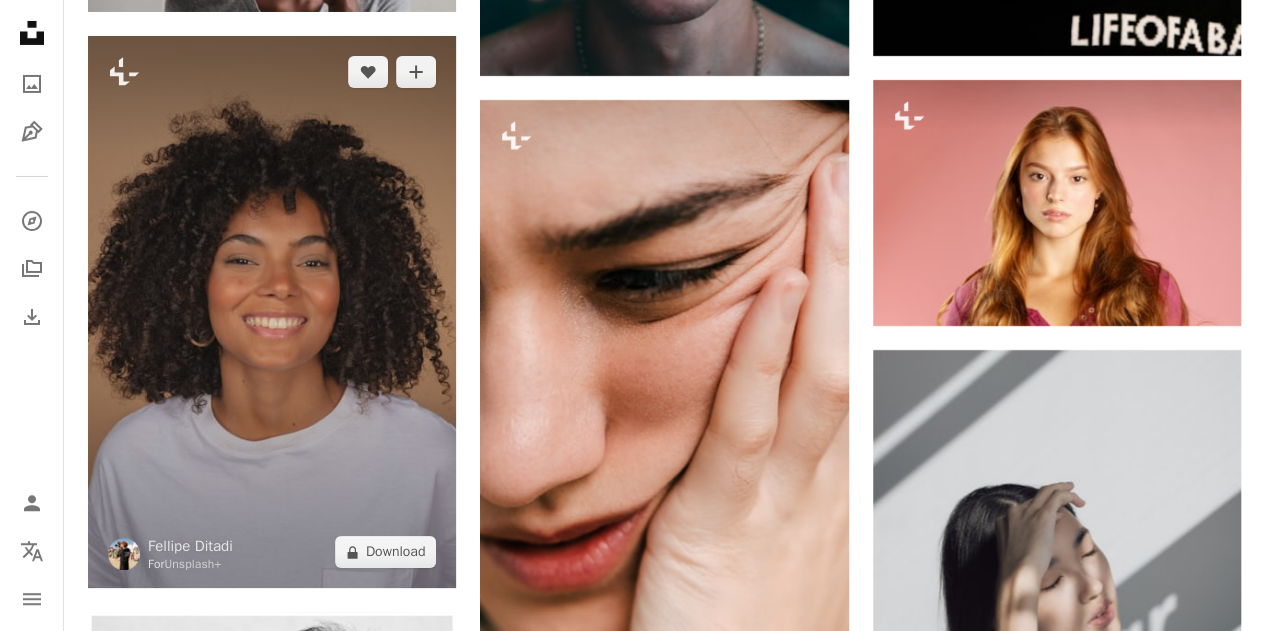 click at bounding box center (272, 312) 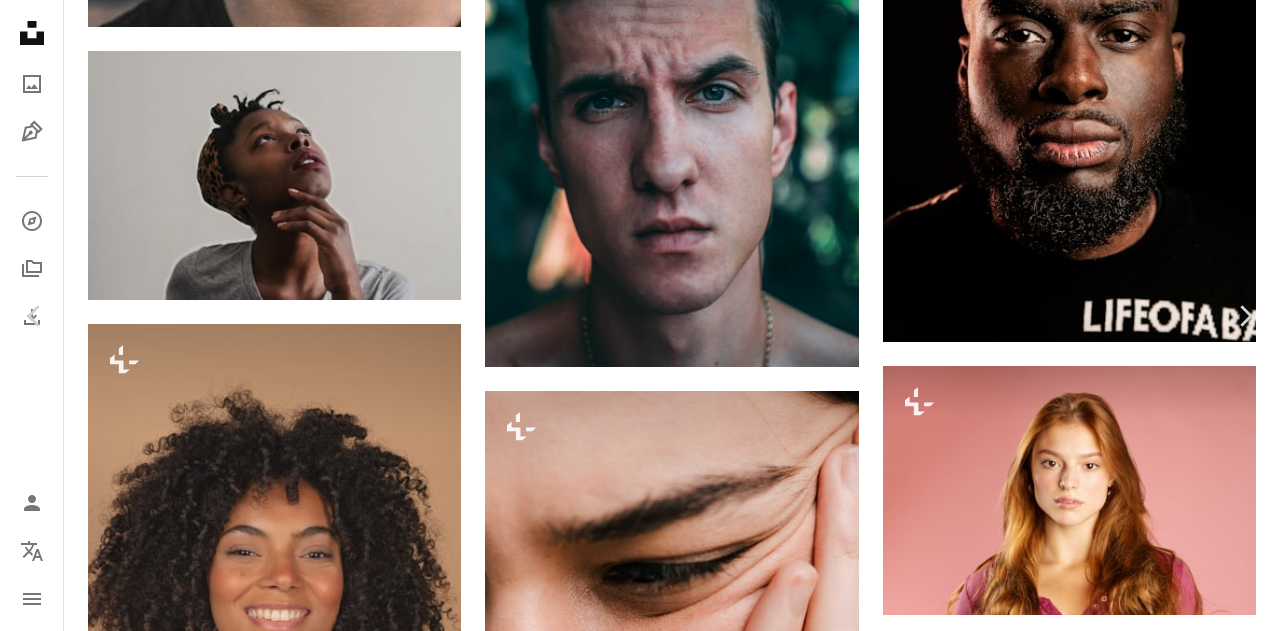 click on "An X shape" at bounding box center [20, 20] 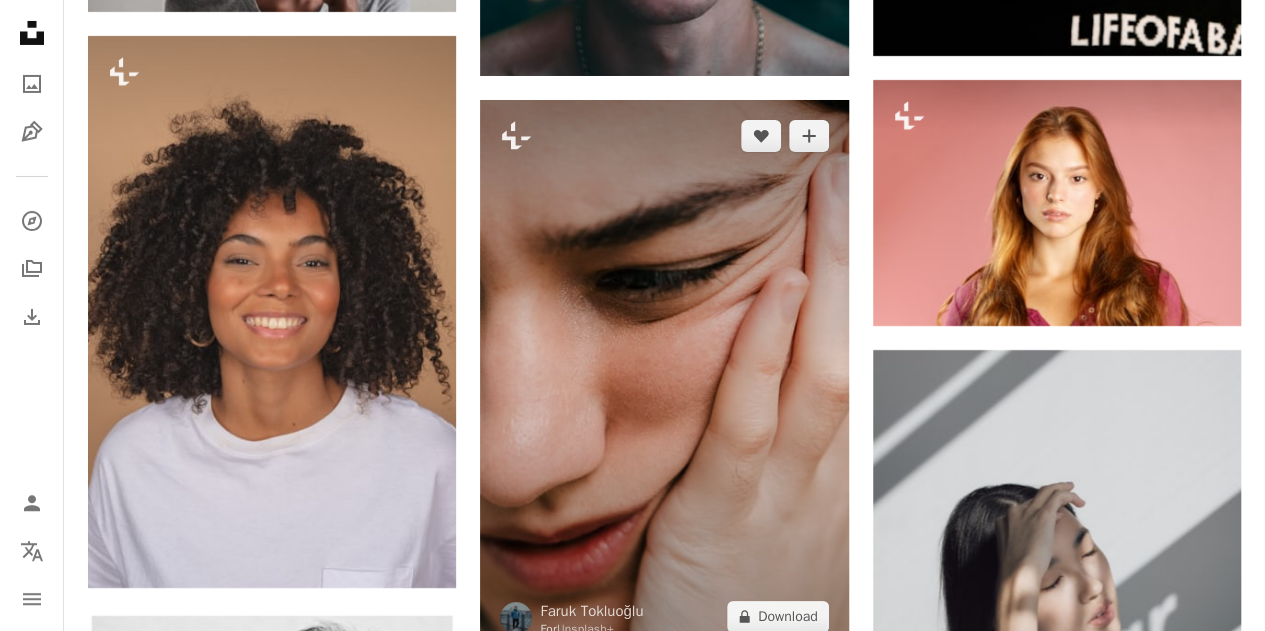 click at bounding box center [664, 376] 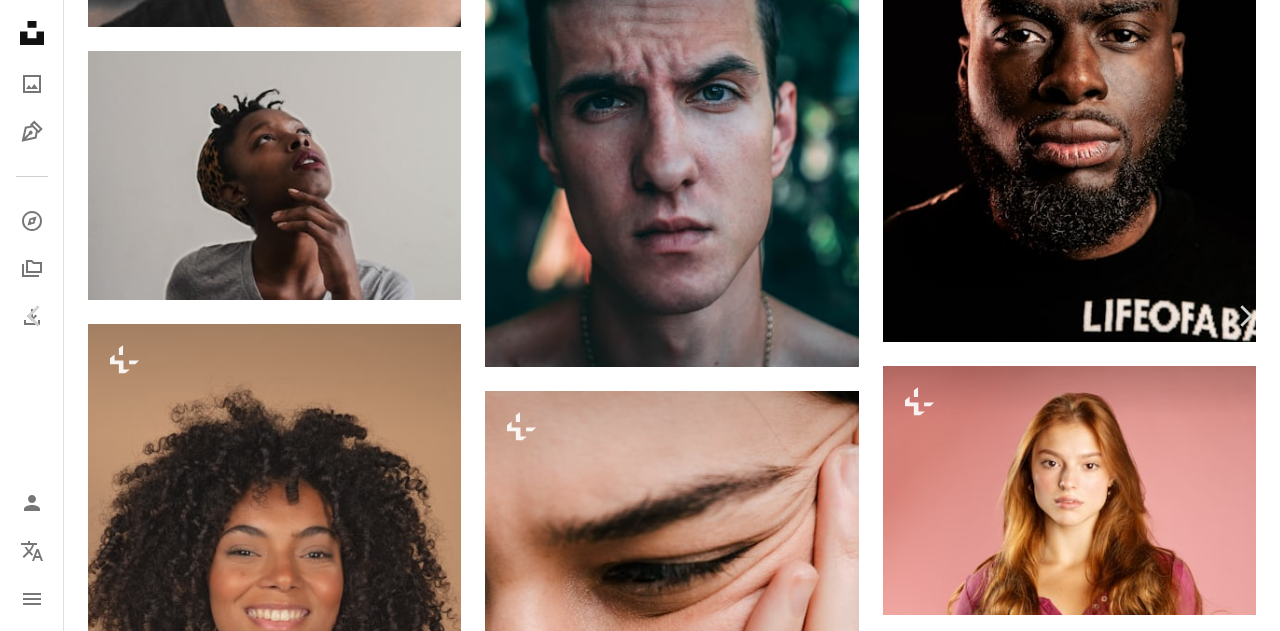 click on "An X shape" at bounding box center (20, 20) 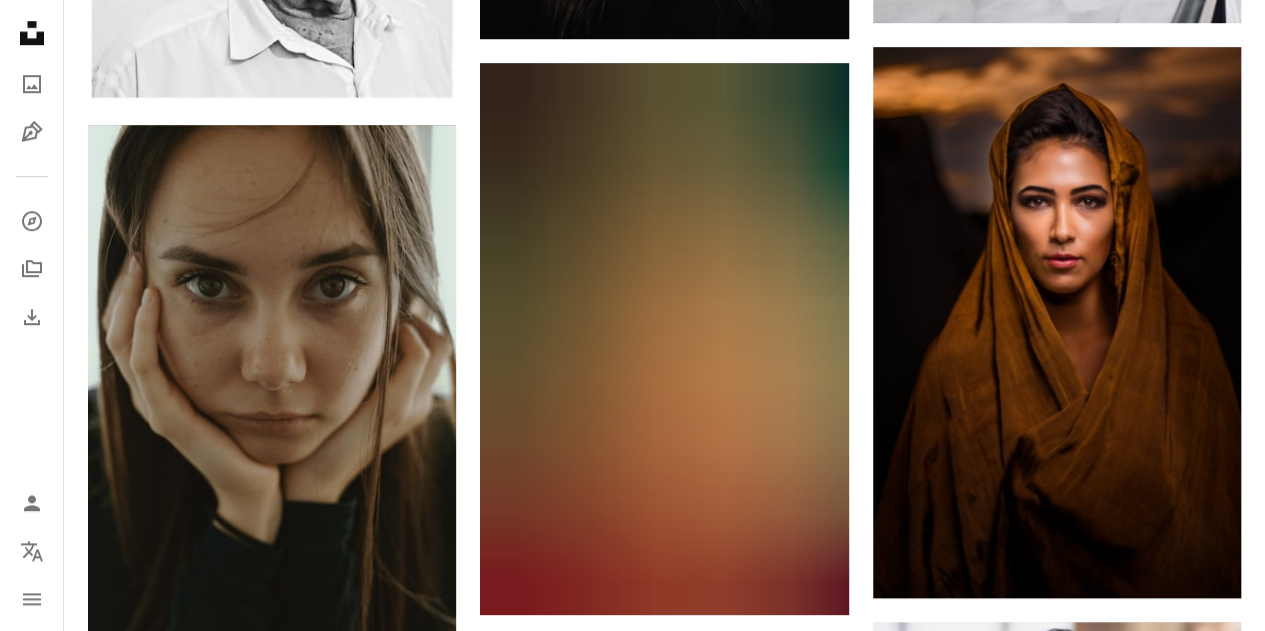 scroll, scrollTop: 23515, scrollLeft: 0, axis: vertical 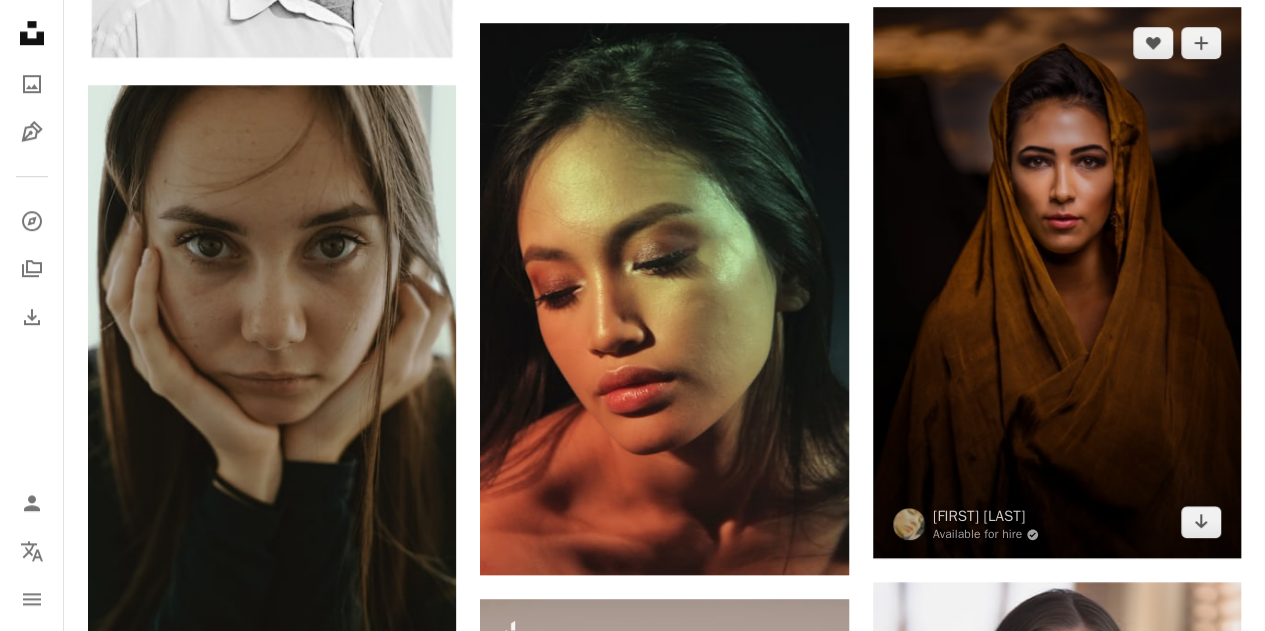 click at bounding box center [1057, 283] 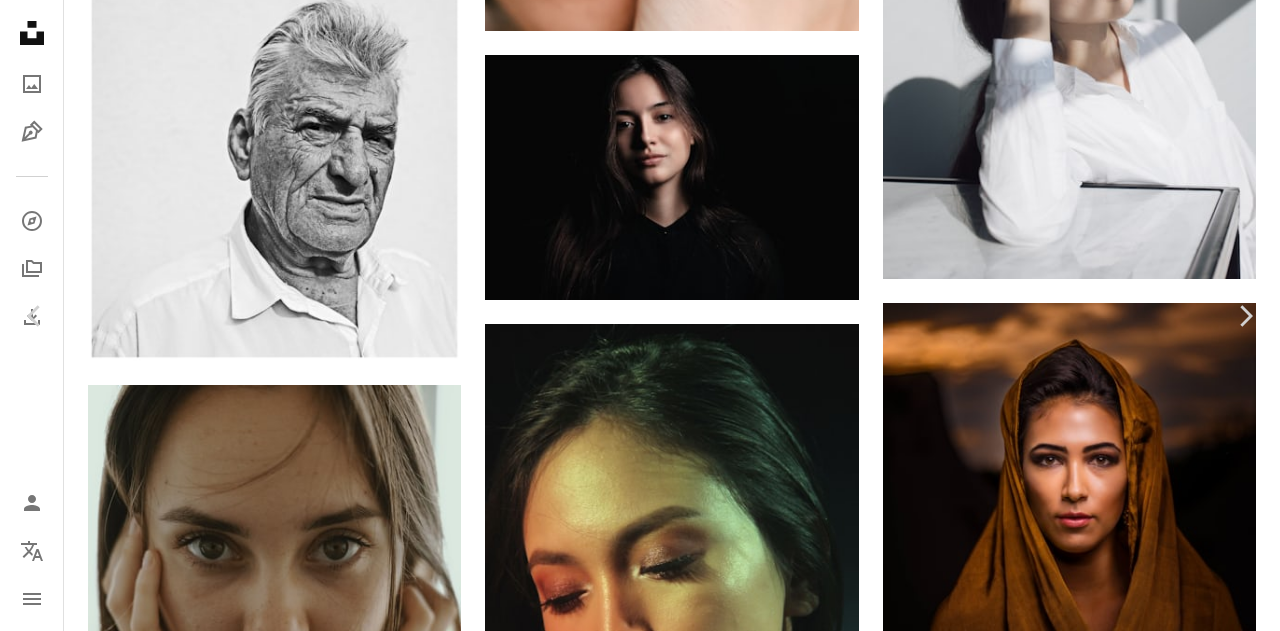 click on "Download free" at bounding box center [1081, 5784] 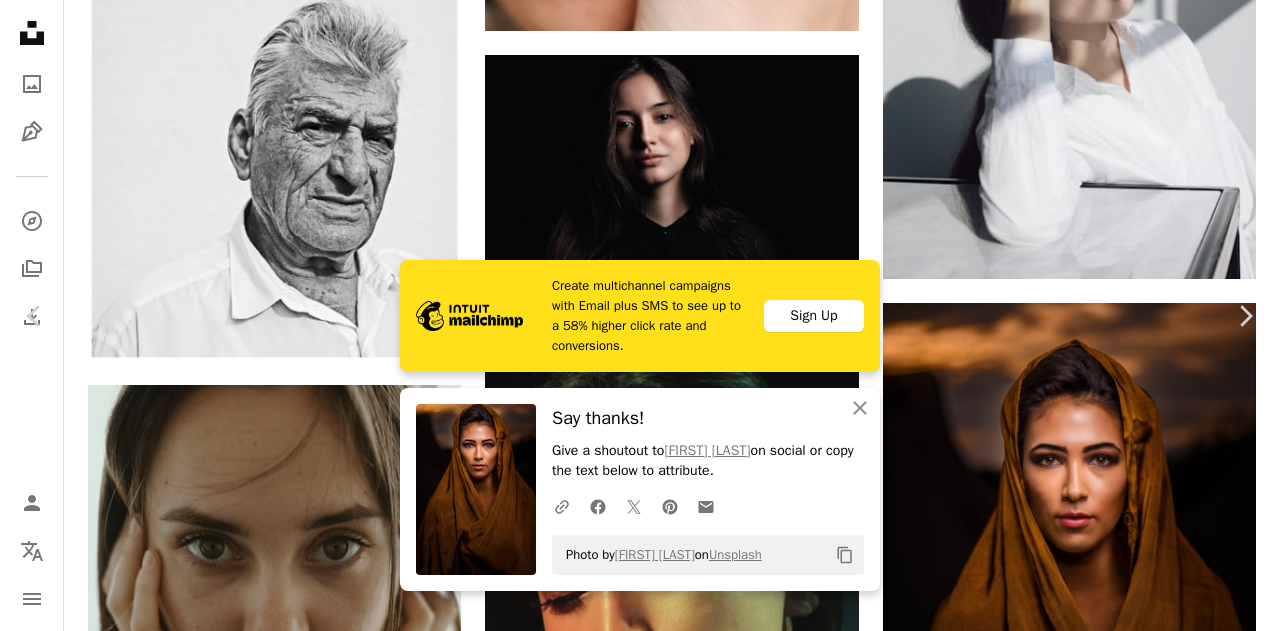 click on "An X shape" at bounding box center (20, 20) 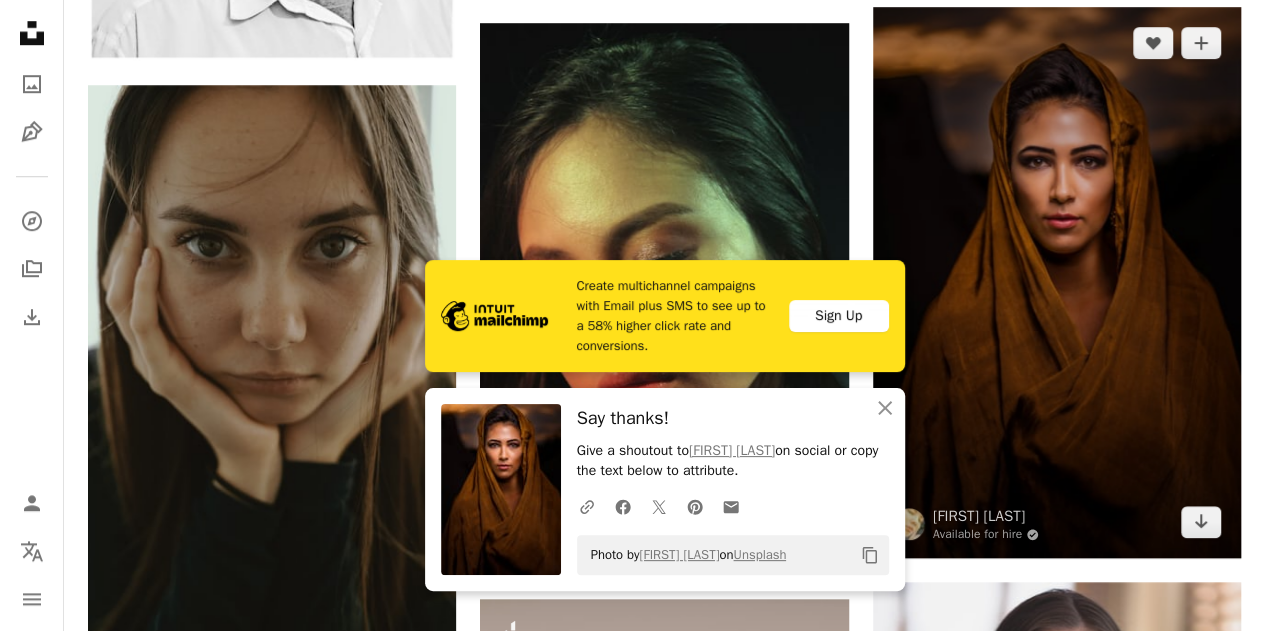 click at bounding box center (1057, 283) 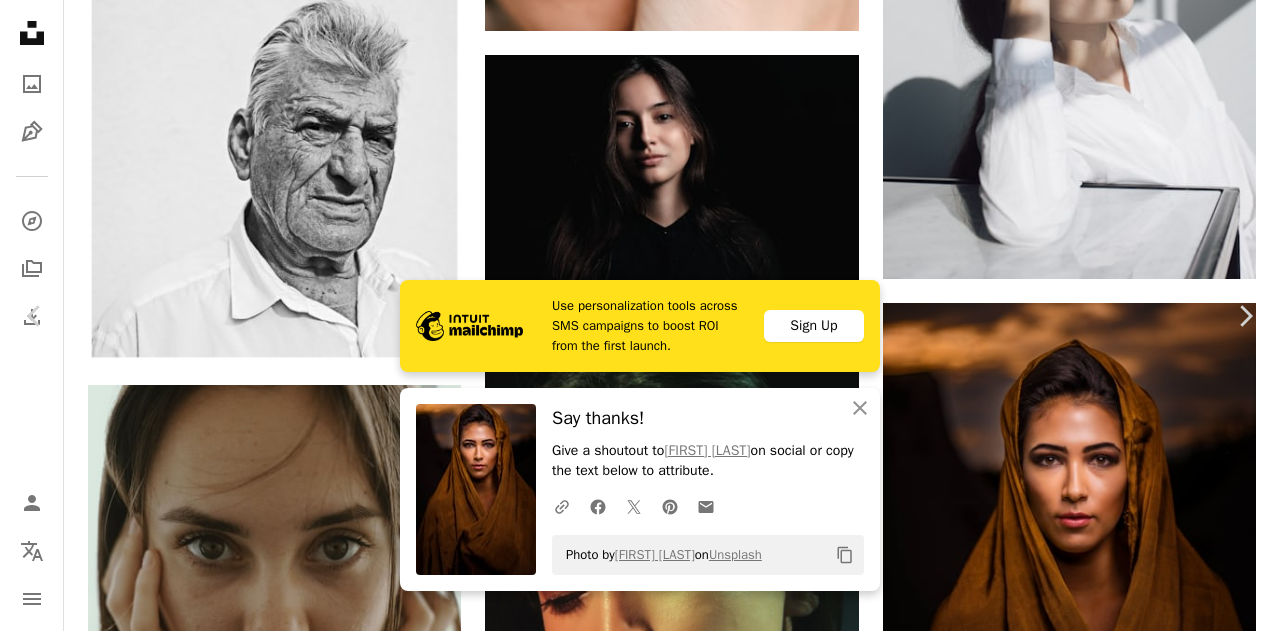 click on "An X shape" at bounding box center [20, 20] 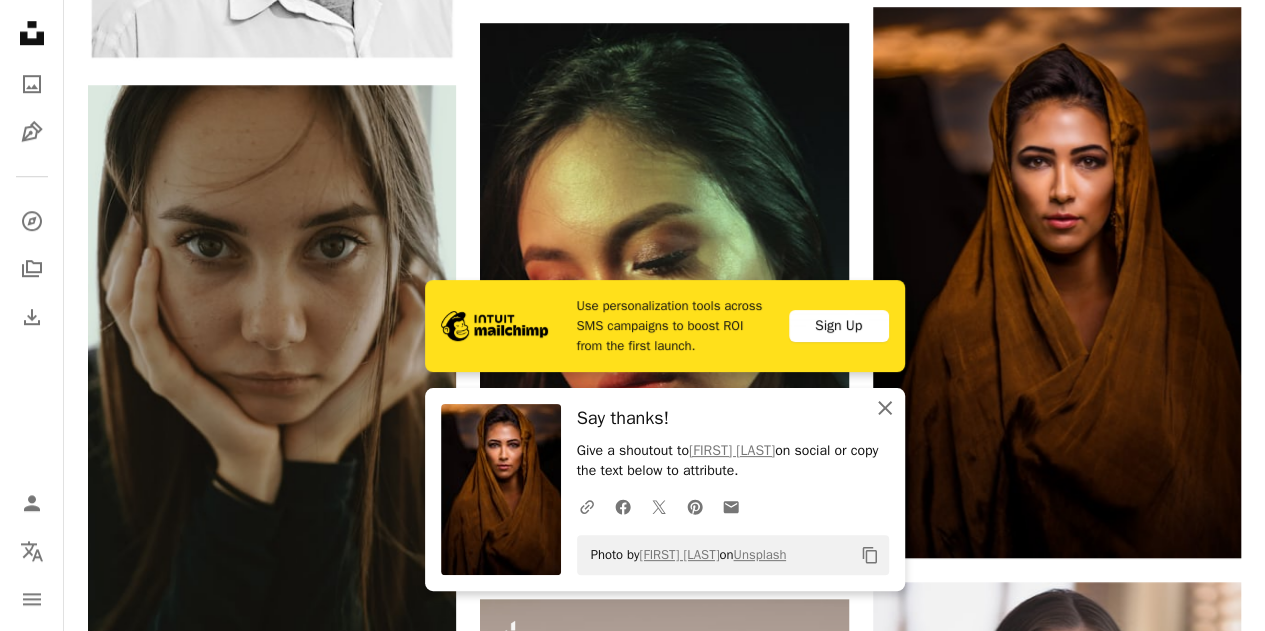 click on "An X shape" 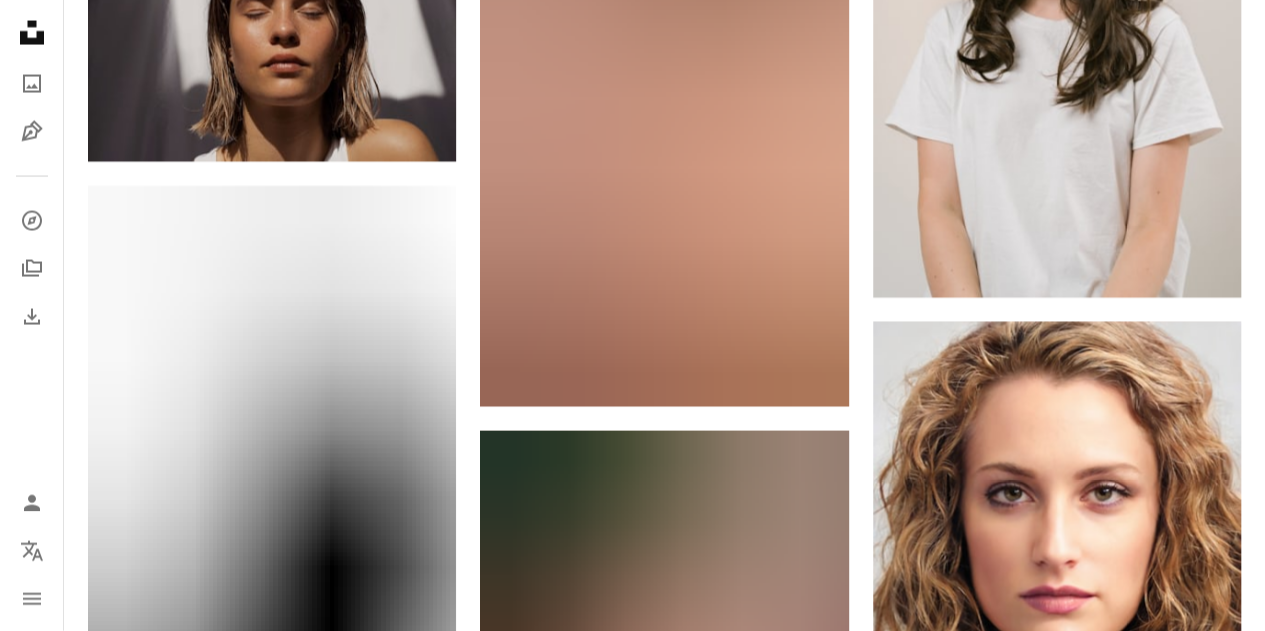 scroll, scrollTop: 24956, scrollLeft: 0, axis: vertical 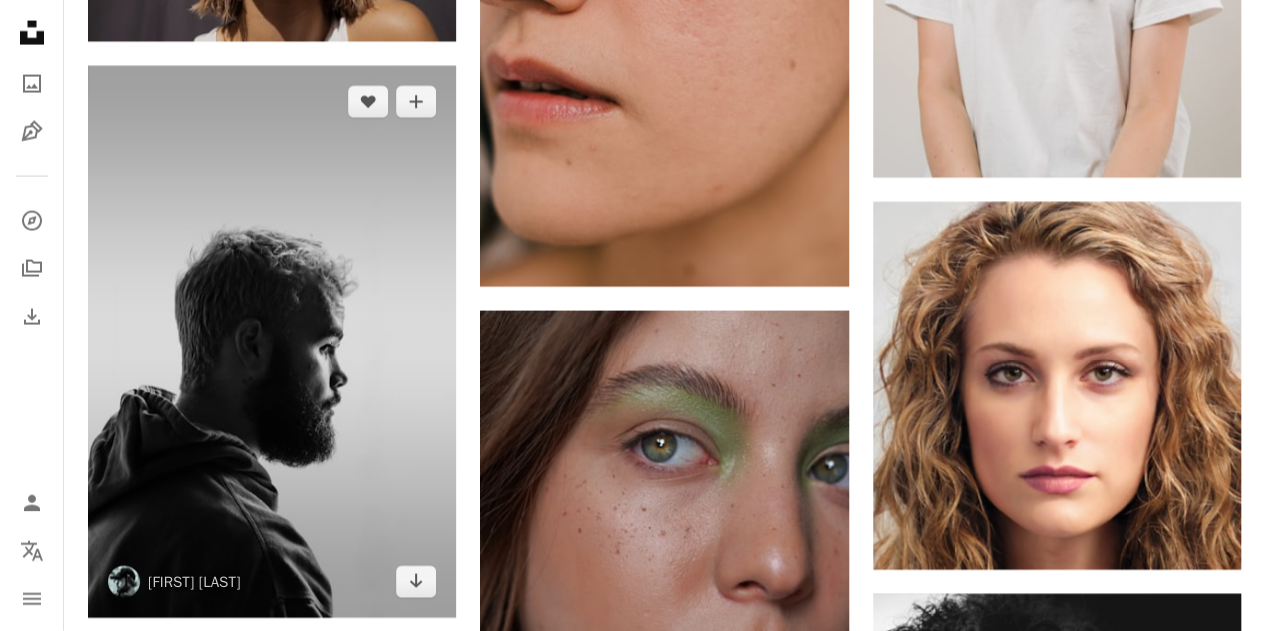 click at bounding box center [272, 342] 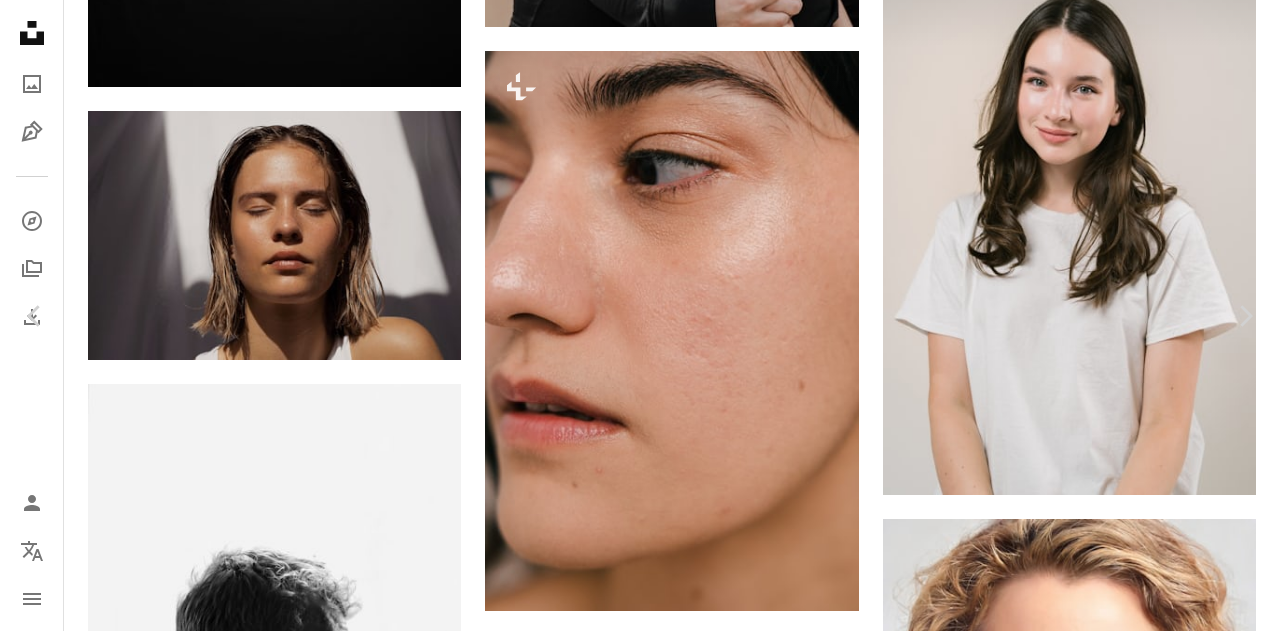 click on "Download free" at bounding box center (1081, 4344) 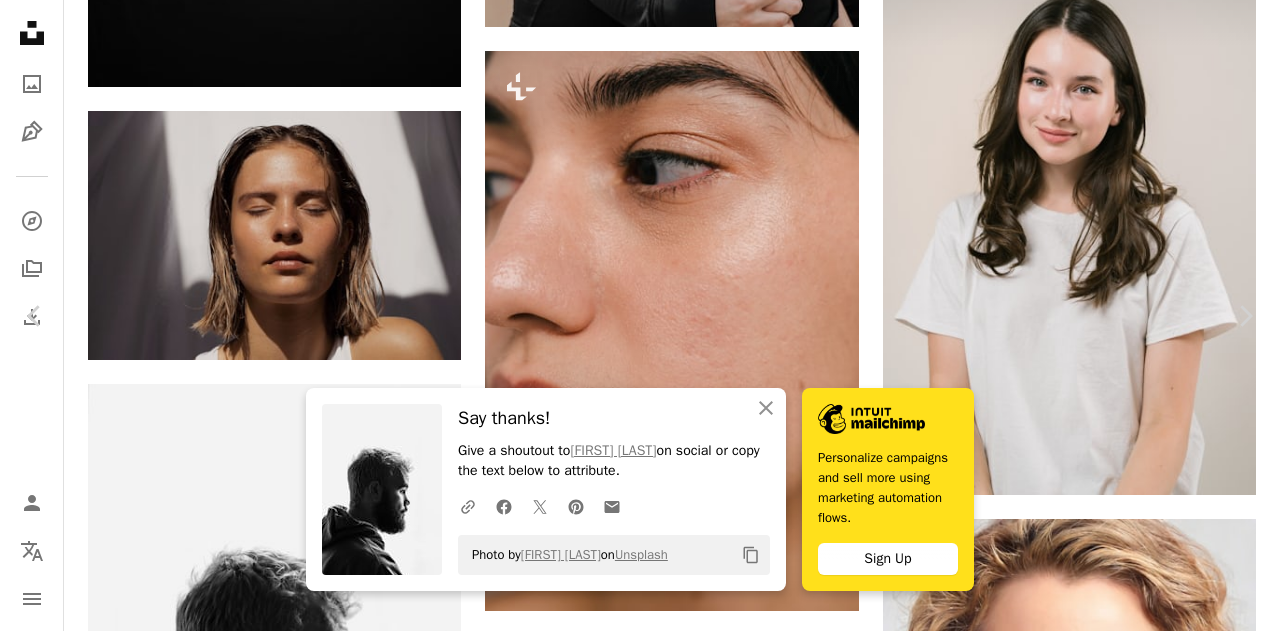 click on "An X shape" at bounding box center [20, 20] 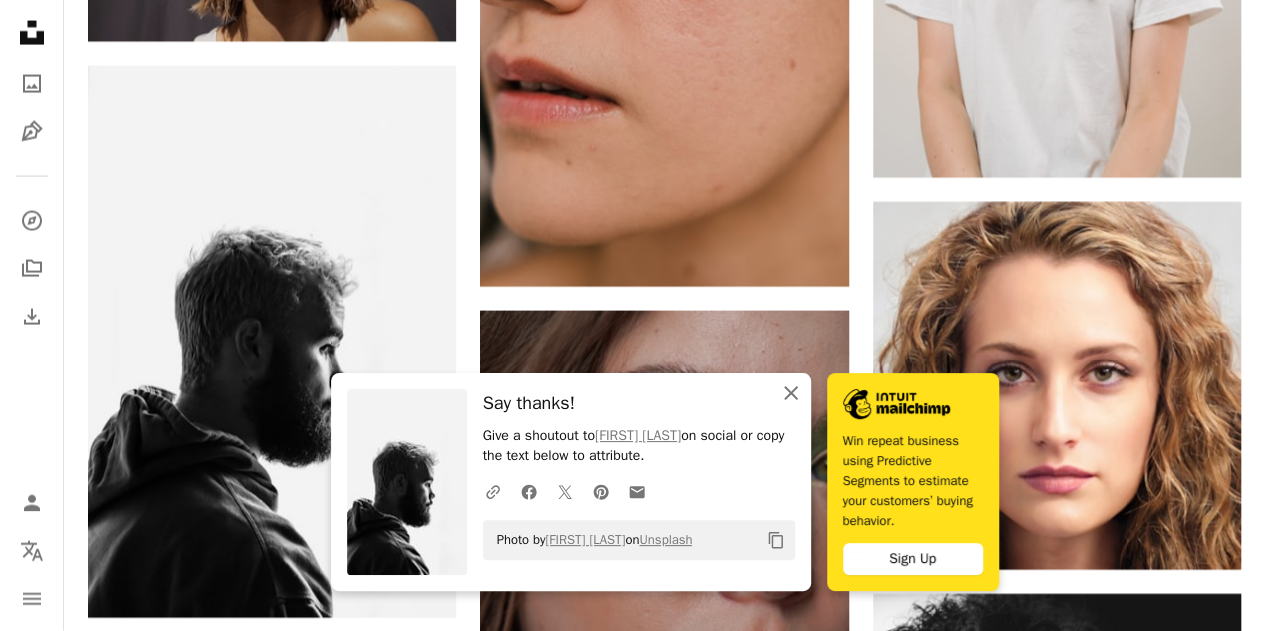 click 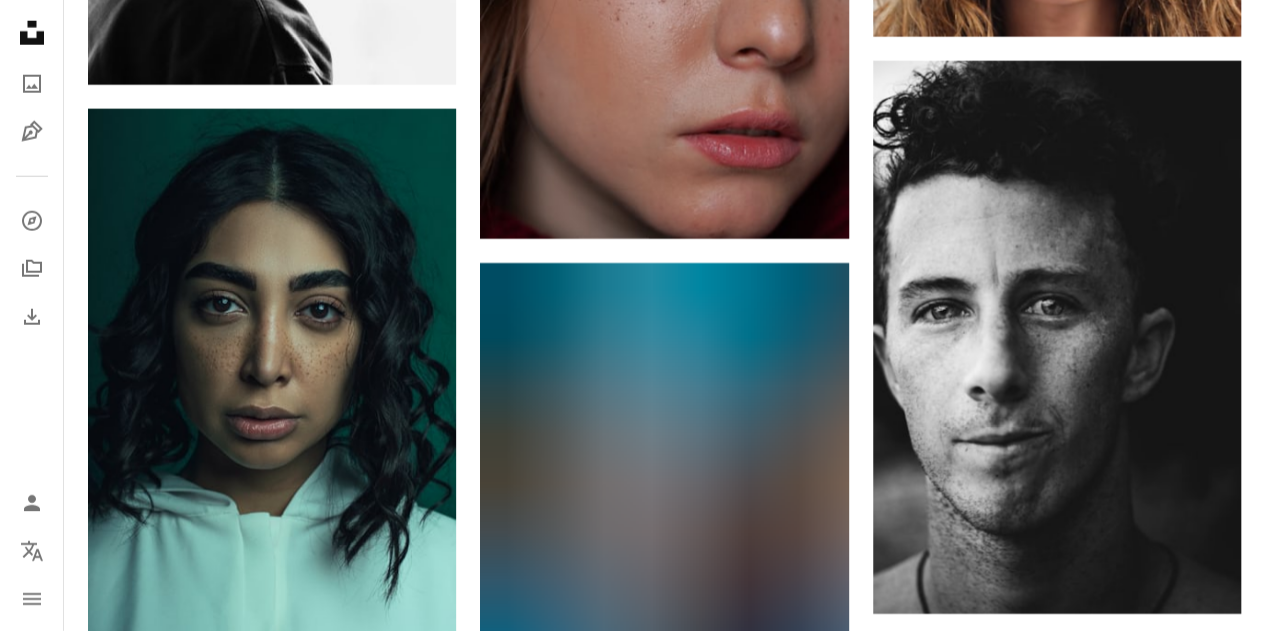 scroll, scrollTop: 25542, scrollLeft: 0, axis: vertical 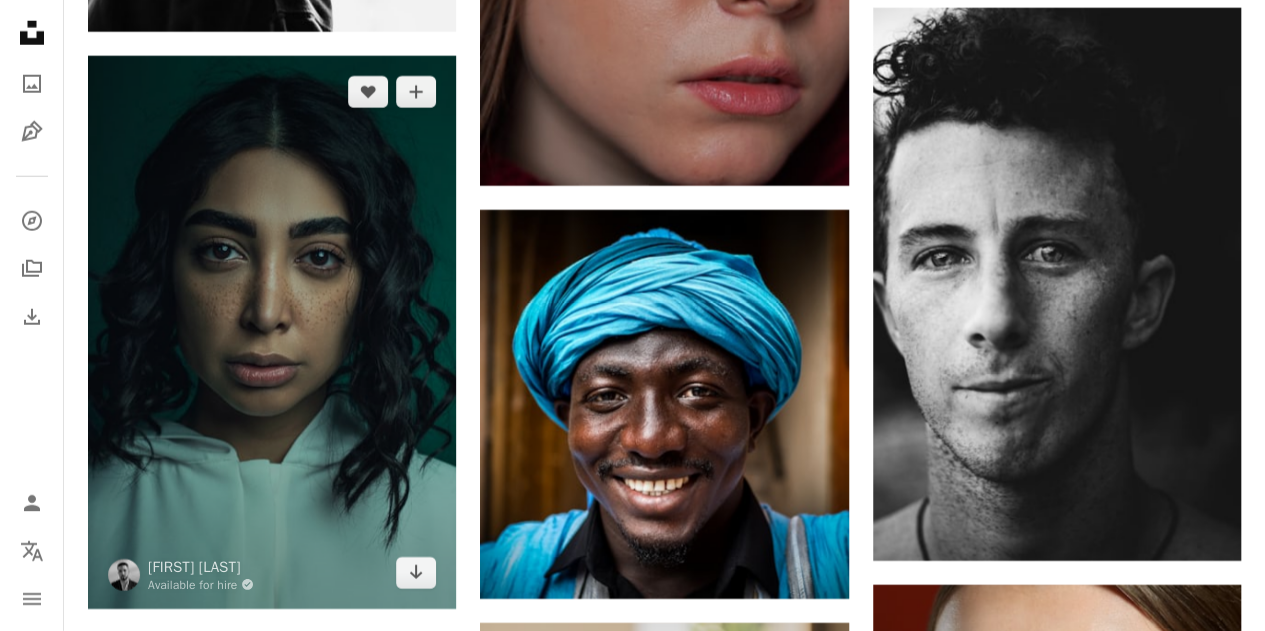click at bounding box center (272, 332) 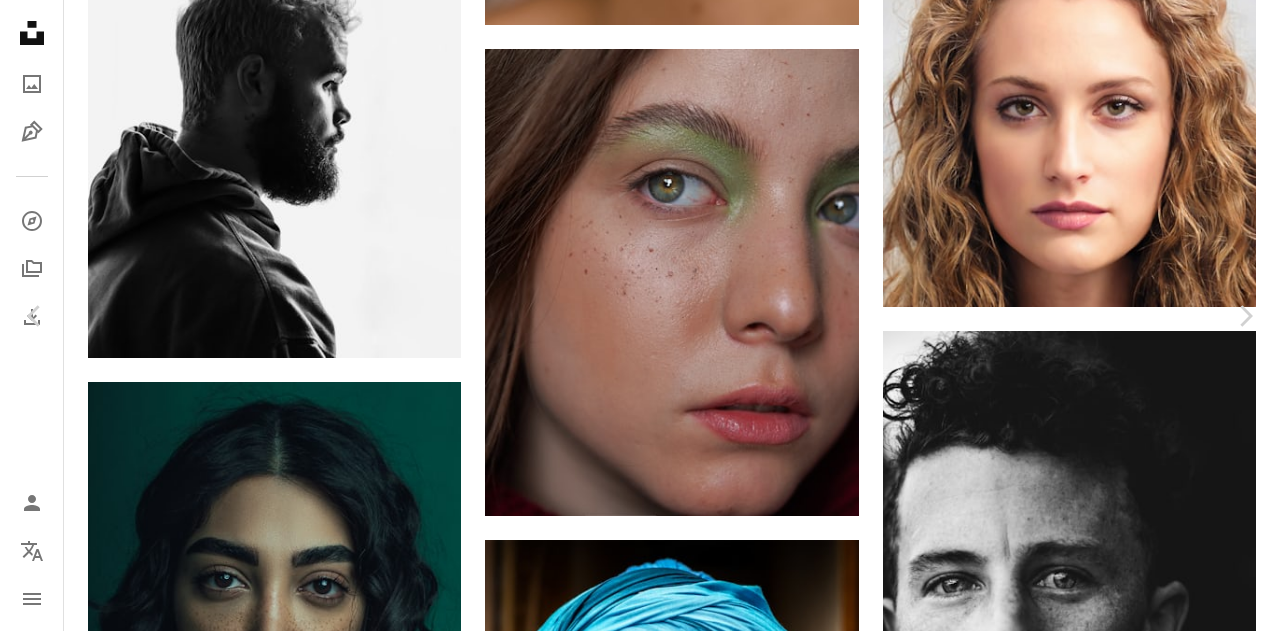 click on "[FIRST] [LAST] Available for hire A checkmark inside of a circle A heart A plus sign Edit image   Plus sign for Unsplash+ Download free Chevron down" at bounding box center (632, 3758) 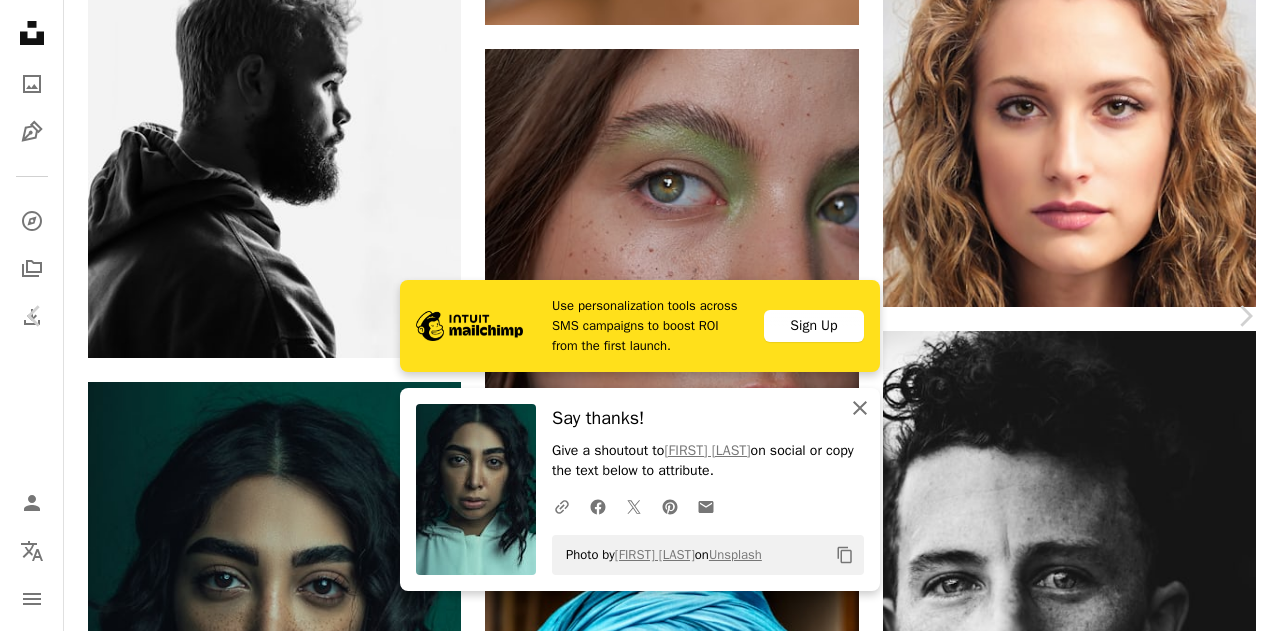 click on "An X shape" 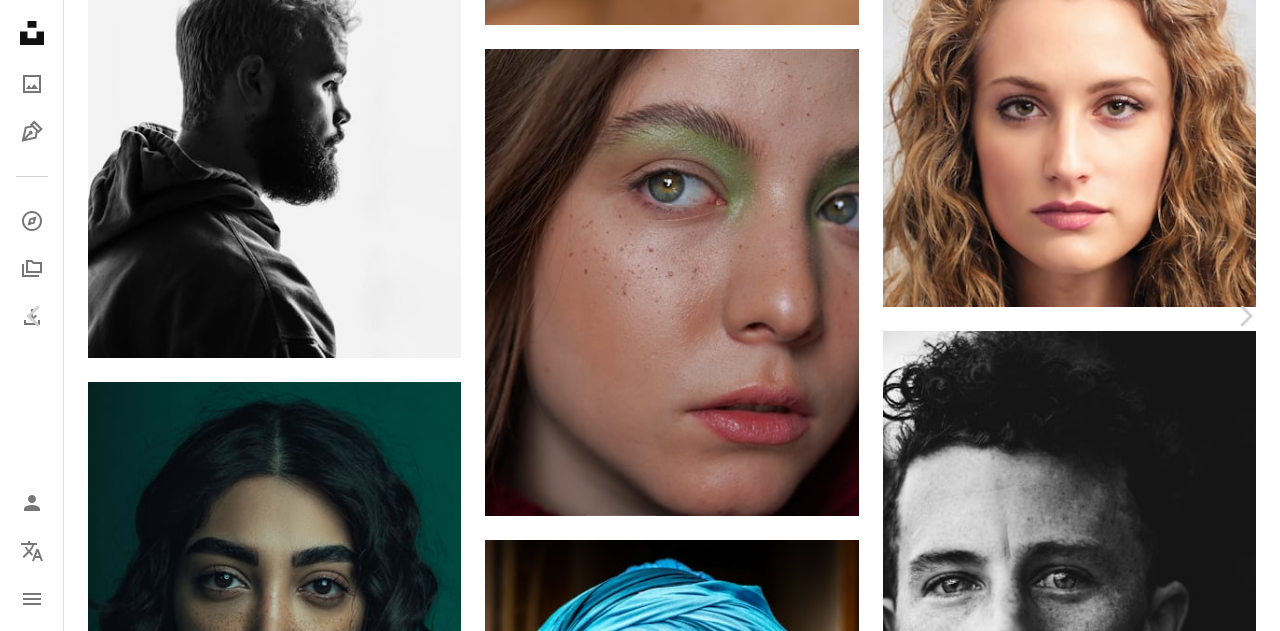 click on "An X shape" at bounding box center (20, 20) 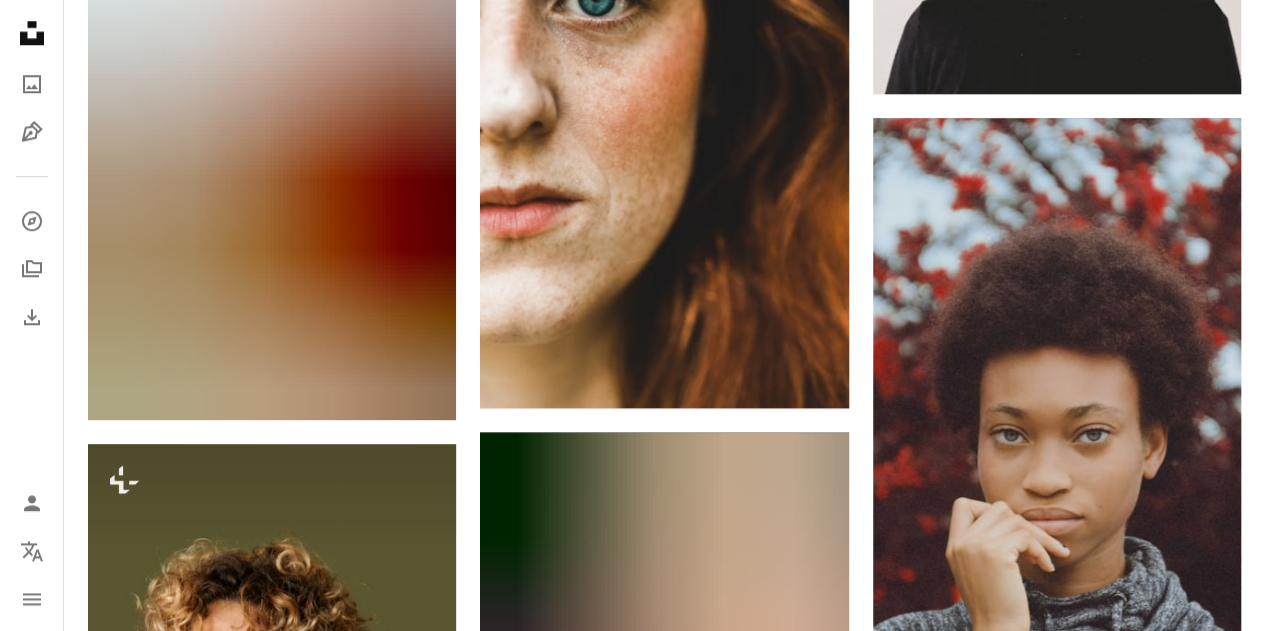 scroll, scrollTop: 27556, scrollLeft: 0, axis: vertical 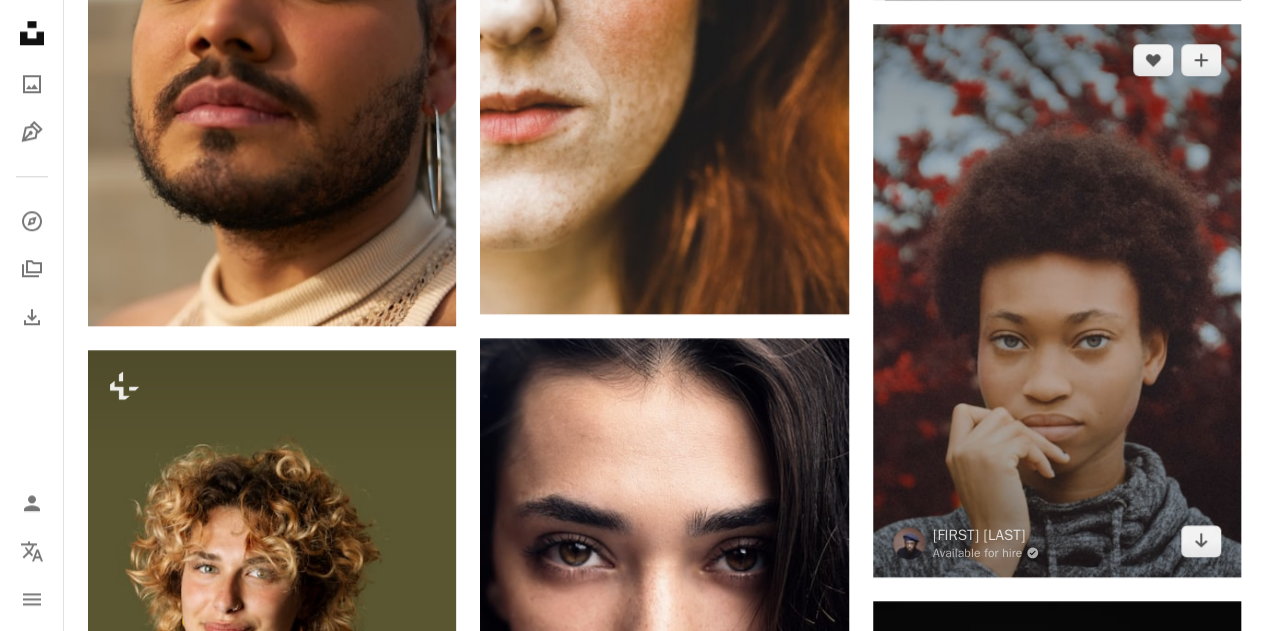 click at bounding box center [1057, 300] 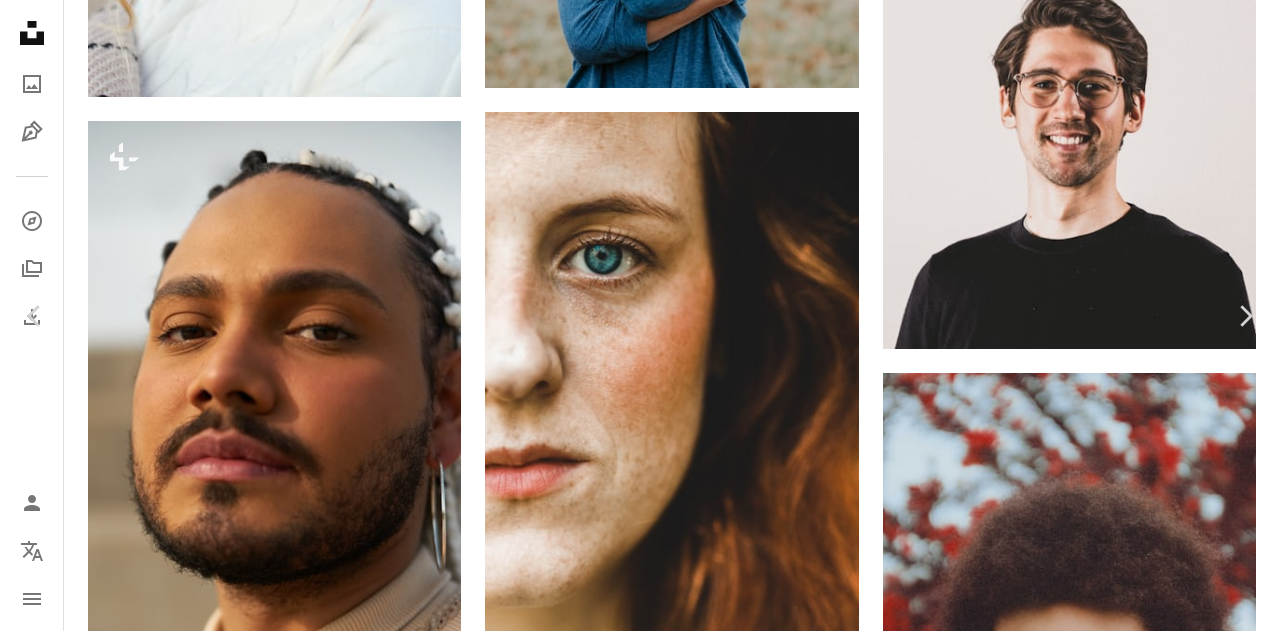 click on "Download free" at bounding box center [1081, 5207] 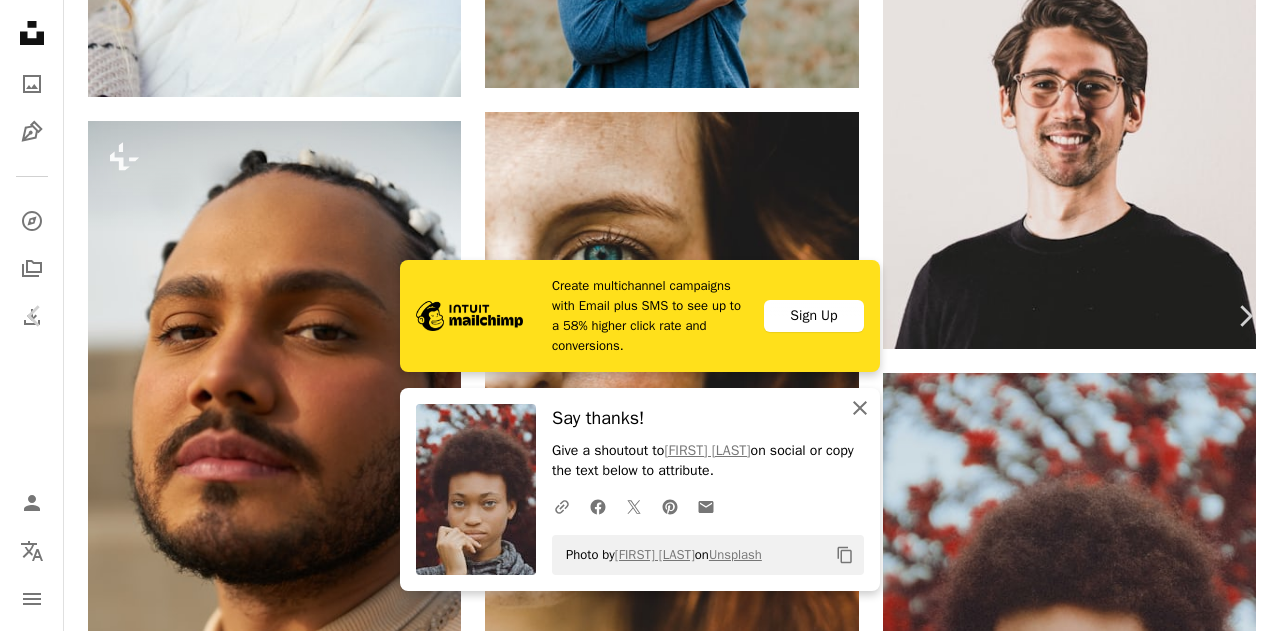 click on "An X shape" 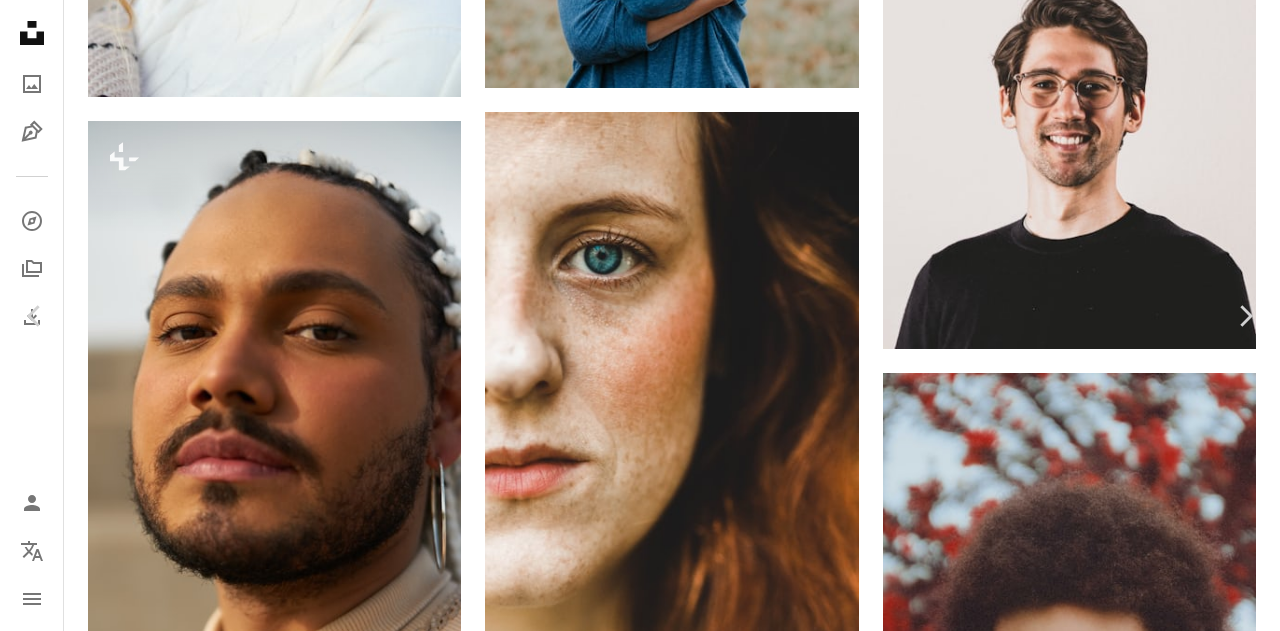 click on "An X shape" at bounding box center (20, 20) 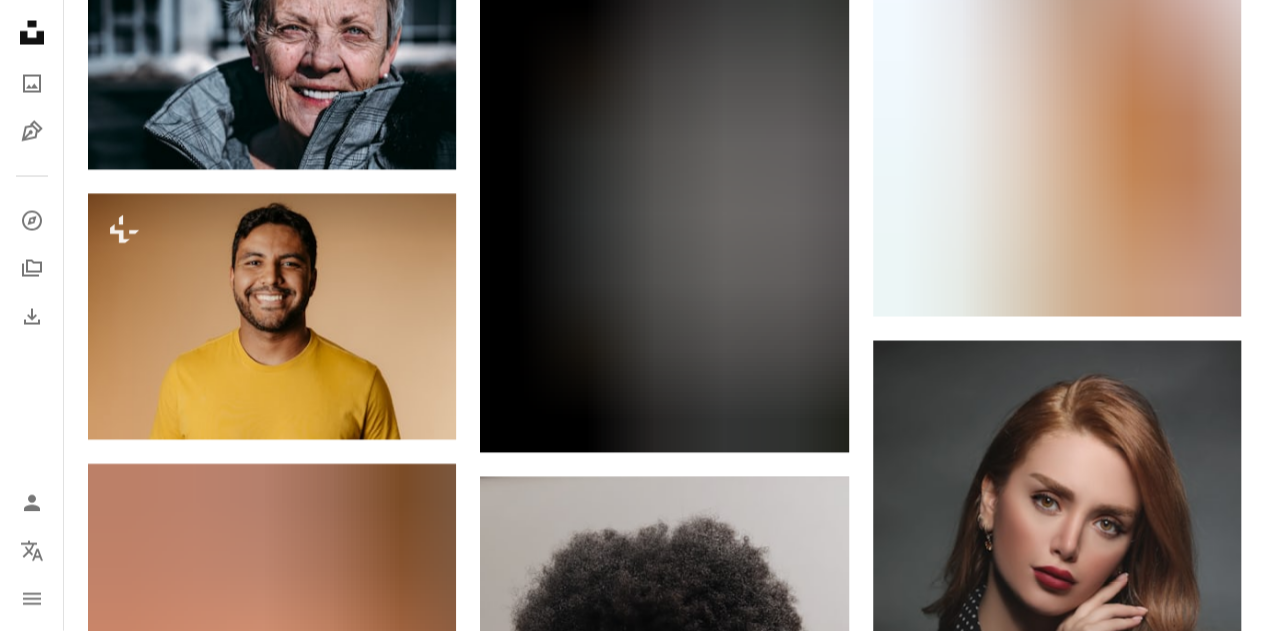 scroll, scrollTop: 28596, scrollLeft: 0, axis: vertical 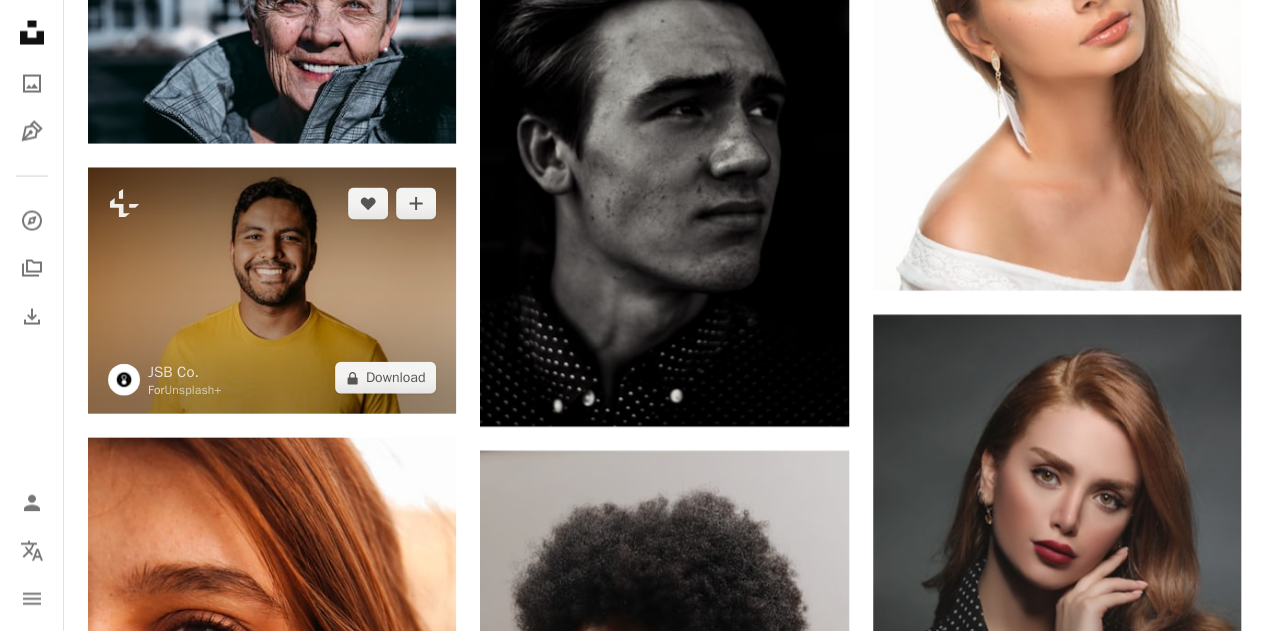 click at bounding box center (272, 291) 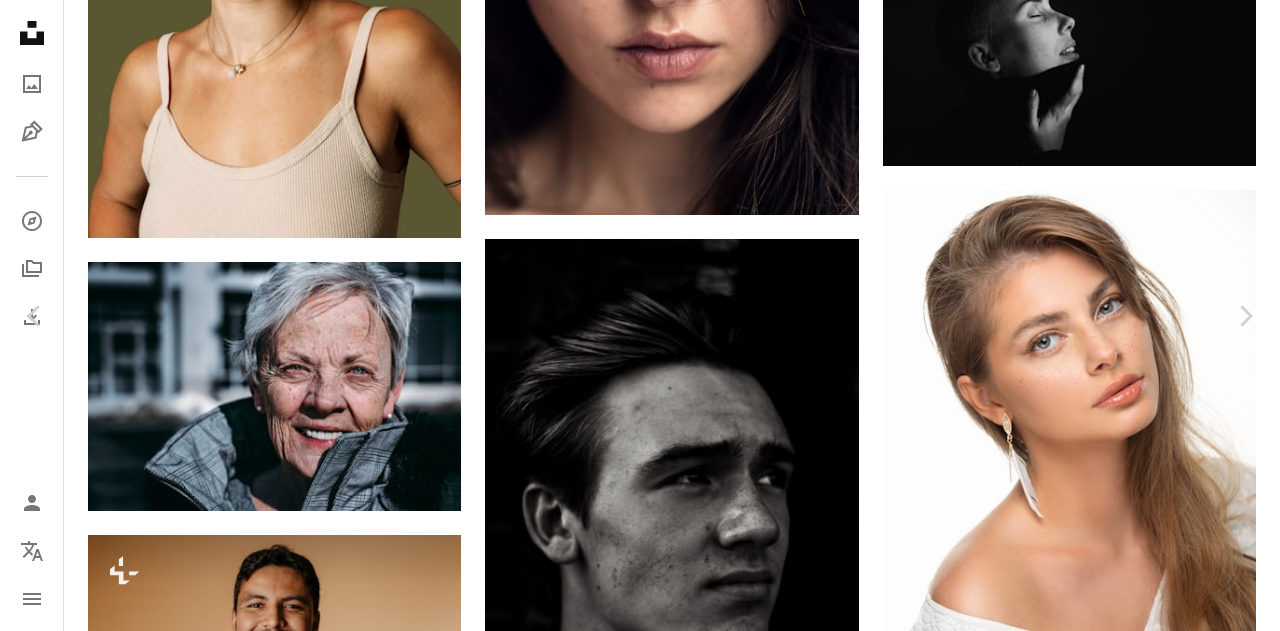 click on "An X shape" at bounding box center [20, 20] 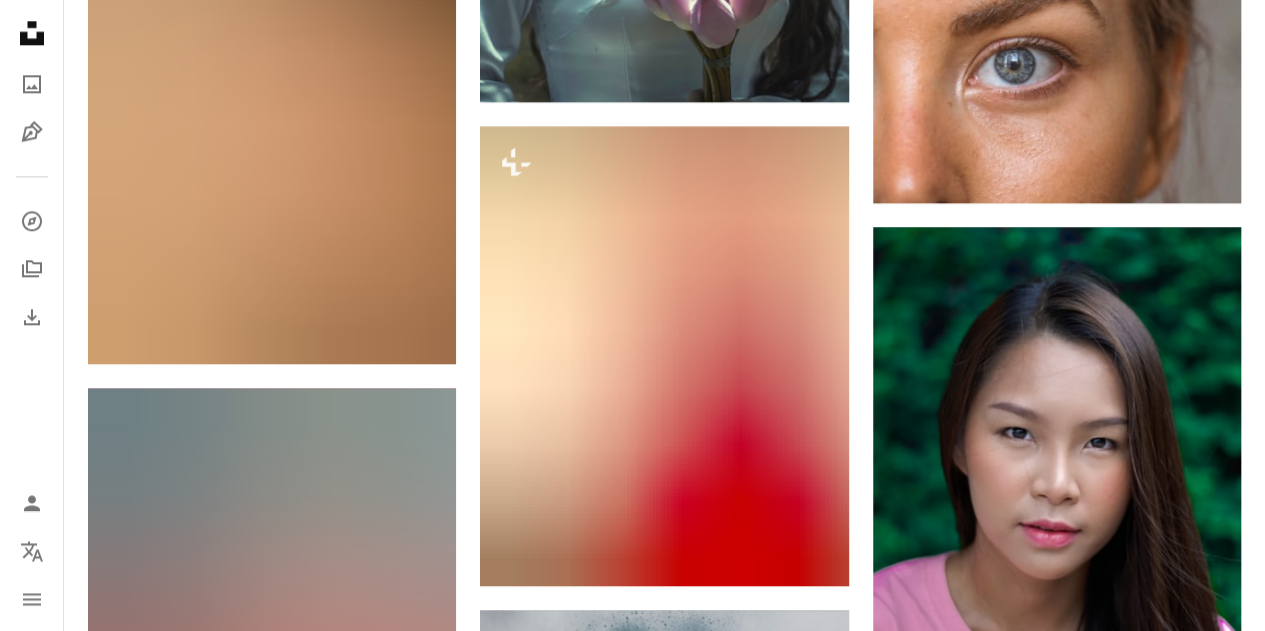 scroll, scrollTop: 31596, scrollLeft: 0, axis: vertical 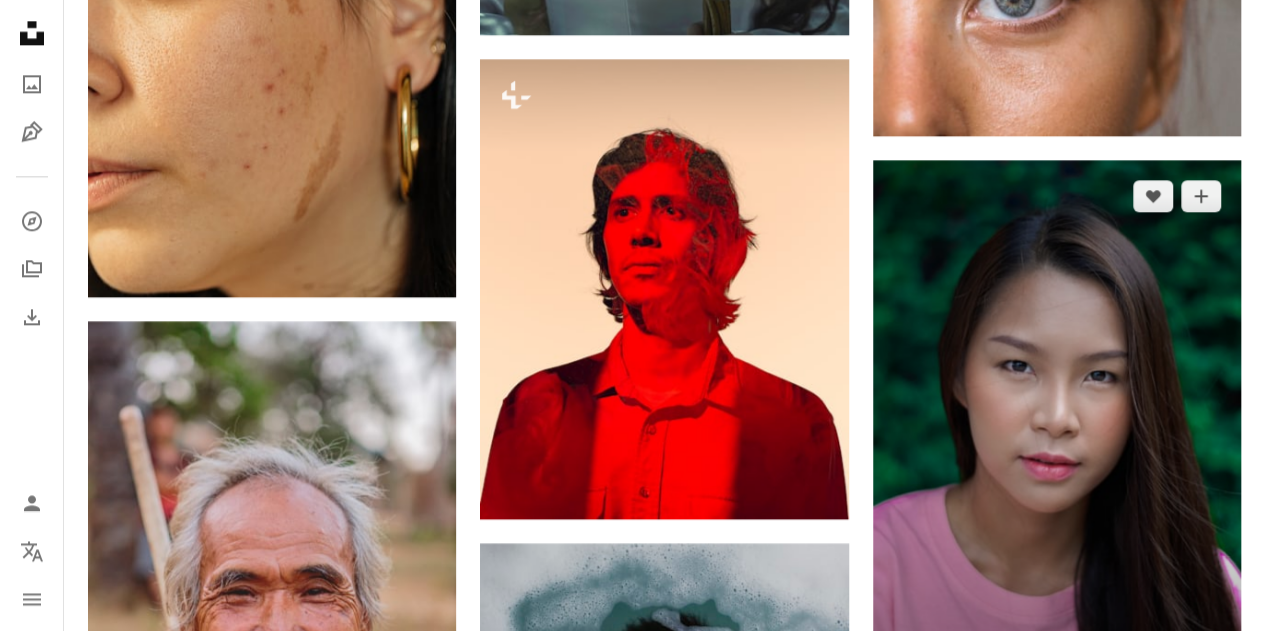 click at bounding box center (1057, 435) 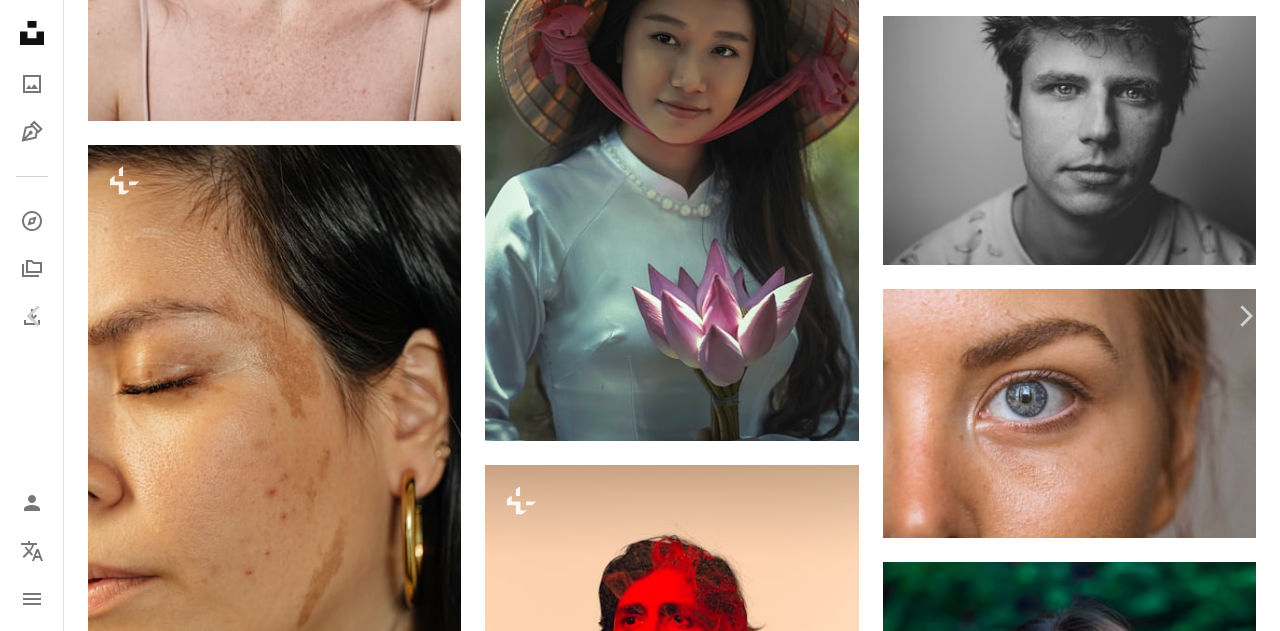 click on "Download free" at bounding box center (1081, 4360) 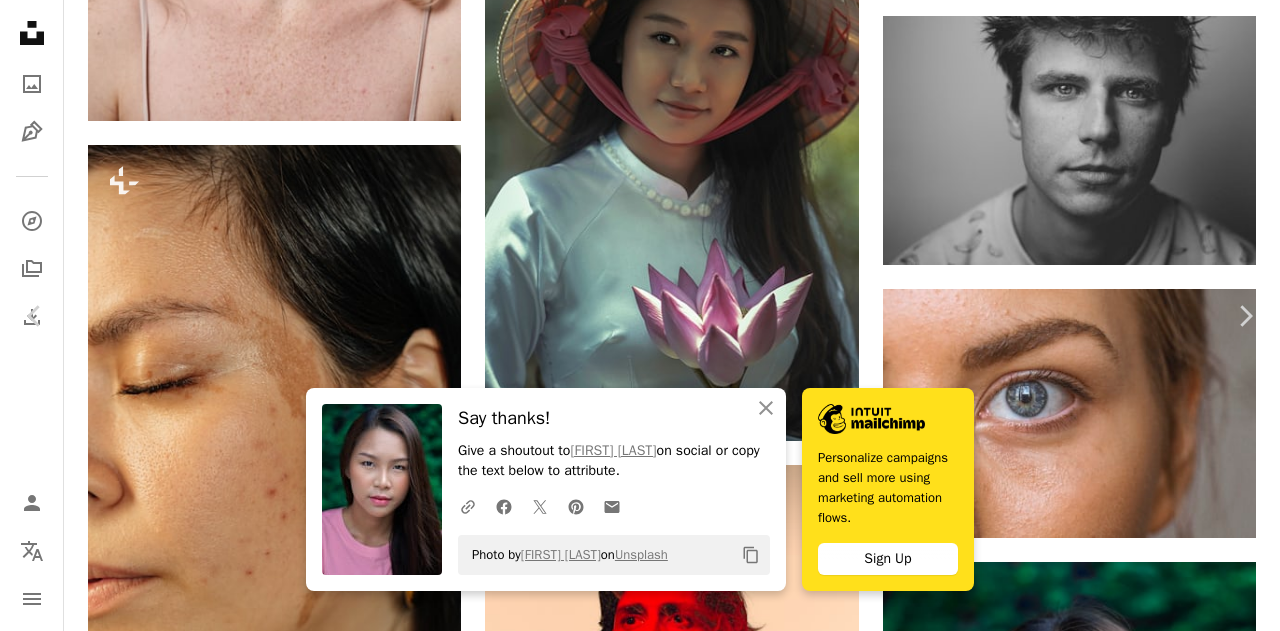 click on "An X shape" at bounding box center (20, 20) 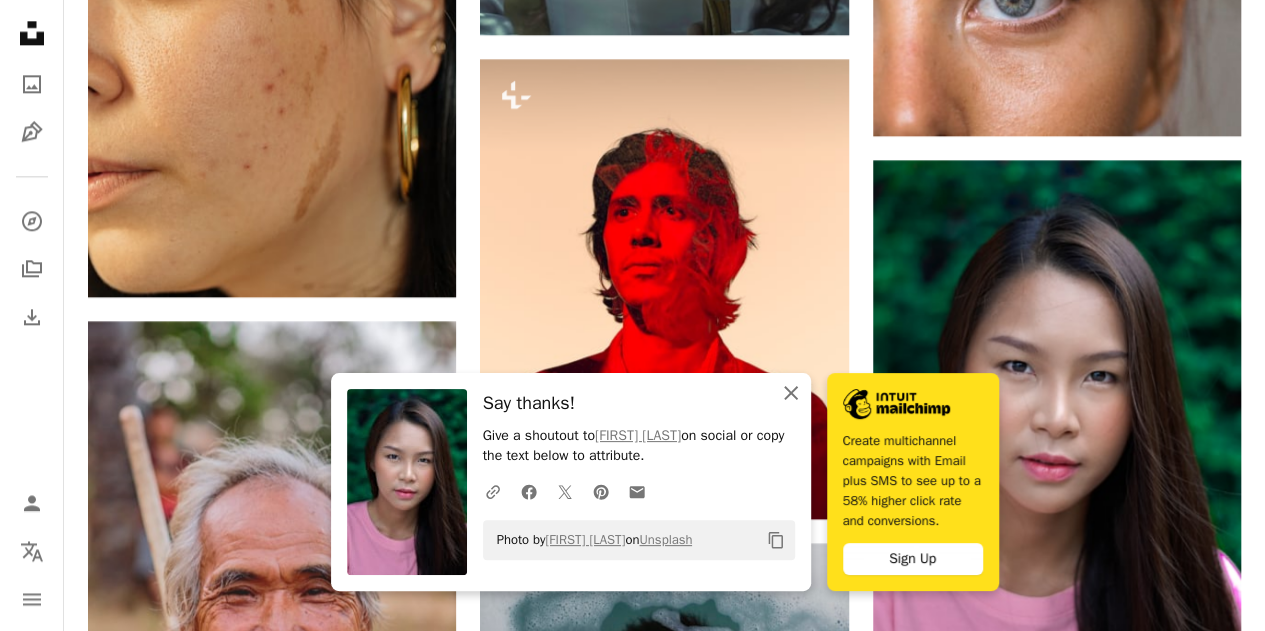click on "An X shape" 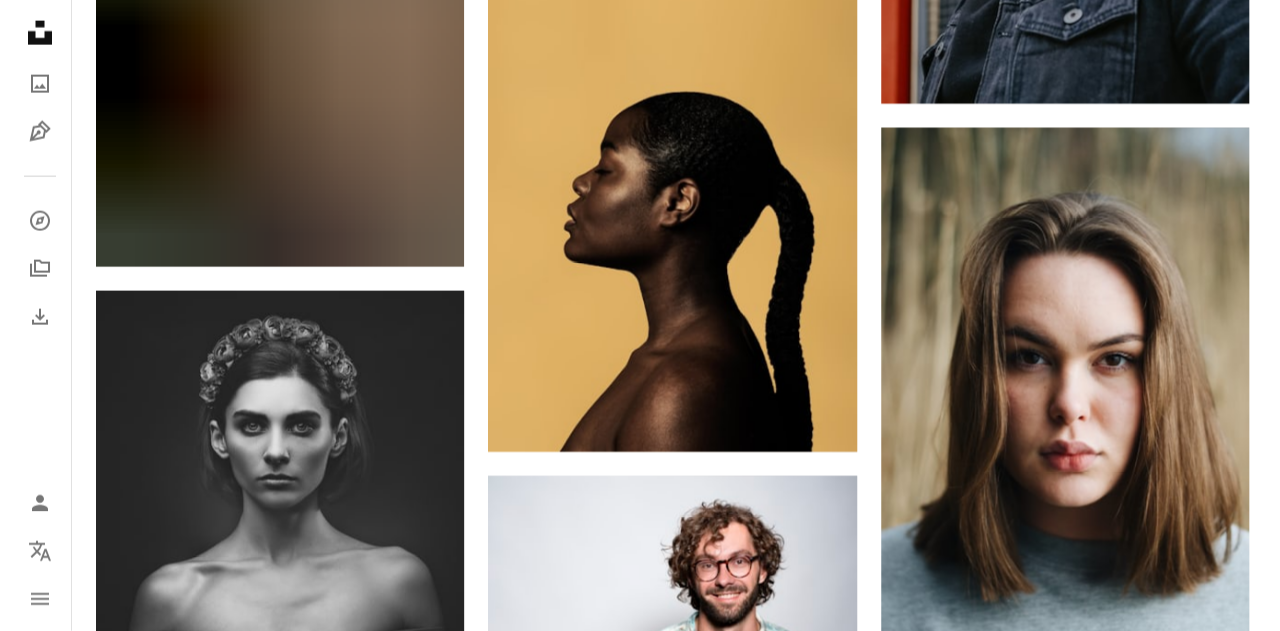 scroll, scrollTop: 32778, scrollLeft: 0, axis: vertical 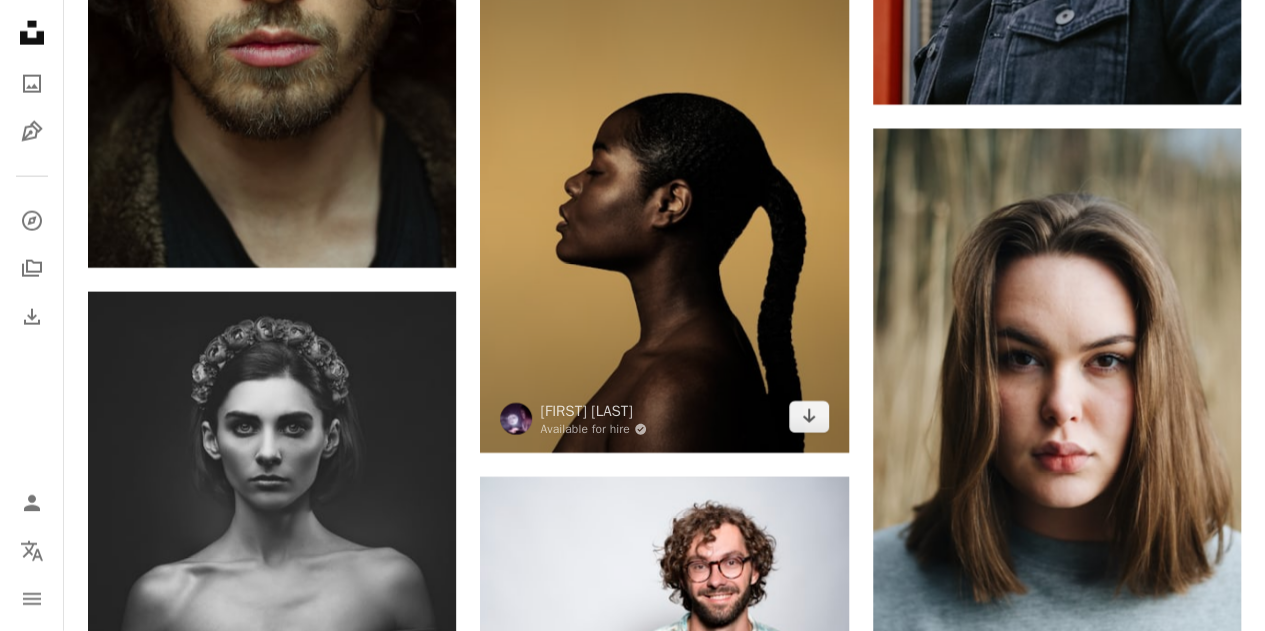 click at bounding box center [664, 195] 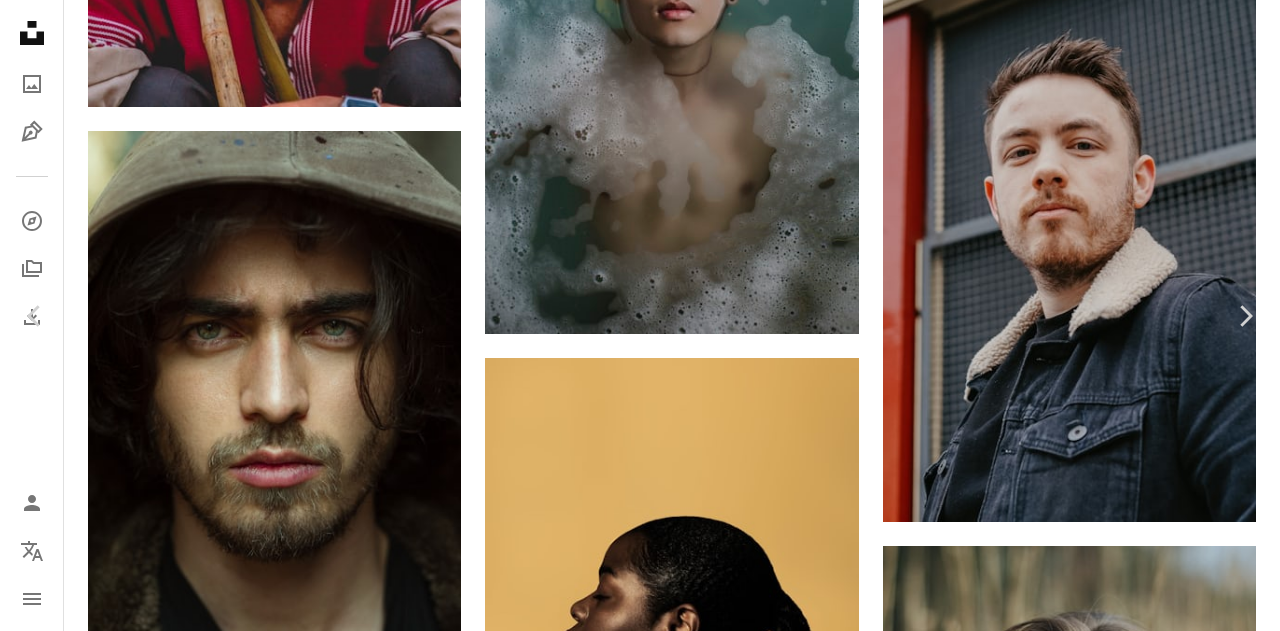 click on "Download free" at bounding box center [1081, 6215] 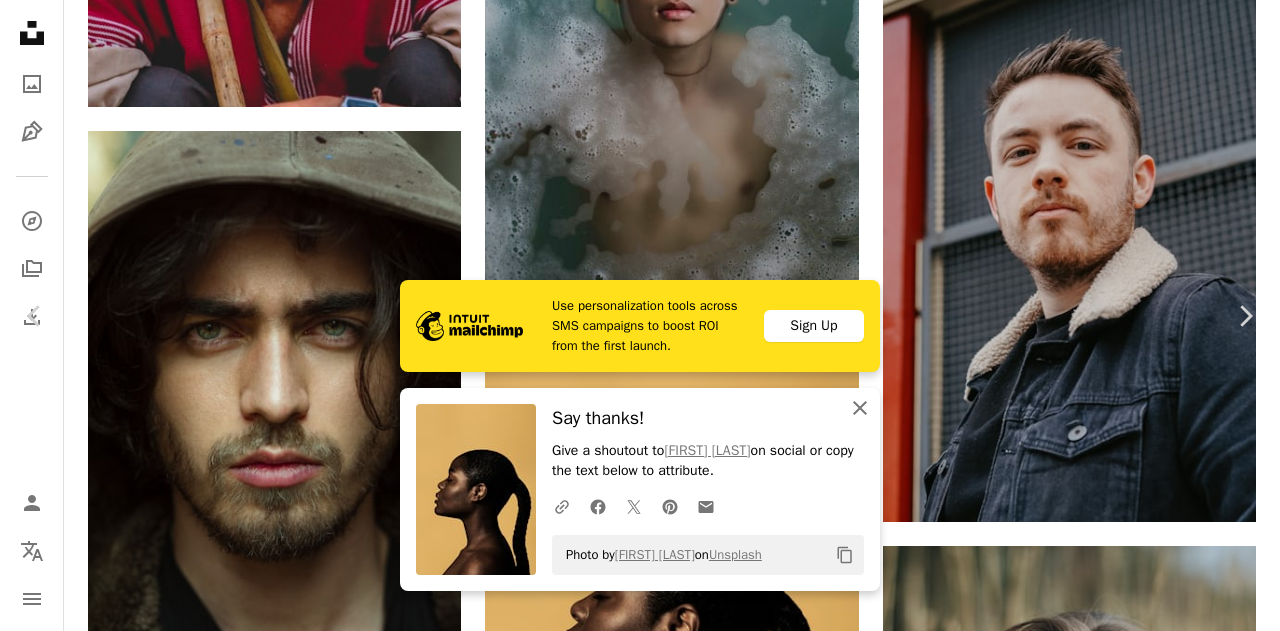 click on "An X shape" 